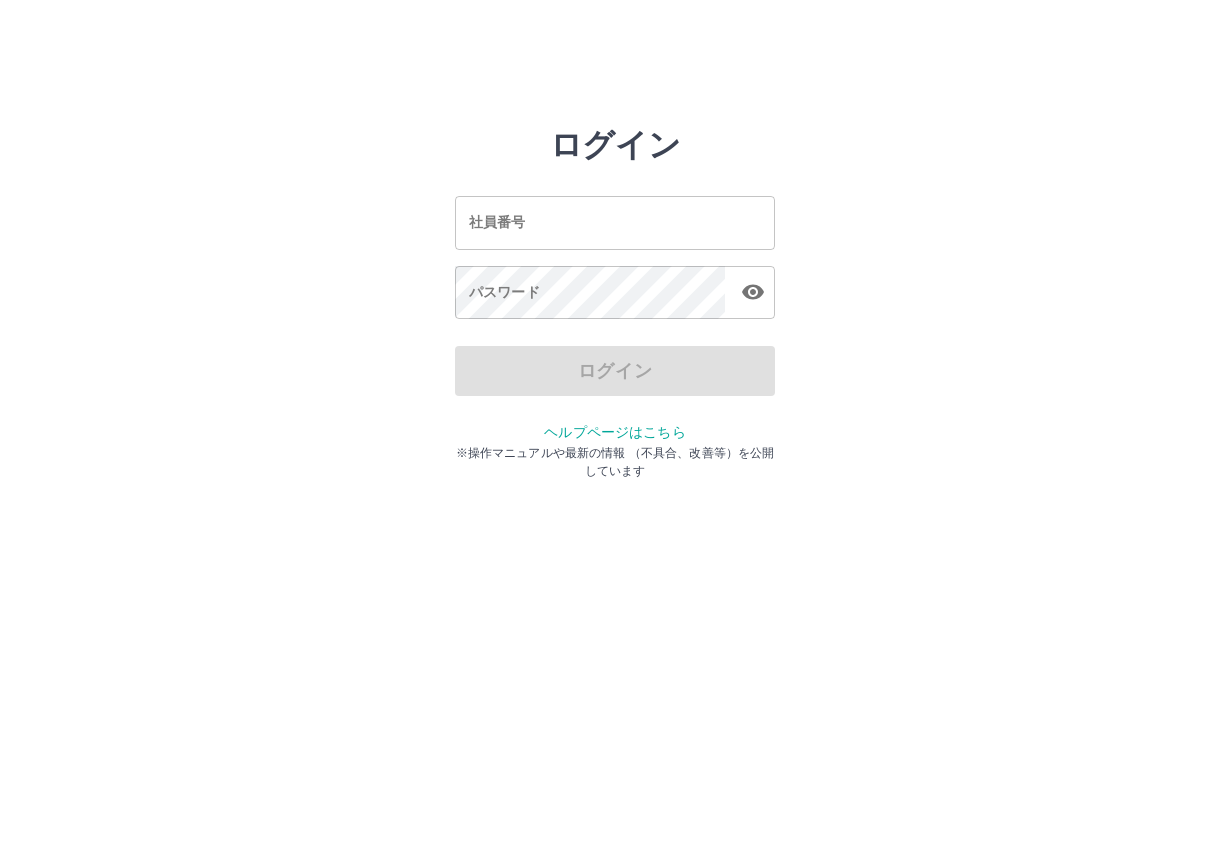 scroll, scrollTop: 0, scrollLeft: 0, axis: both 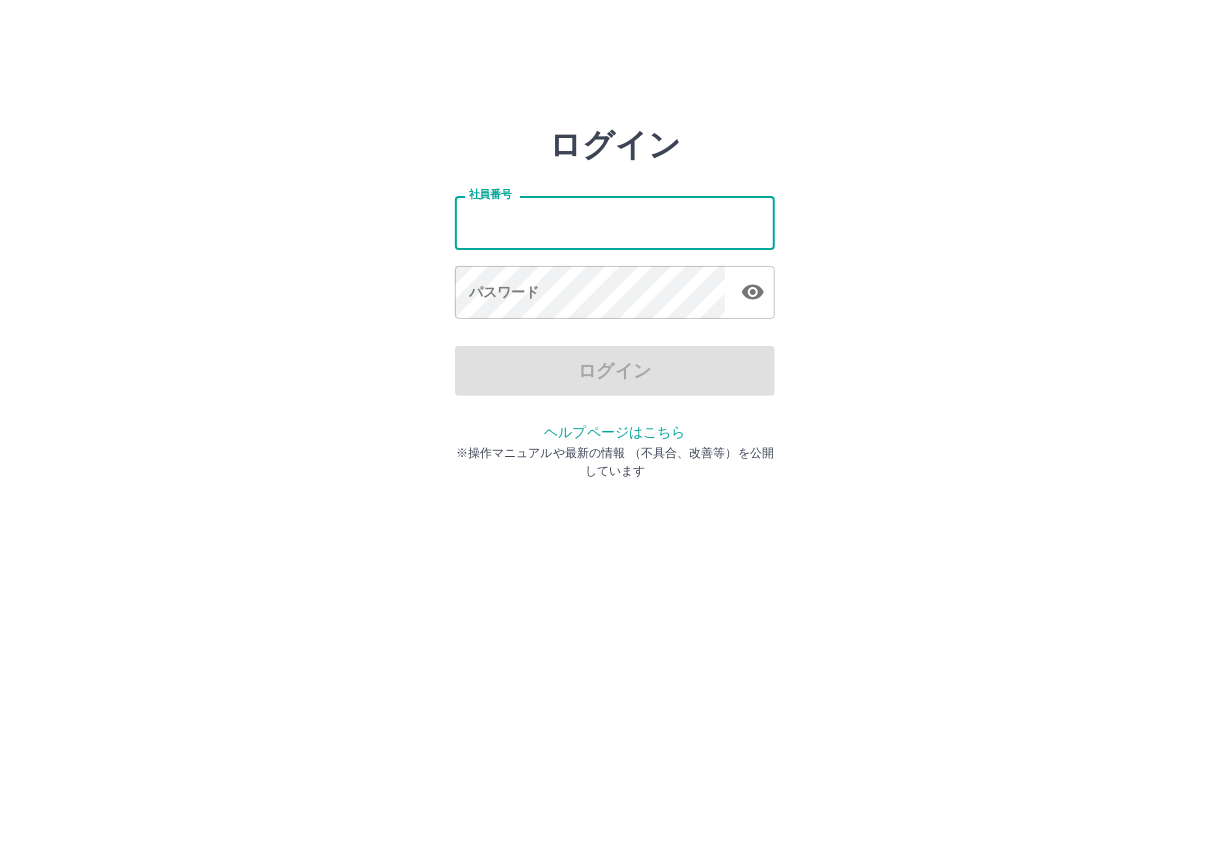 click on "社員番号" at bounding box center [615, 222] 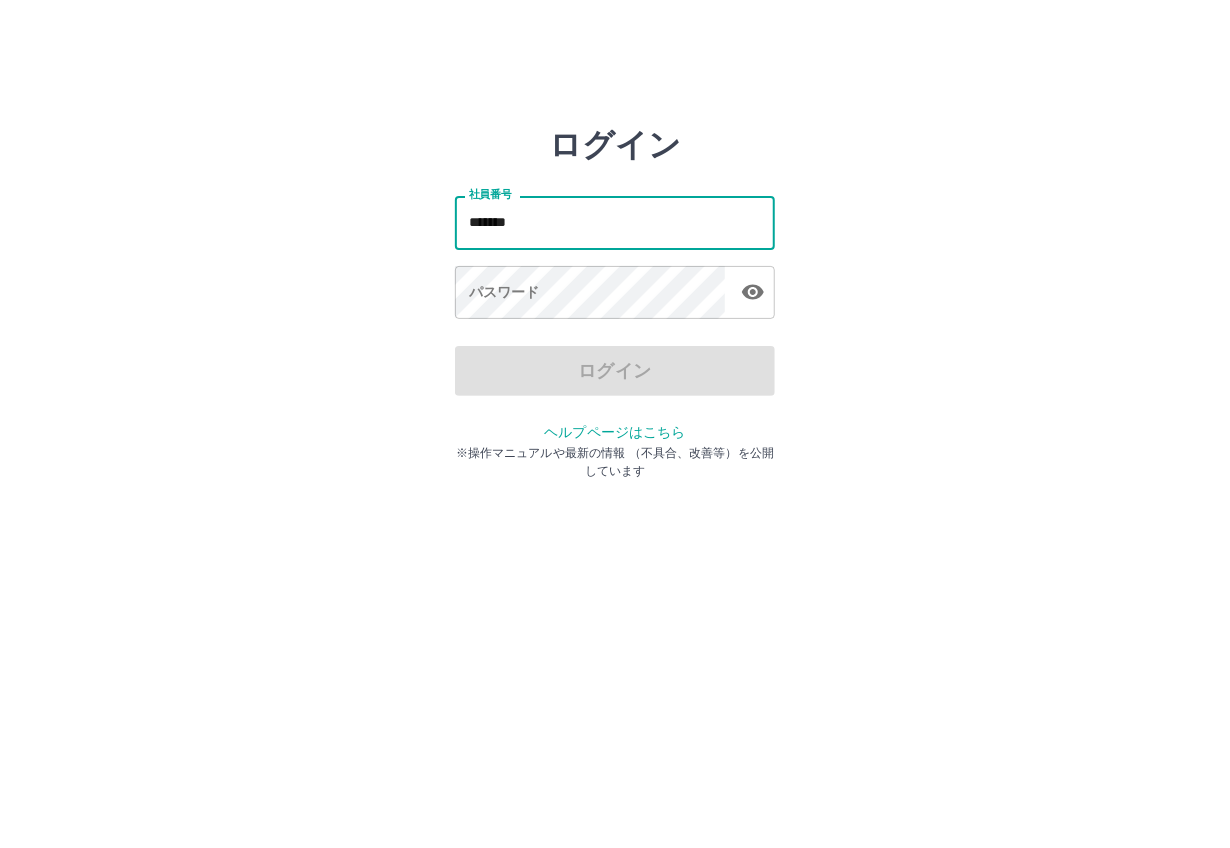 type on "*******" 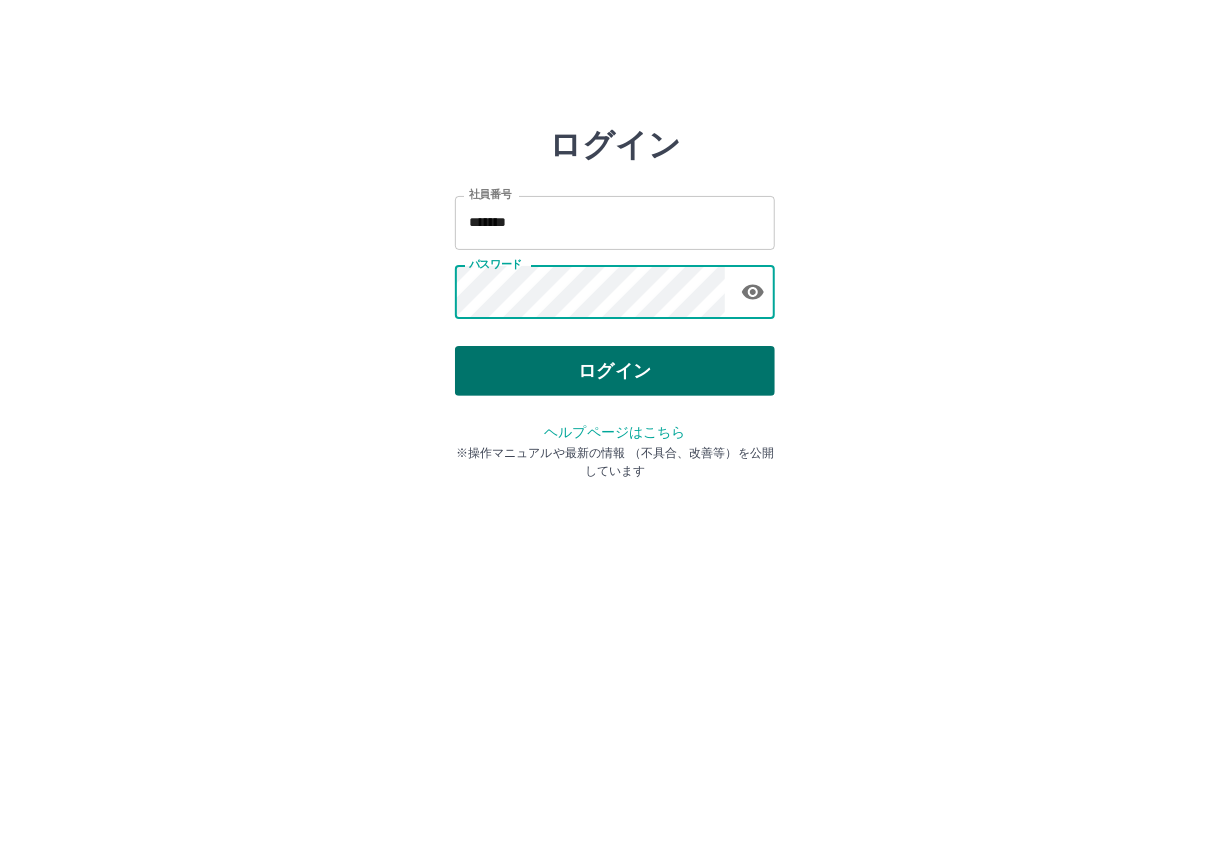 click on "ログイン" at bounding box center [615, 371] 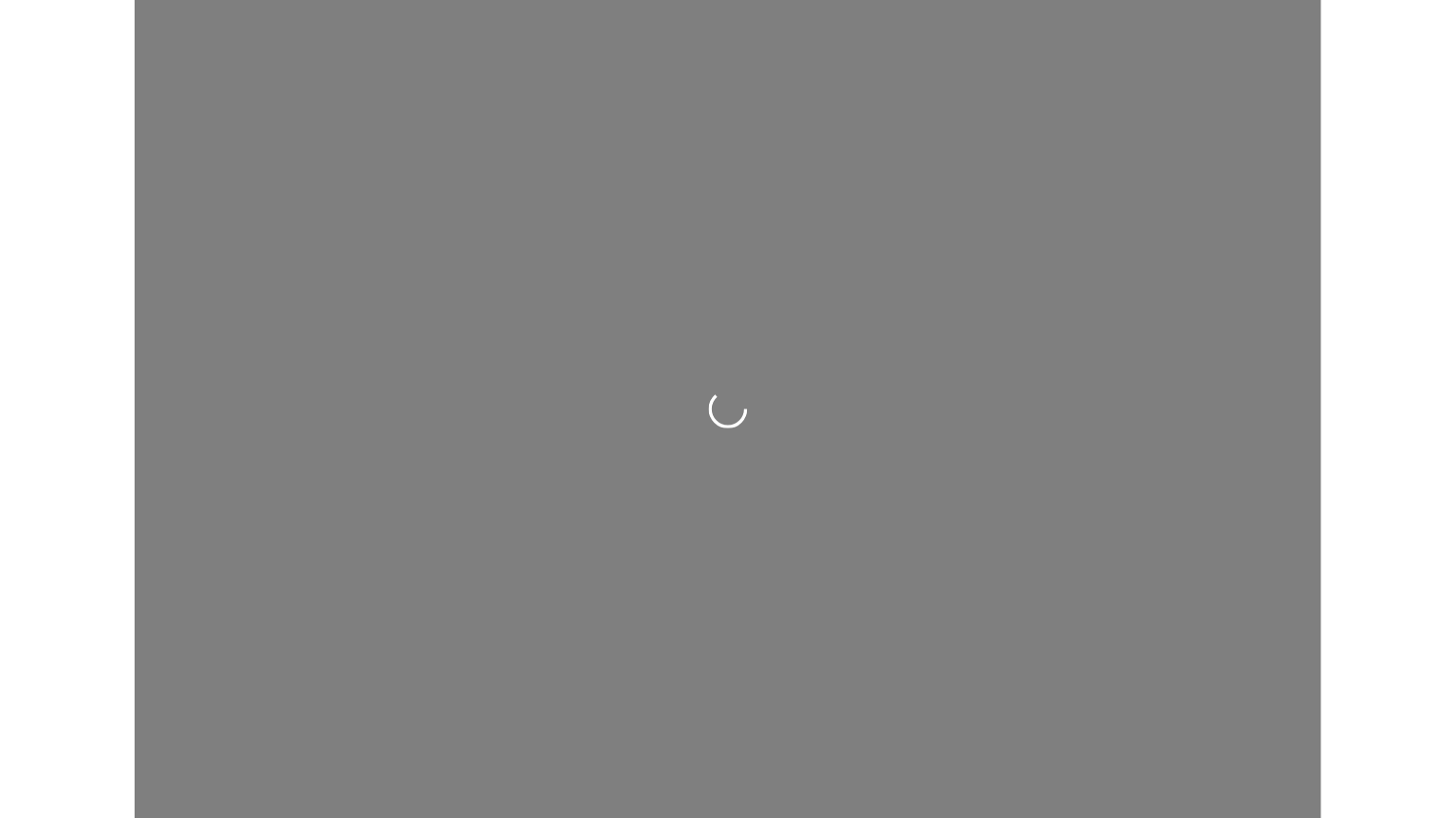 scroll, scrollTop: 0, scrollLeft: 0, axis: both 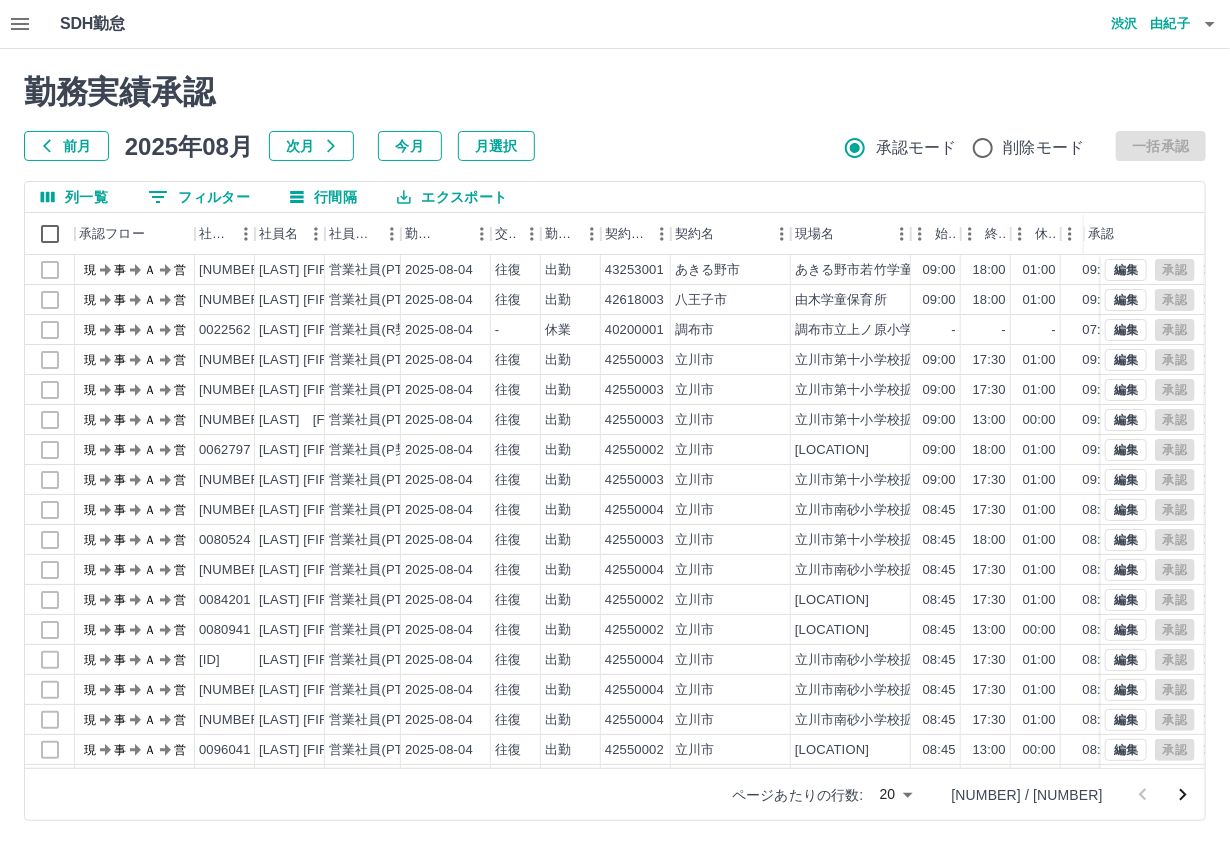 click on "前月" at bounding box center [66, 146] 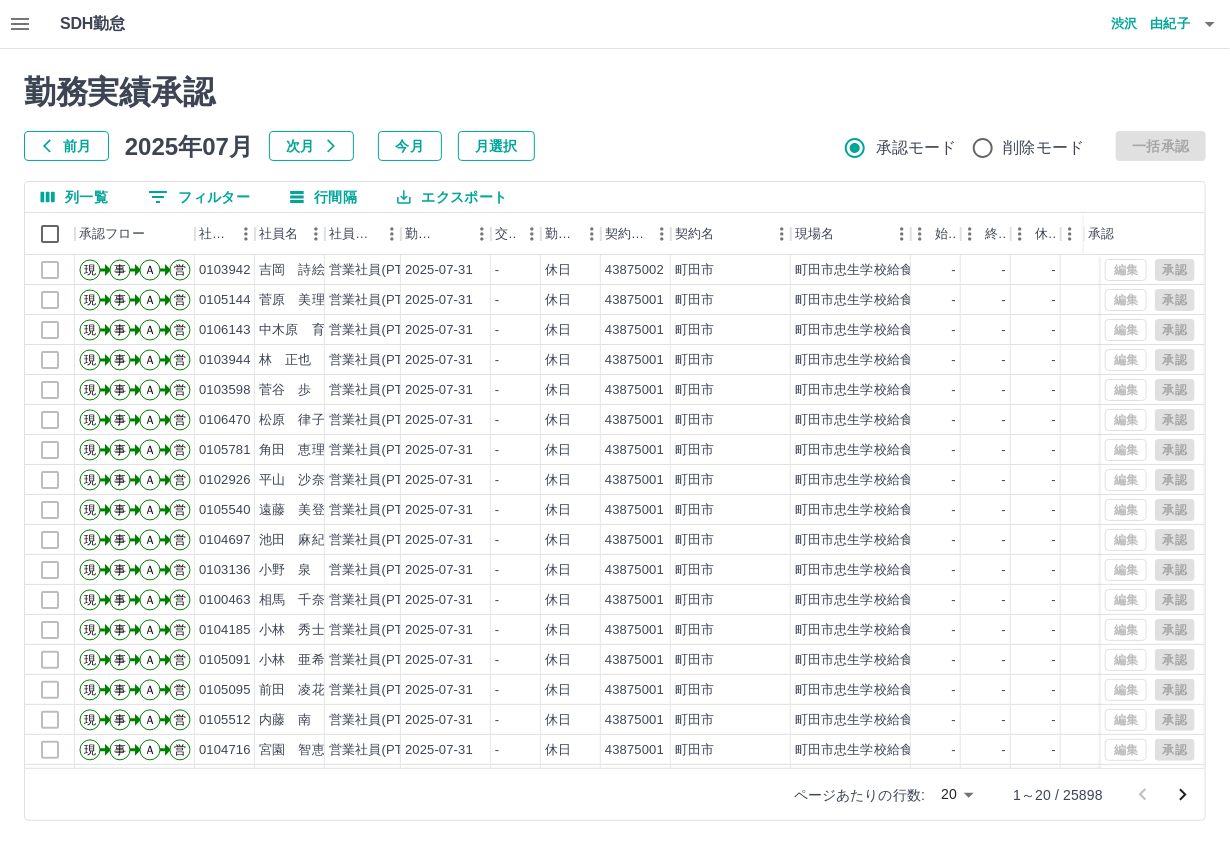 click on "SDH勤怠 渋沢　由紀子 勤務実績承認 前月 2025年07月 次月 今月 月選択 承認モード 削除モード 一括承認 列一覧 0 フィルター 行間隔 エクスポート 承認フロー 社員番号 社員名 社員区分 勤務日 交通費 勤務区分 契約コード 契約名 現場名 始業 終業 休憩 所定開始 所定終業 所定休憩 拘束 勤務 遅刻等 承認 現 事 Ａ 営 0103942 吉岡　詩絵里 営業社員(PT契約) 2025-07-31  -  休日 43875002 町田市 町田市忠生学校給食センター　自主事業 - - - - - - 00:00 00:00 00:00 現 事 Ａ 営 0105144 菅原　美理 営業社員(PT契約) 2025-07-31  -  休日 43875001 町田市 町田市忠生学校給食センター - - - - - - 00:00 00:00 00:00 現 事 Ａ 営 0106143 中木原　育美 営業社員(PT契約) 2025-07-31  -  休日 43875001 町田市 町田市忠生学校給食センター - - - - - - 00:00 00:00 00:00 現 事 Ａ 営 0103944 林　正也 営業社員(PT契約) 2025-07-31  -" at bounding box center [615, 422] 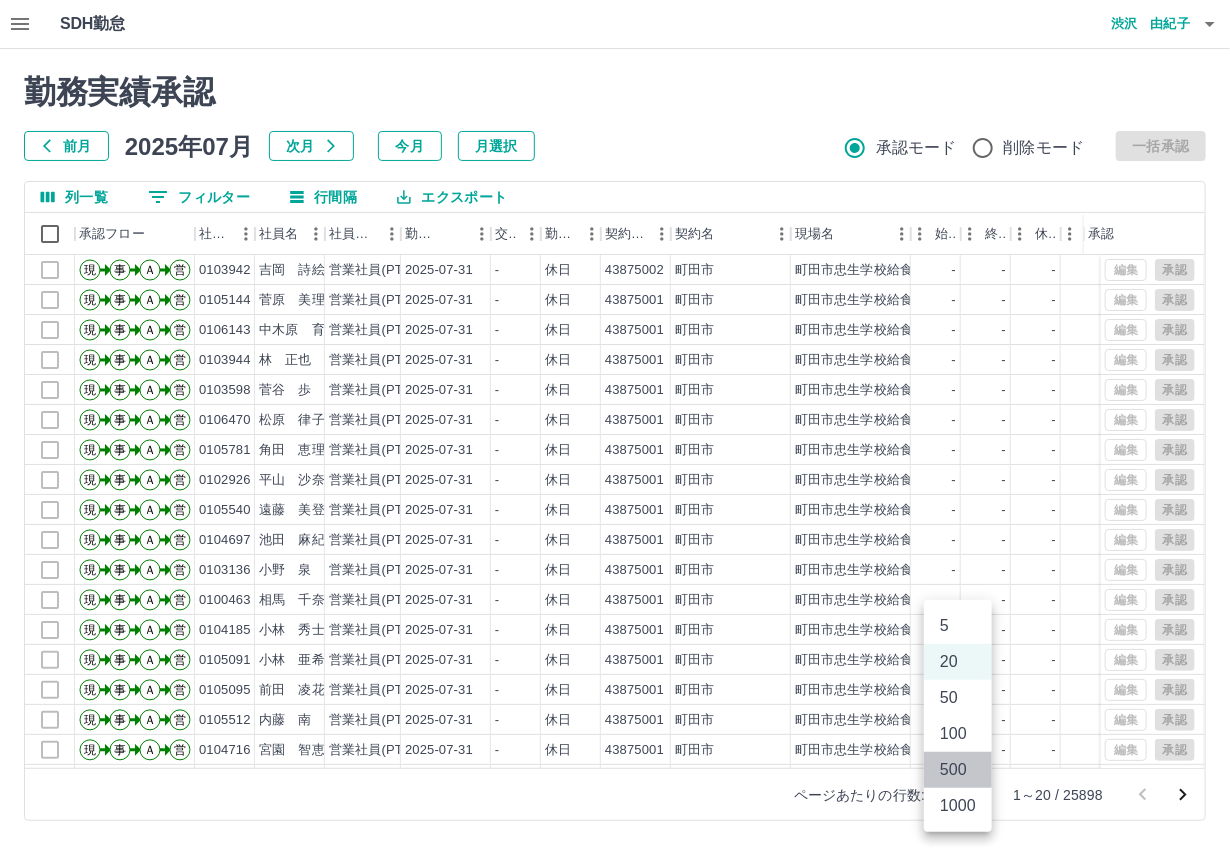 click on "500" at bounding box center (958, 770) 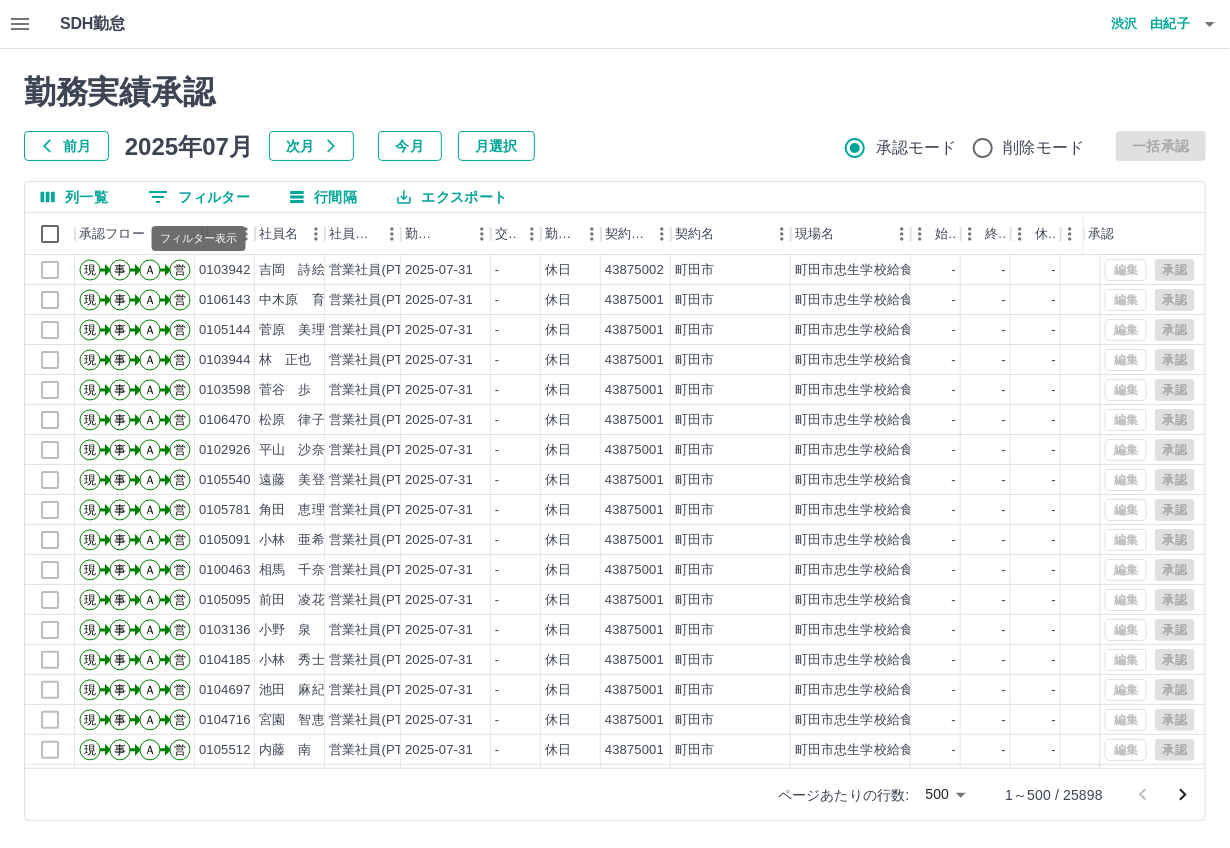 click on "0 フィルター" at bounding box center [199, 197] 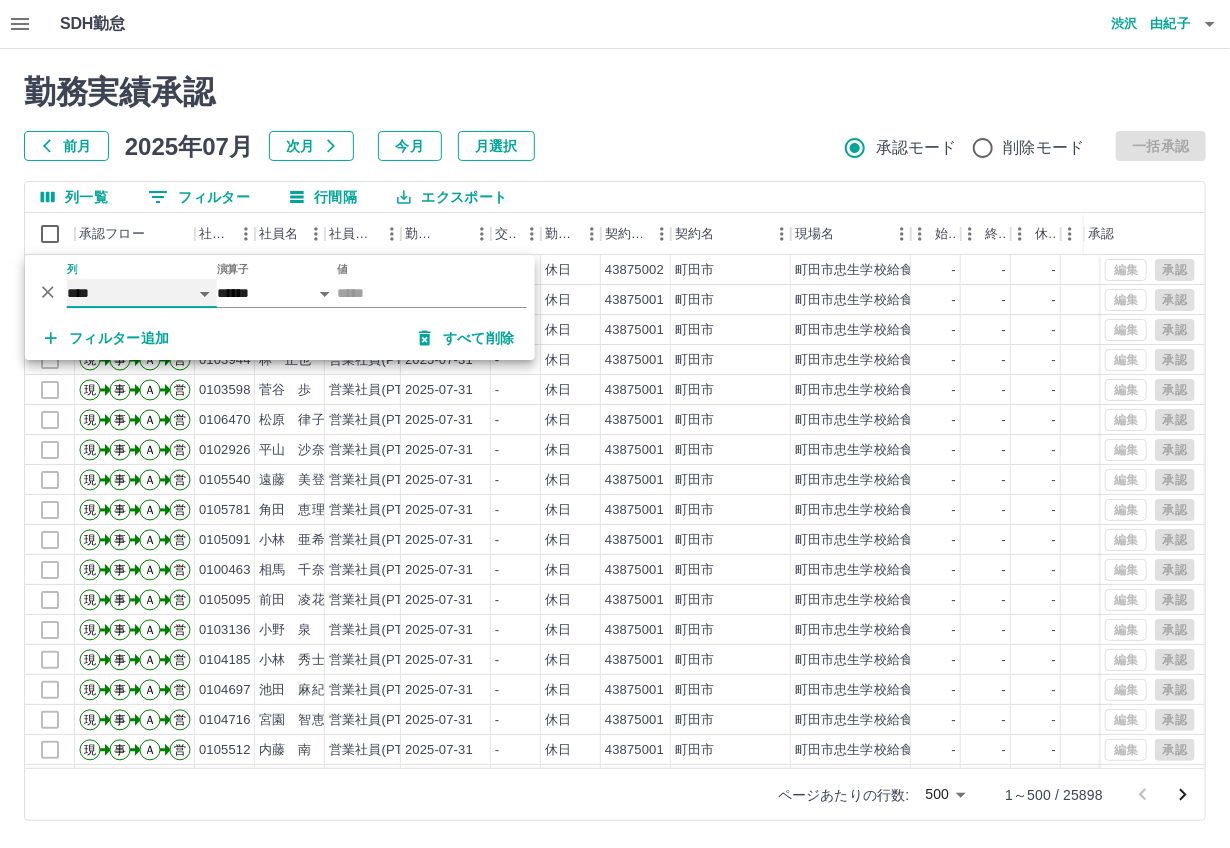 click on "**** *** **** *** *** **** ***** *** *** ** ** ** **** **** **** ** ** *** **** *****" at bounding box center (142, 293) 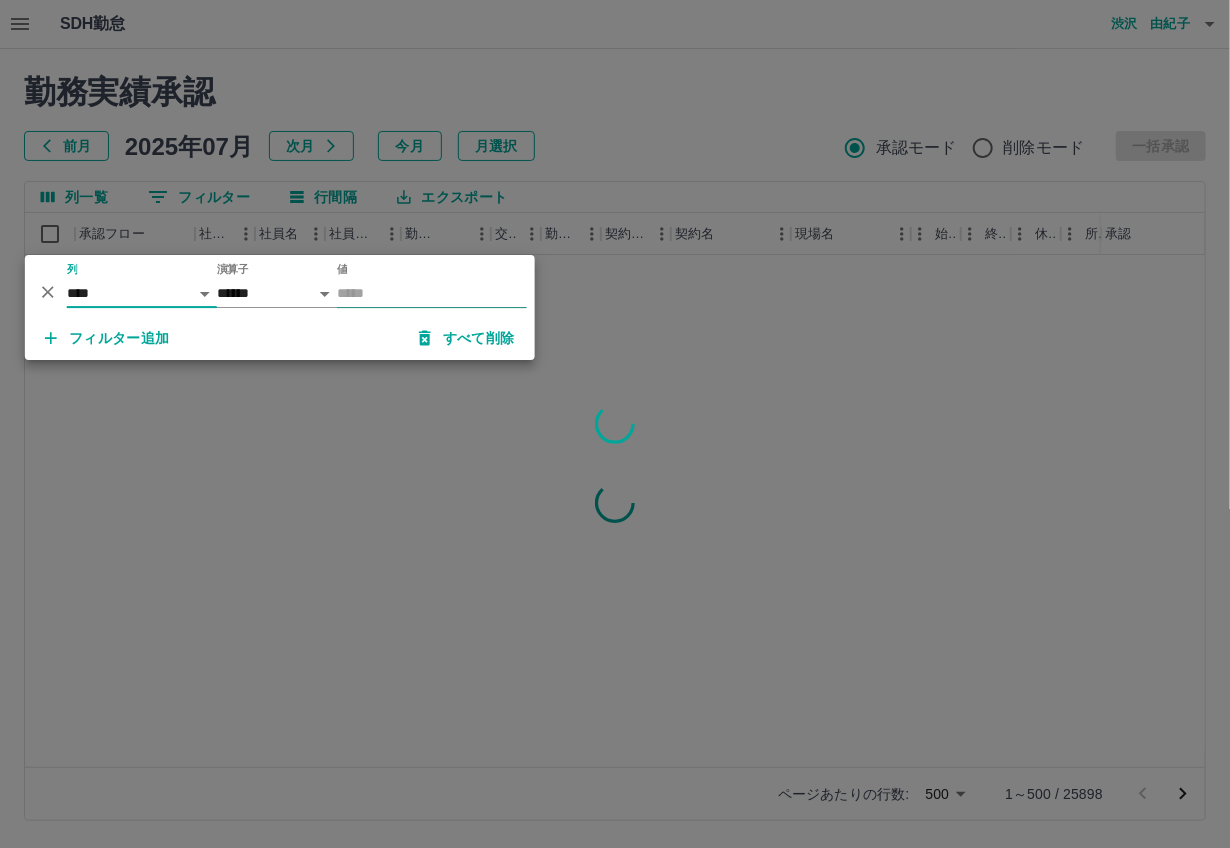 click on "値" at bounding box center [432, 293] 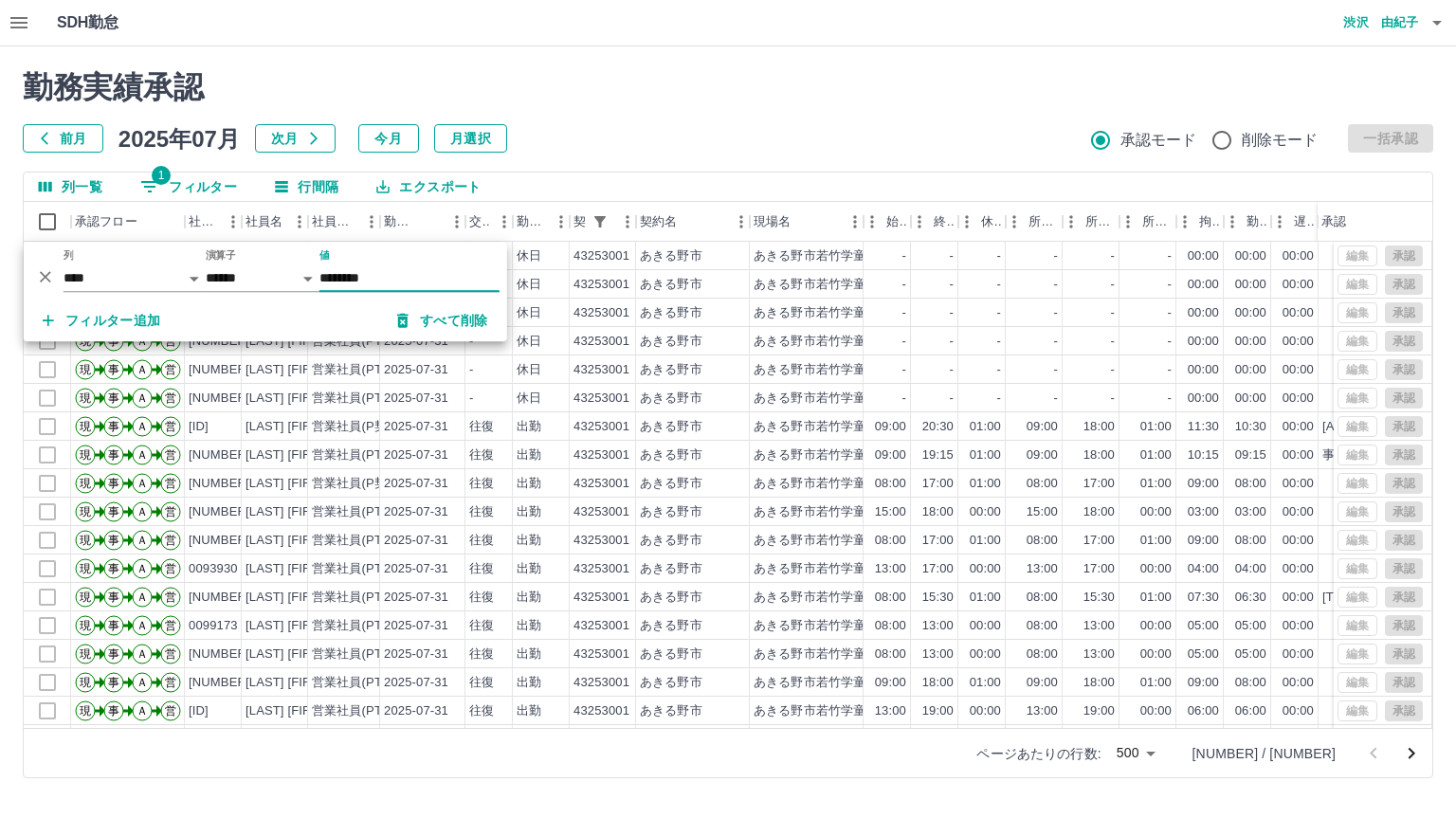 type on "********" 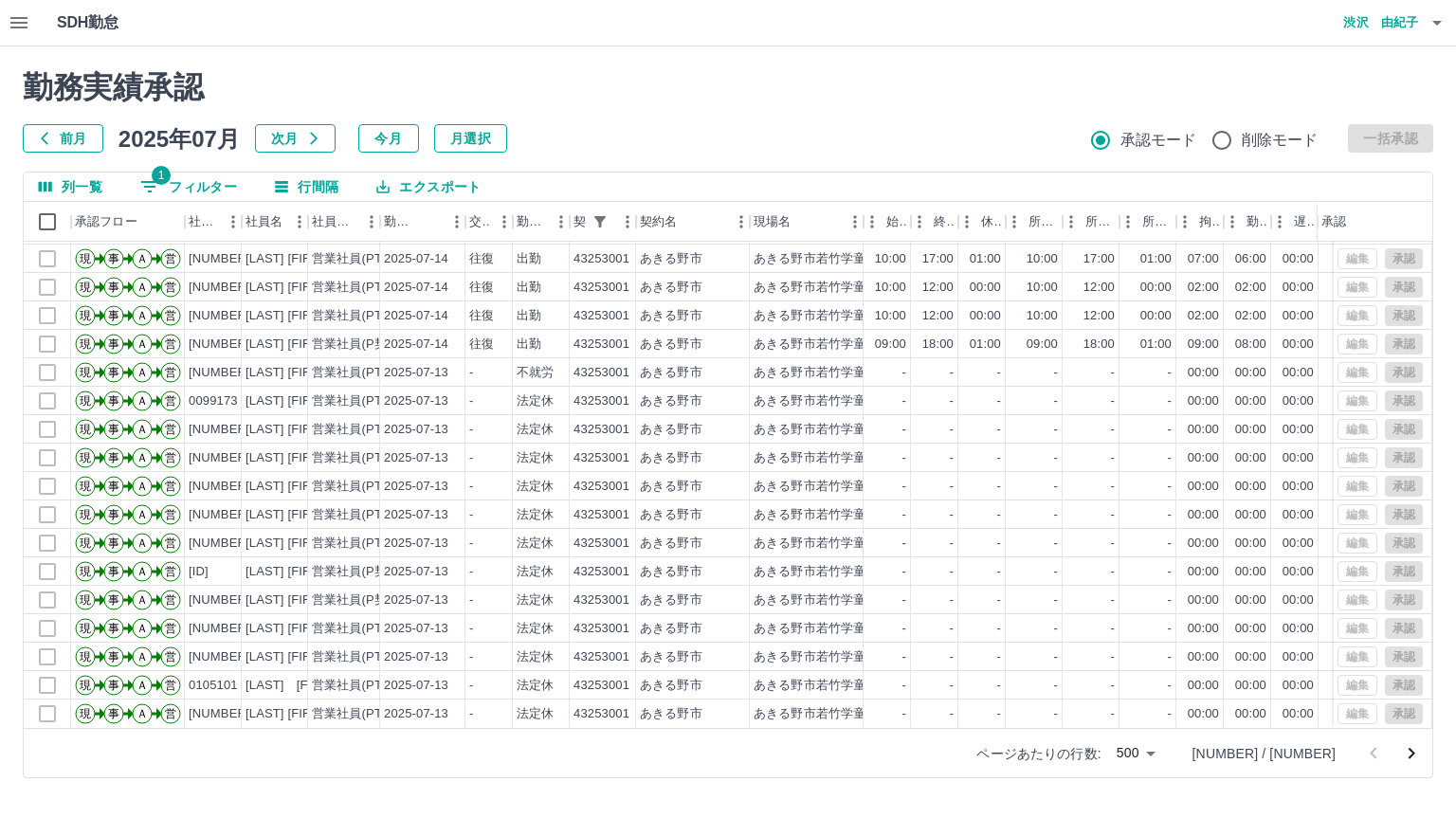 scroll, scrollTop: 13747, scrollLeft: 0, axis: vertical 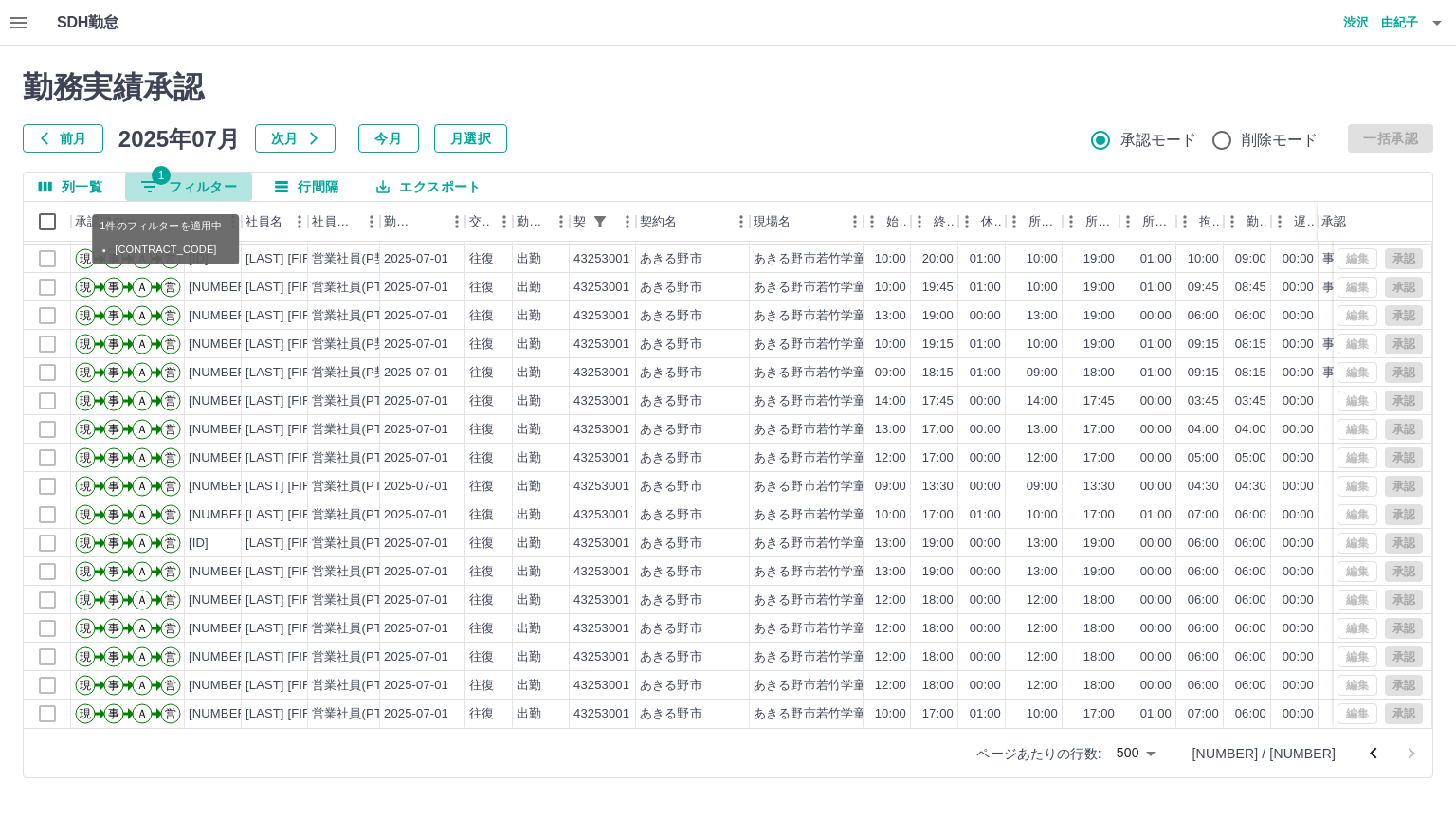 click on "1 フィルター" at bounding box center (189, 187) 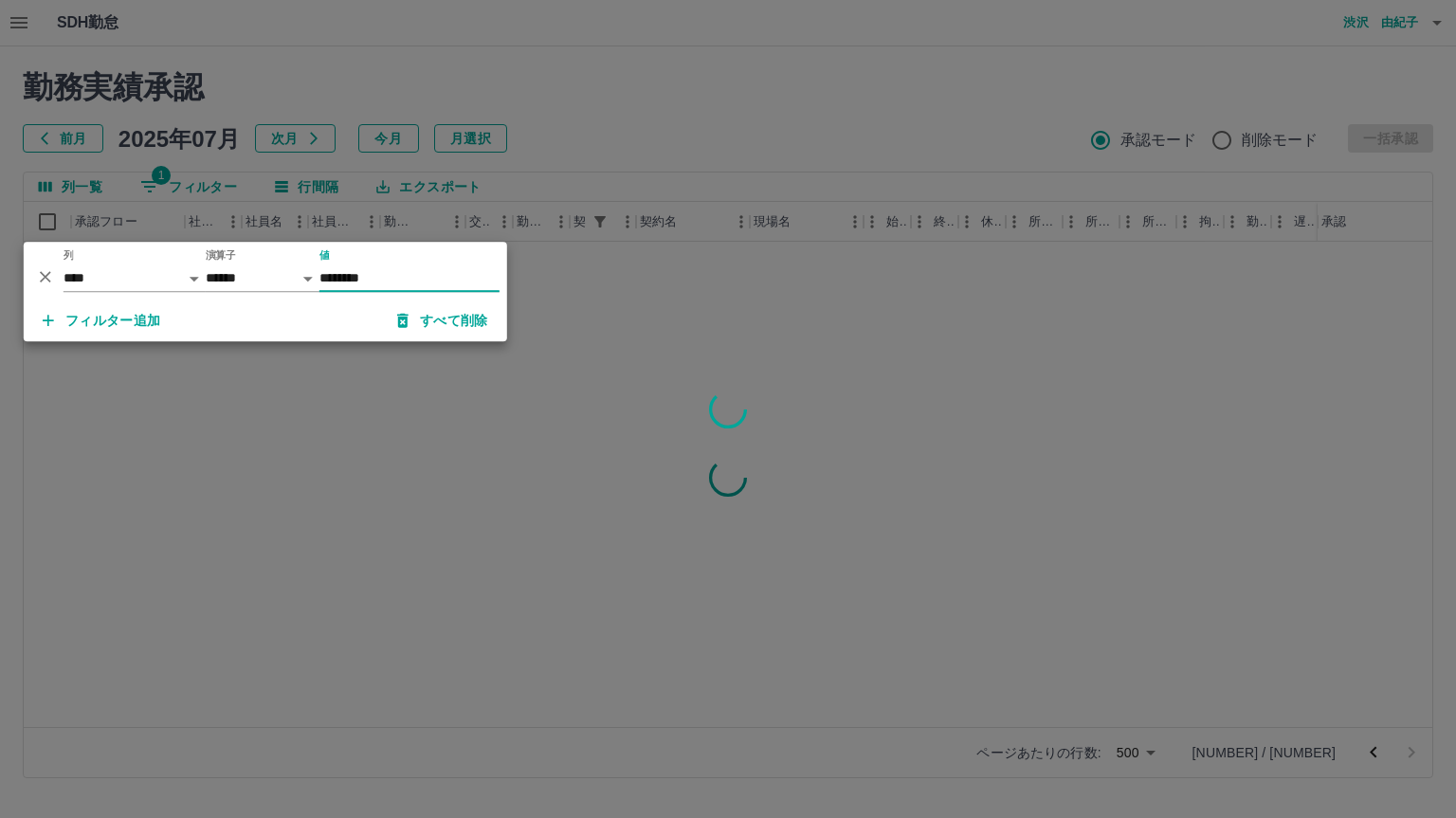 scroll, scrollTop: 0, scrollLeft: 0, axis: both 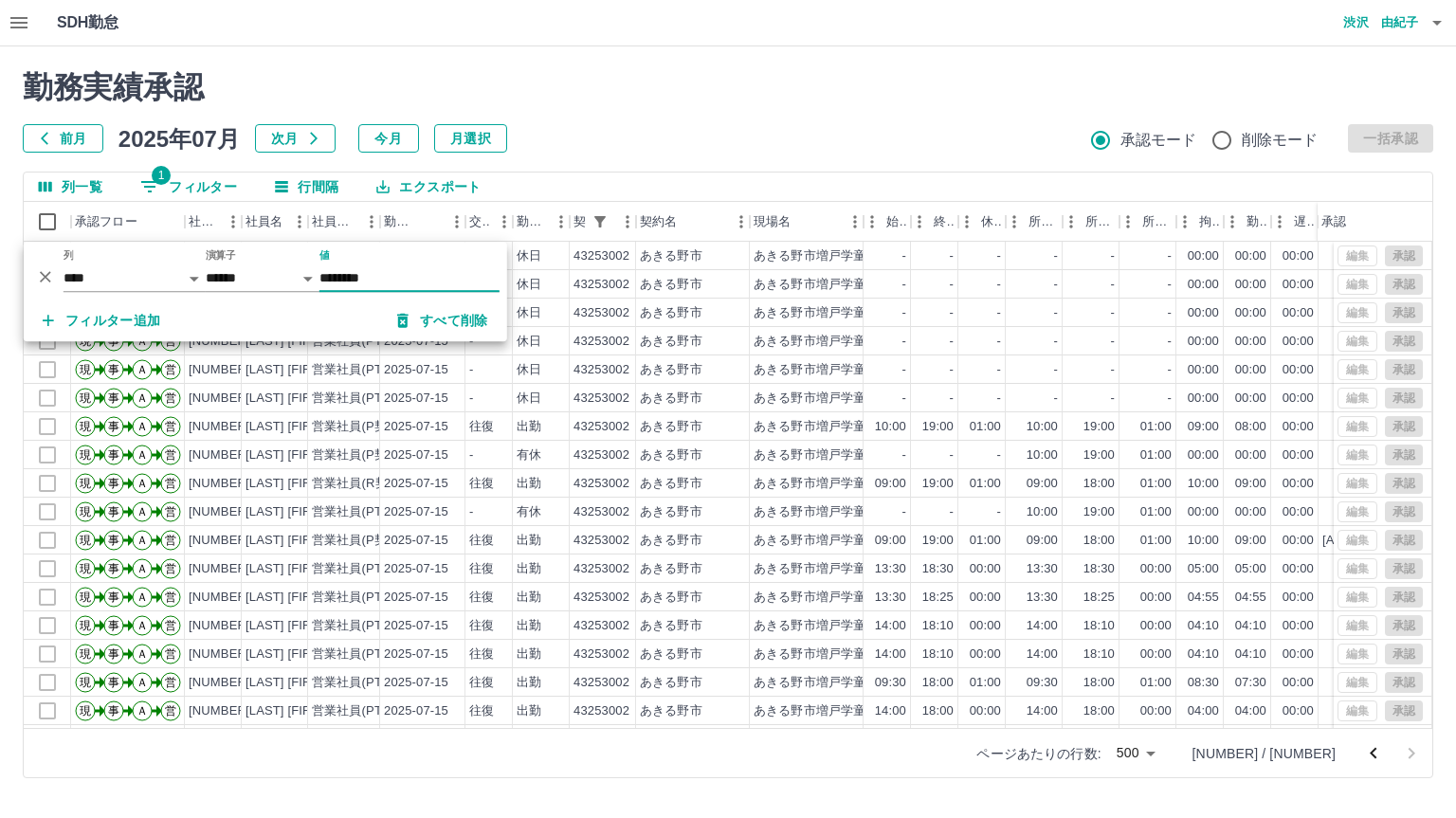 type on "********" 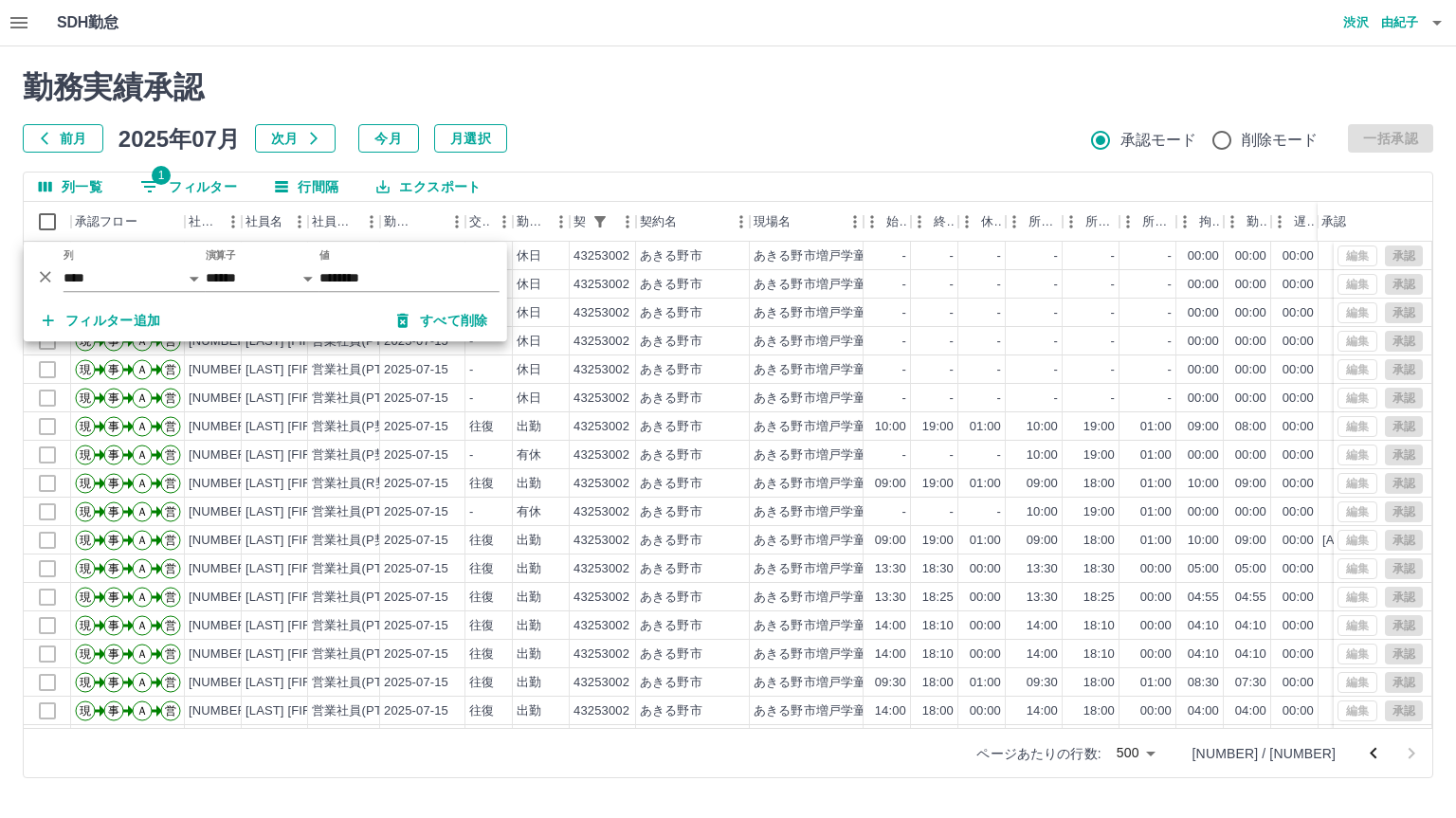 click on "前月 2025年07月 次月 今月 月選択 承認モード 削除モード 一括承認" at bounding box center [728, 138] 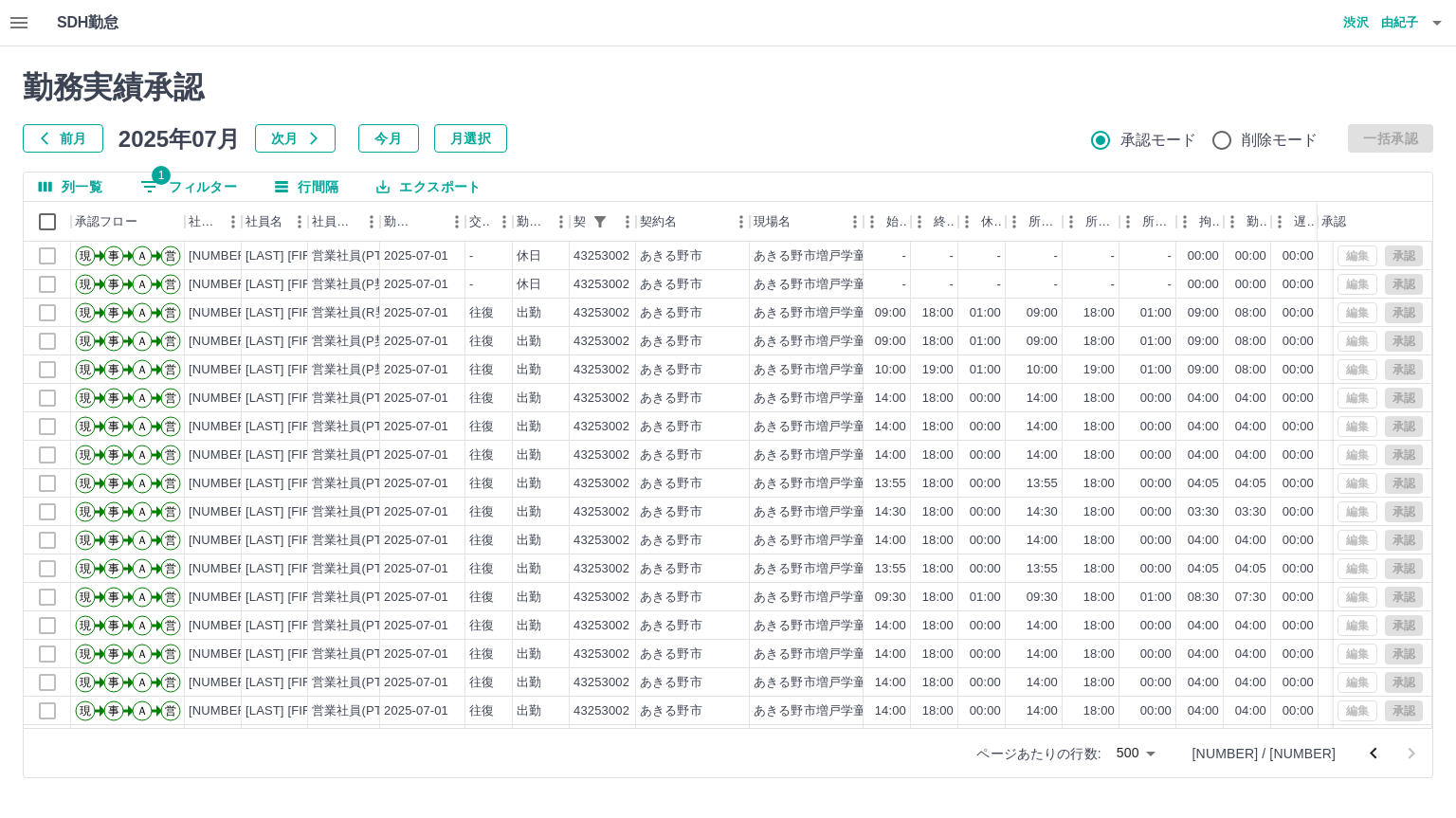 scroll, scrollTop: 12580, scrollLeft: 0, axis: vertical 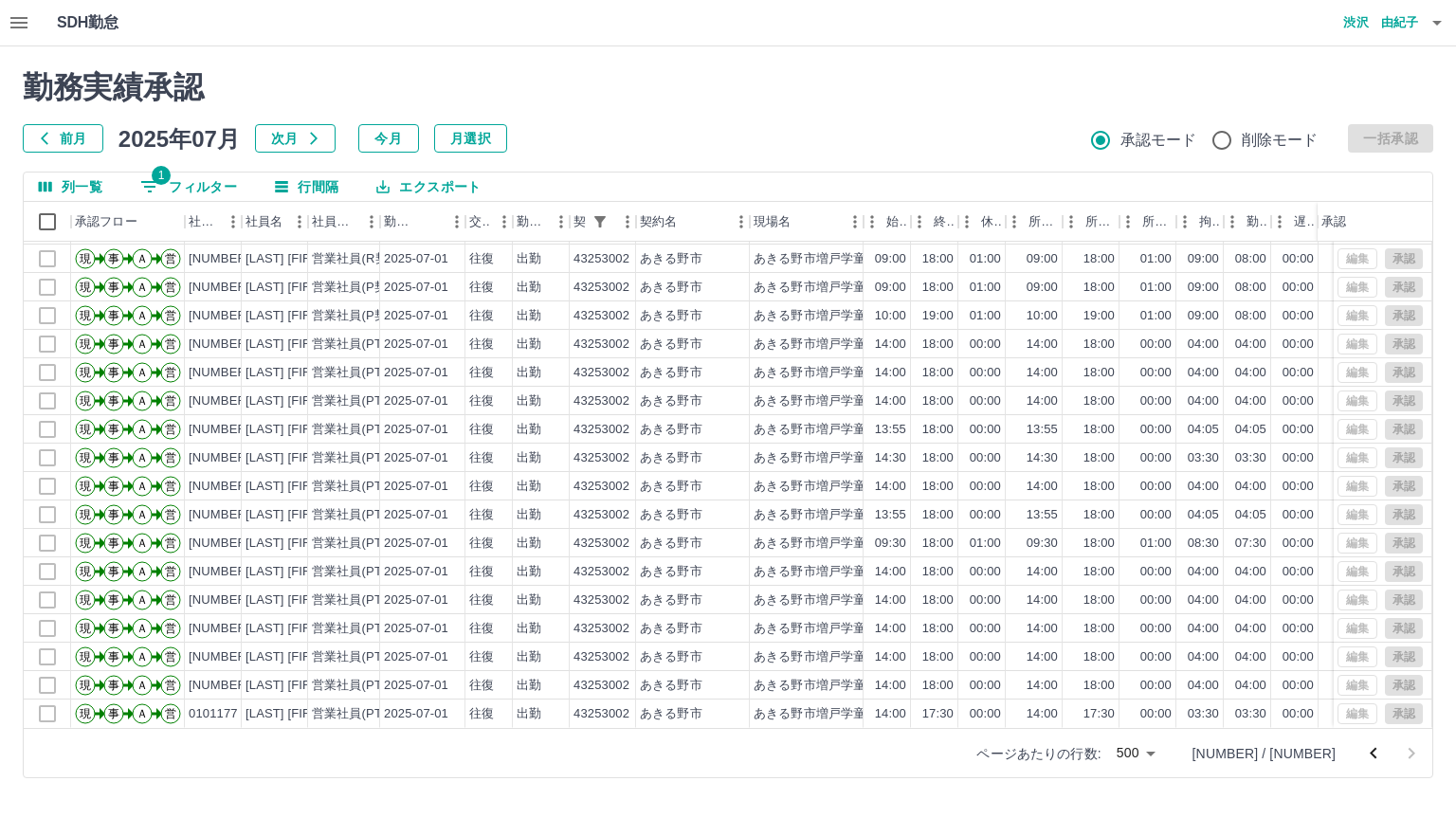 click 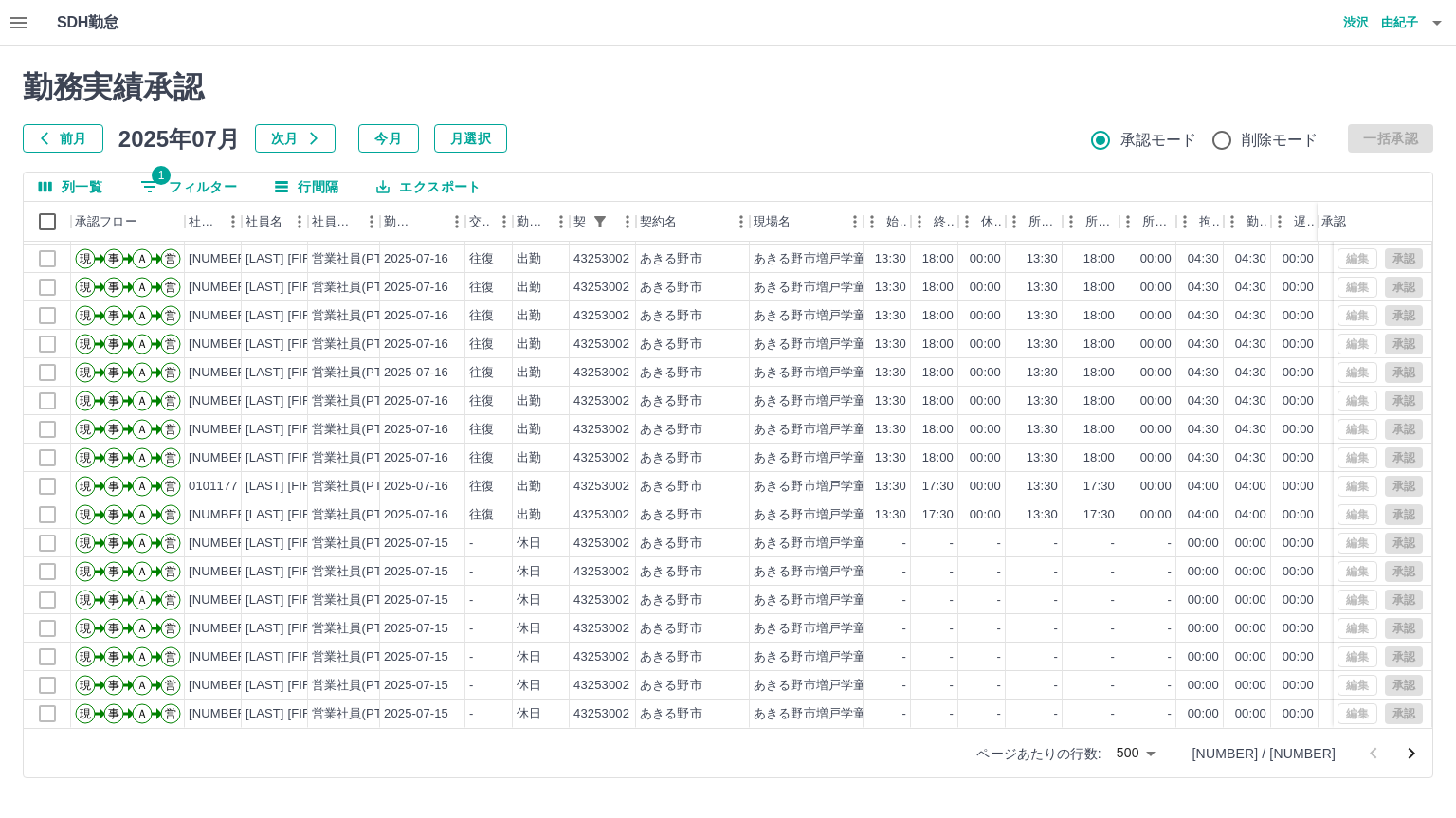 scroll, scrollTop: 13747, scrollLeft: 0, axis: vertical 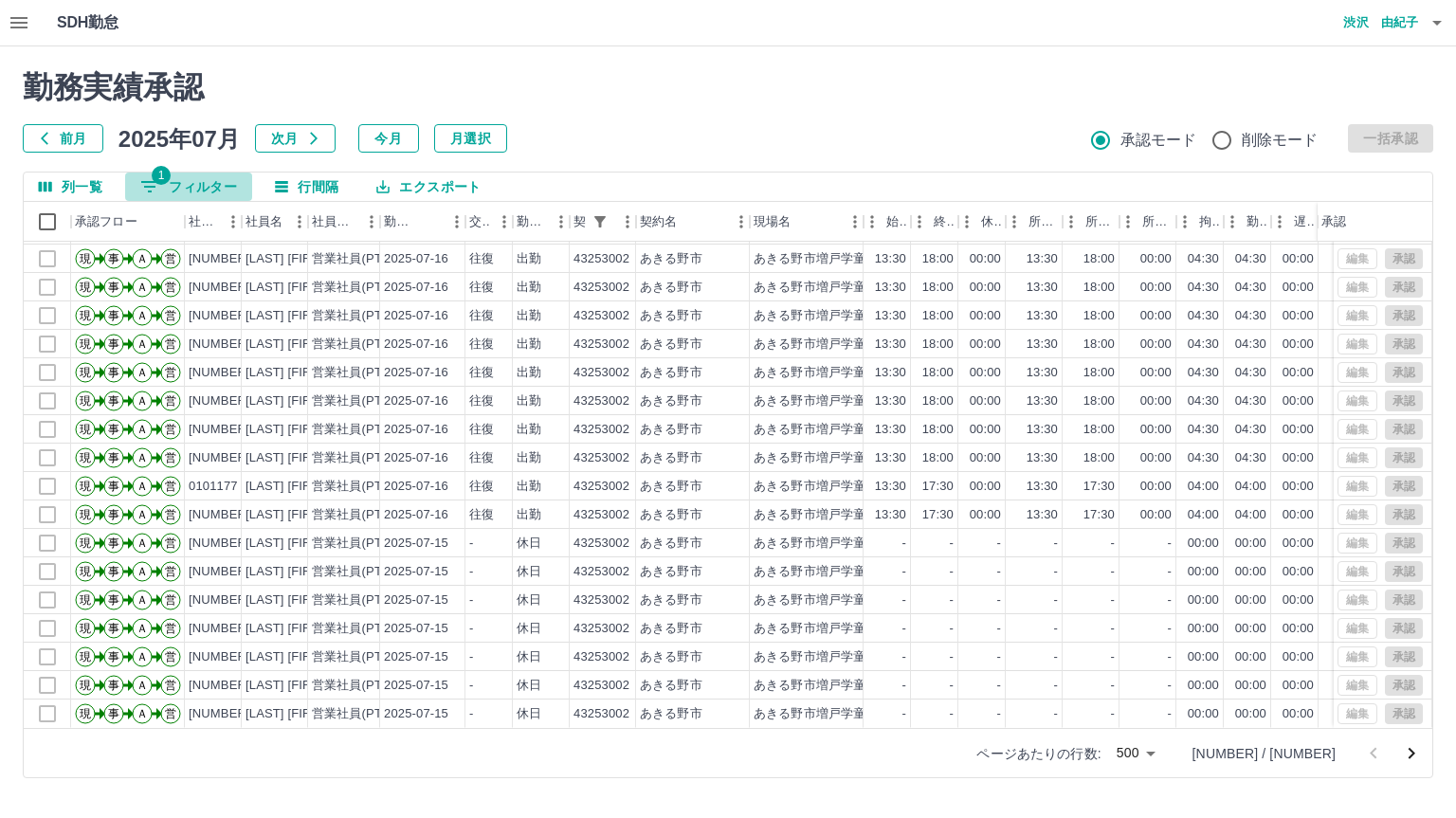 click on "1 フィルター" at bounding box center [189, 187] 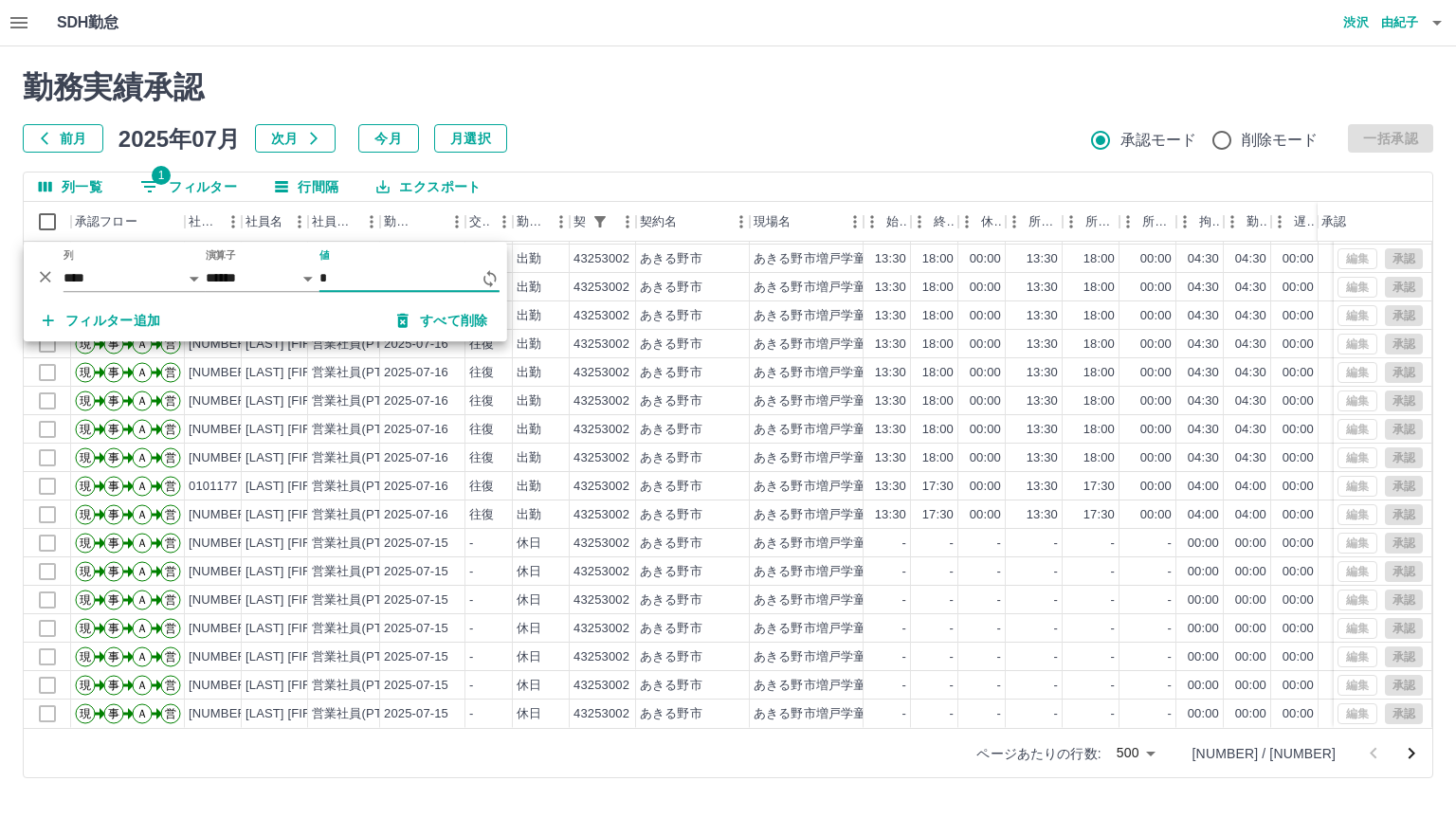 scroll, scrollTop: 0, scrollLeft: 0, axis: both 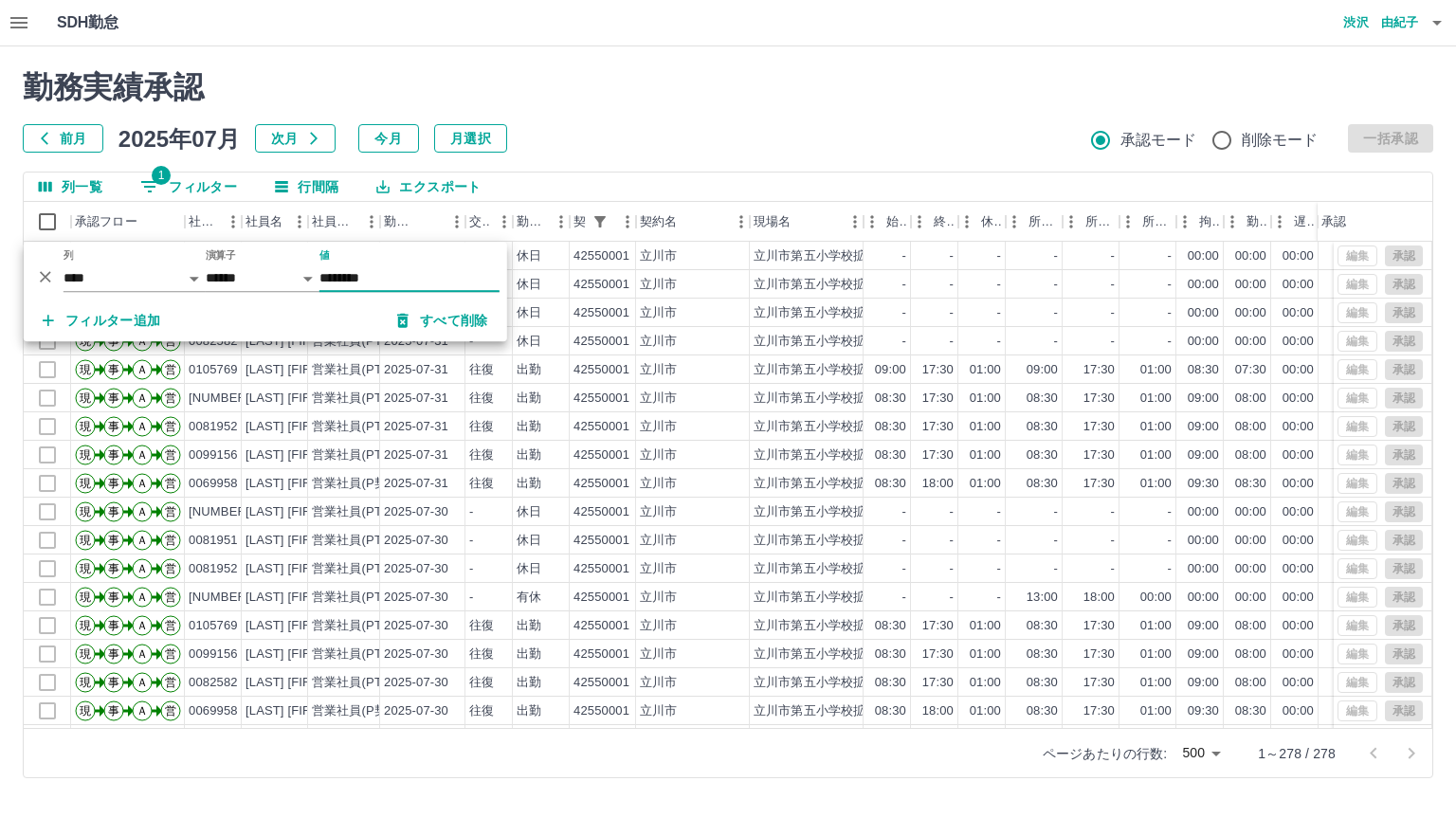 type on "********" 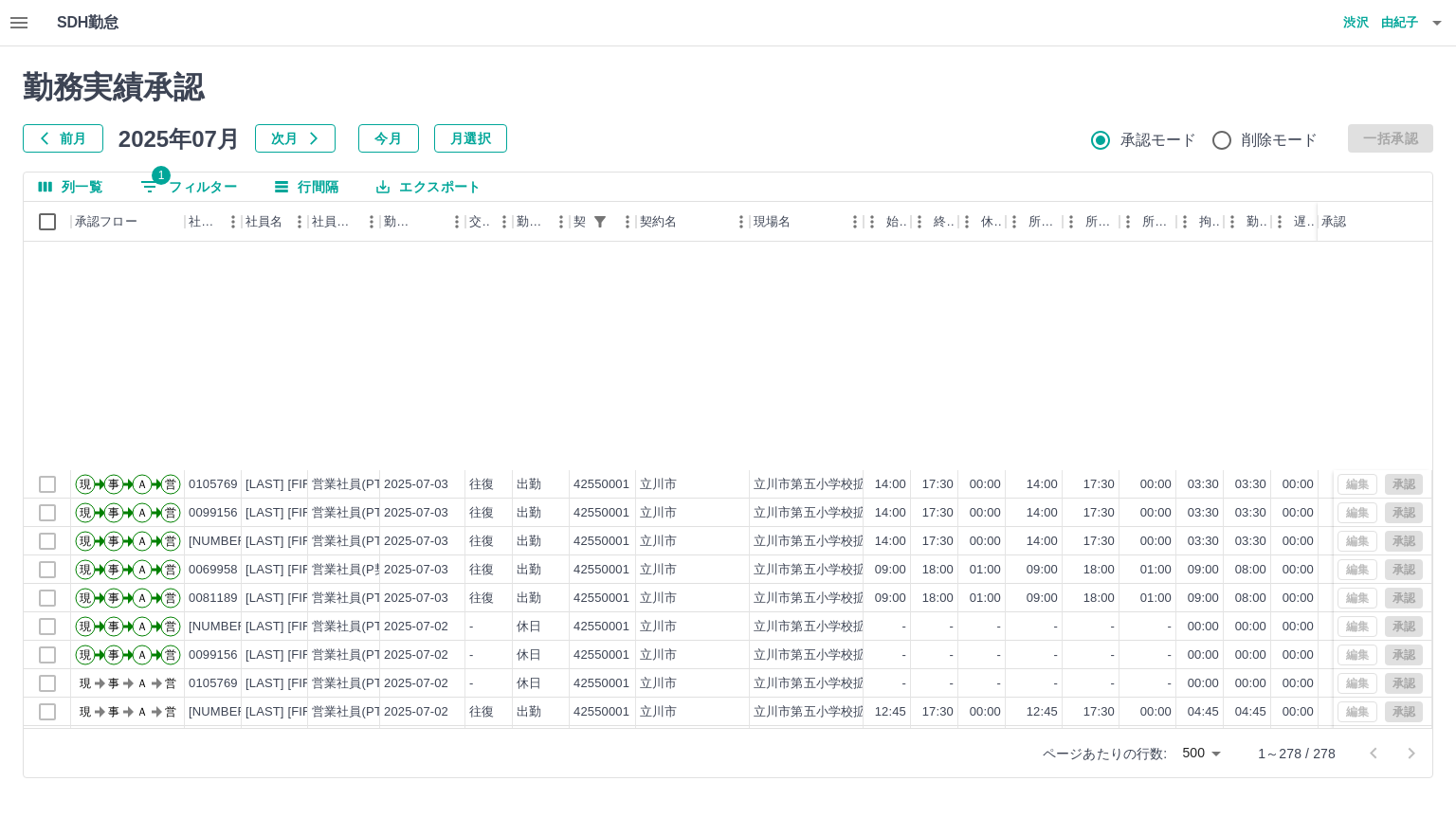 scroll, scrollTop: 7434, scrollLeft: 0, axis: vertical 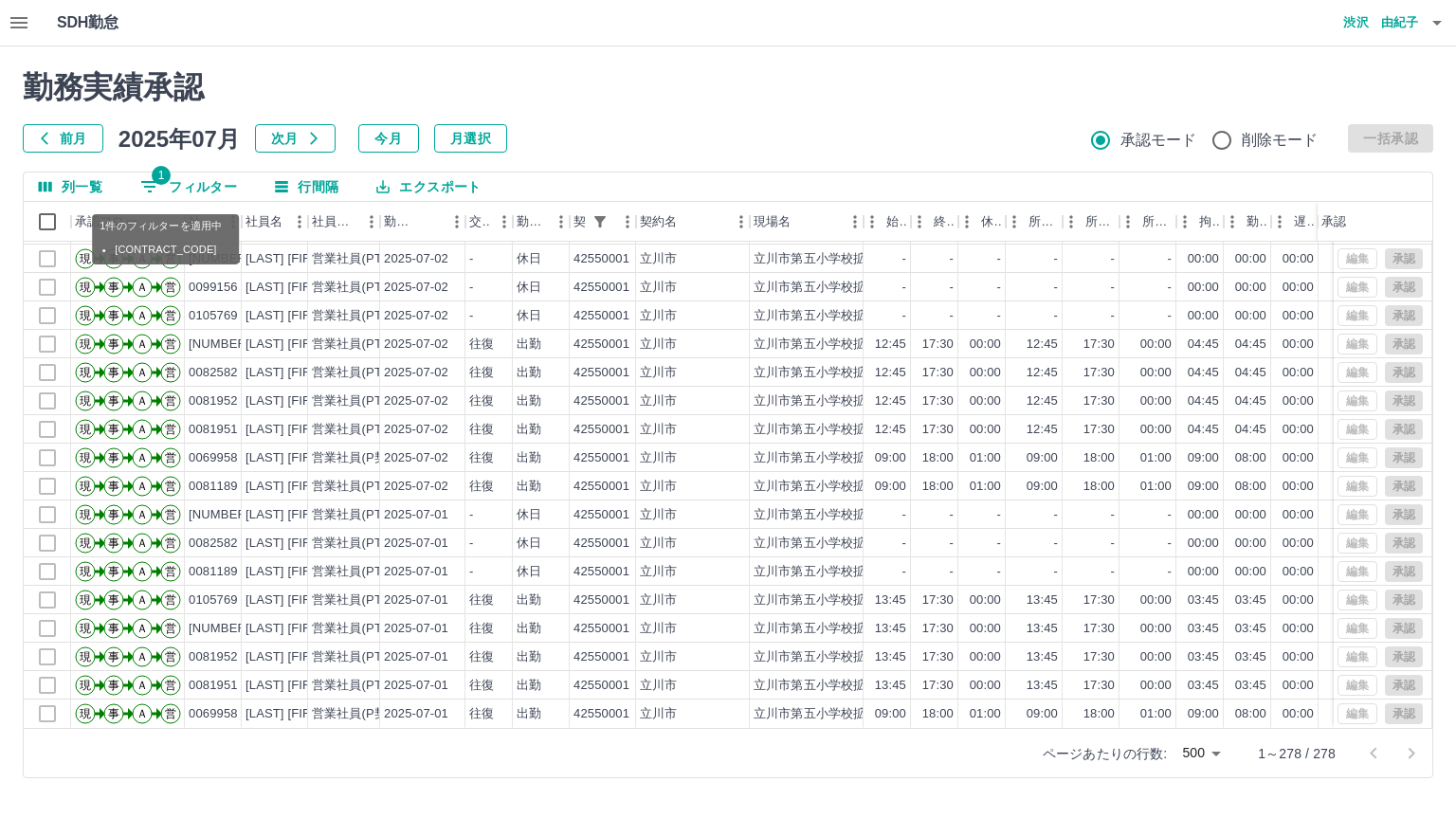click on "1 フィルター" at bounding box center (189, 187) 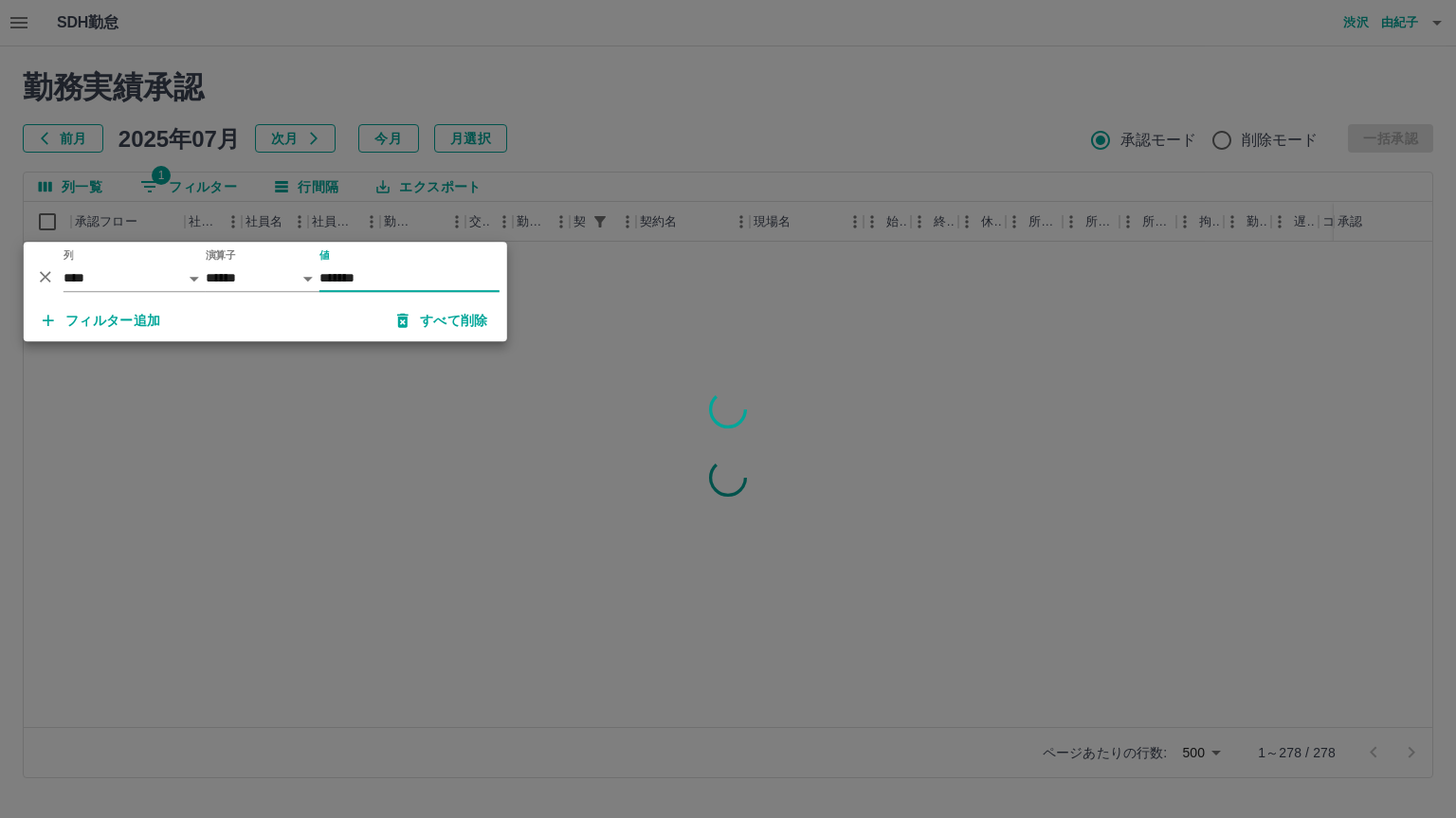 scroll, scrollTop: 0, scrollLeft: 0, axis: both 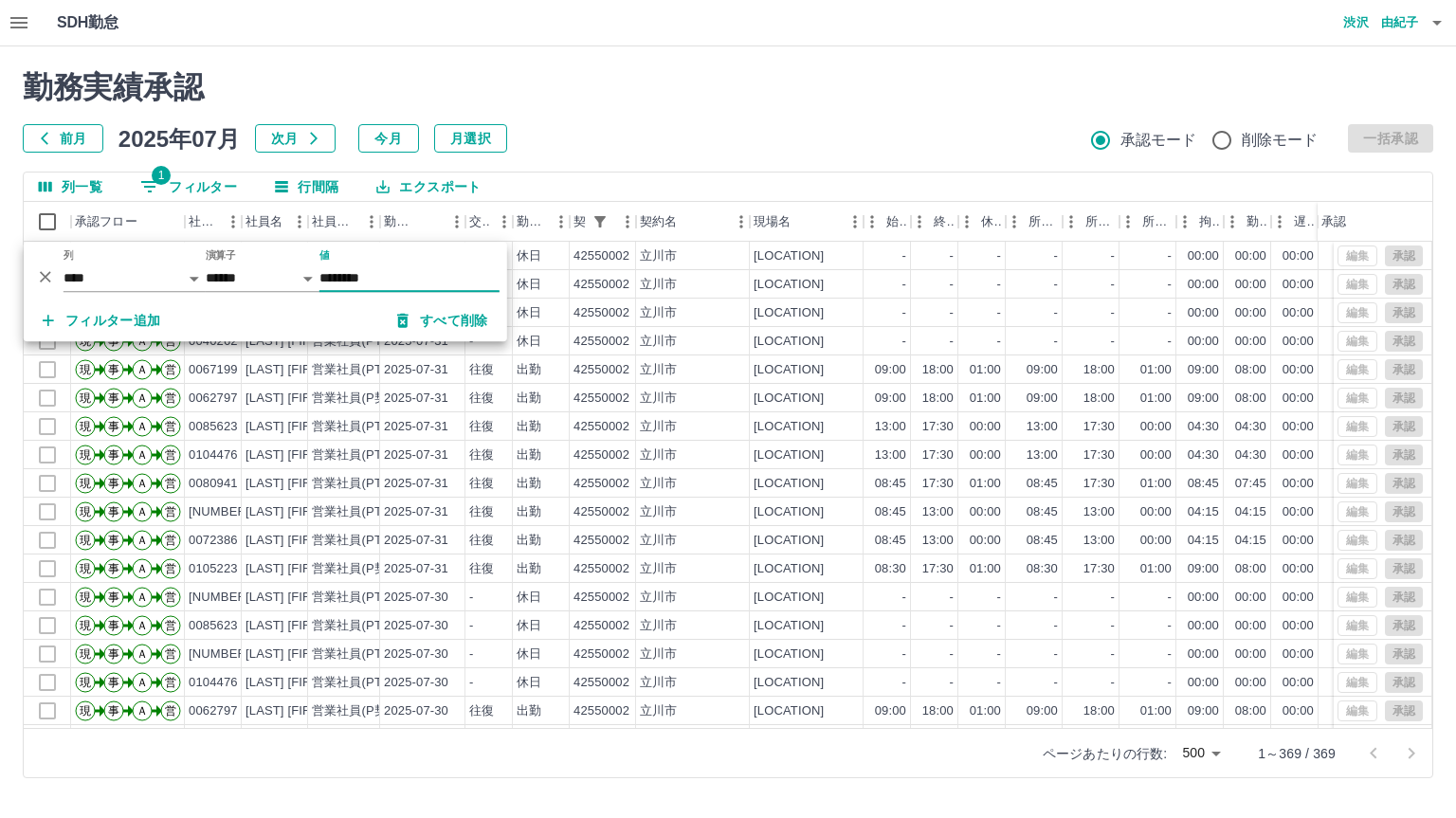type on "********" 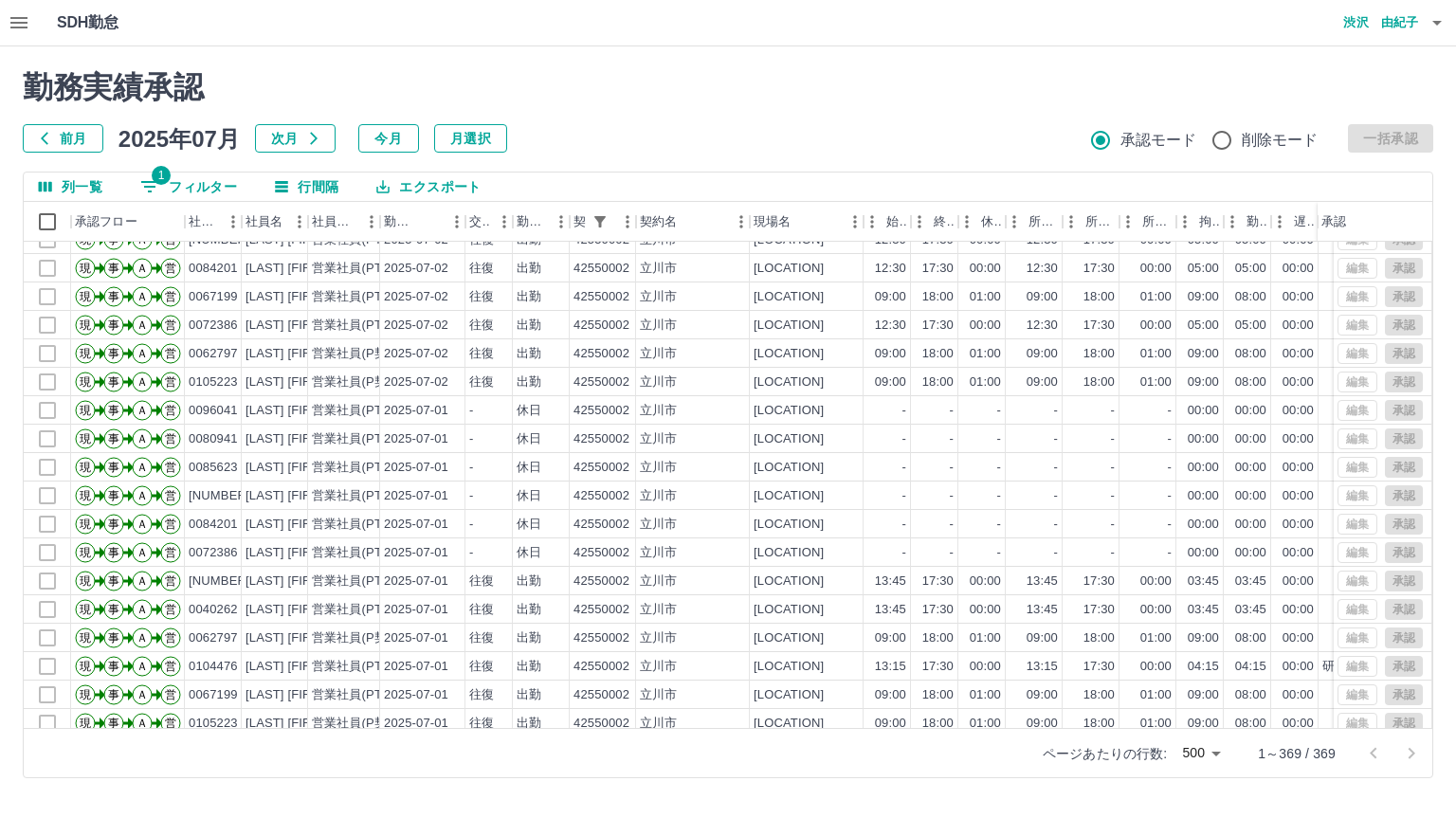 scroll, scrollTop: 10021, scrollLeft: 0, axis: vertical 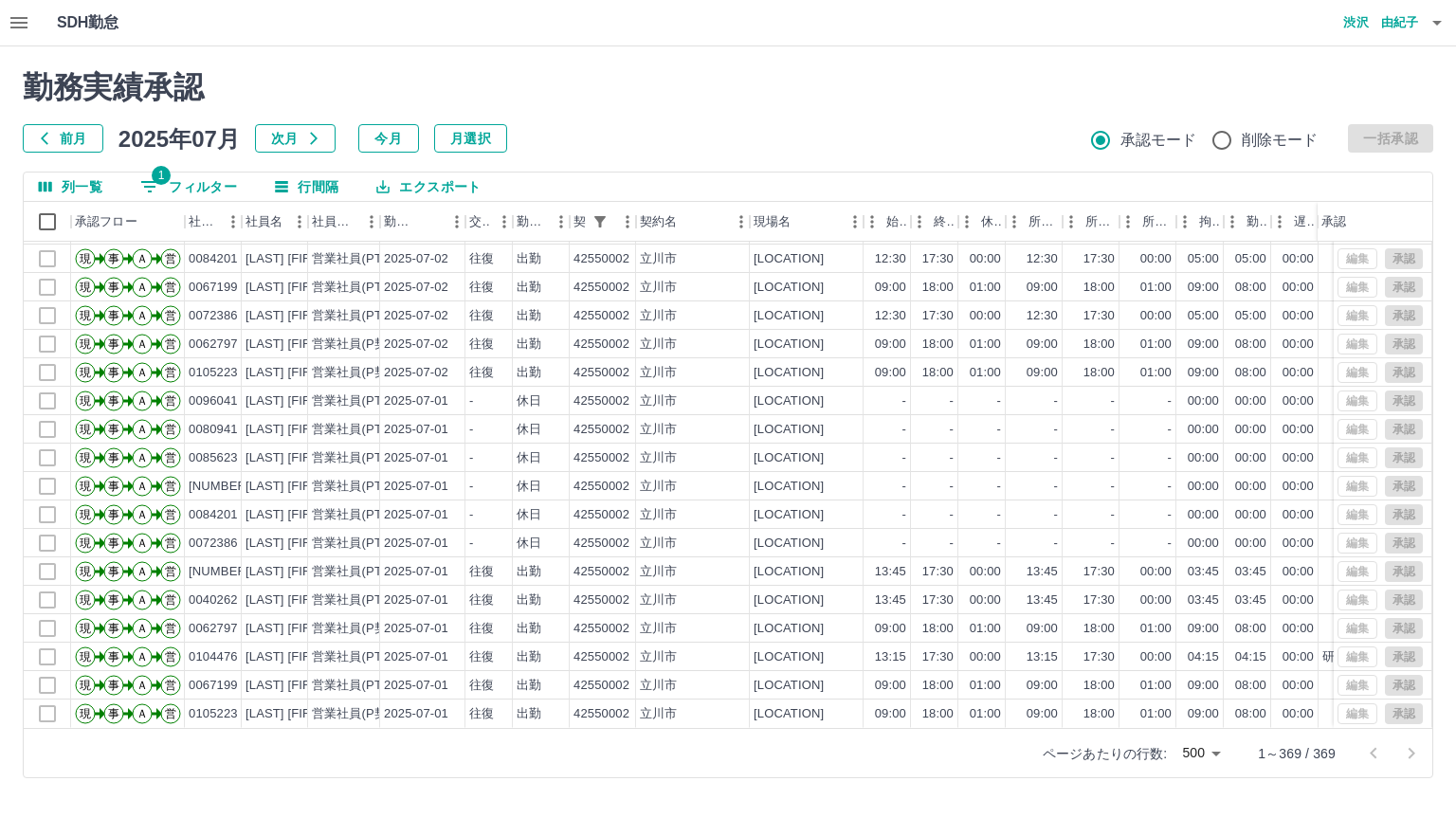 click on "1 フィルター" at bounding box center (189, 187) 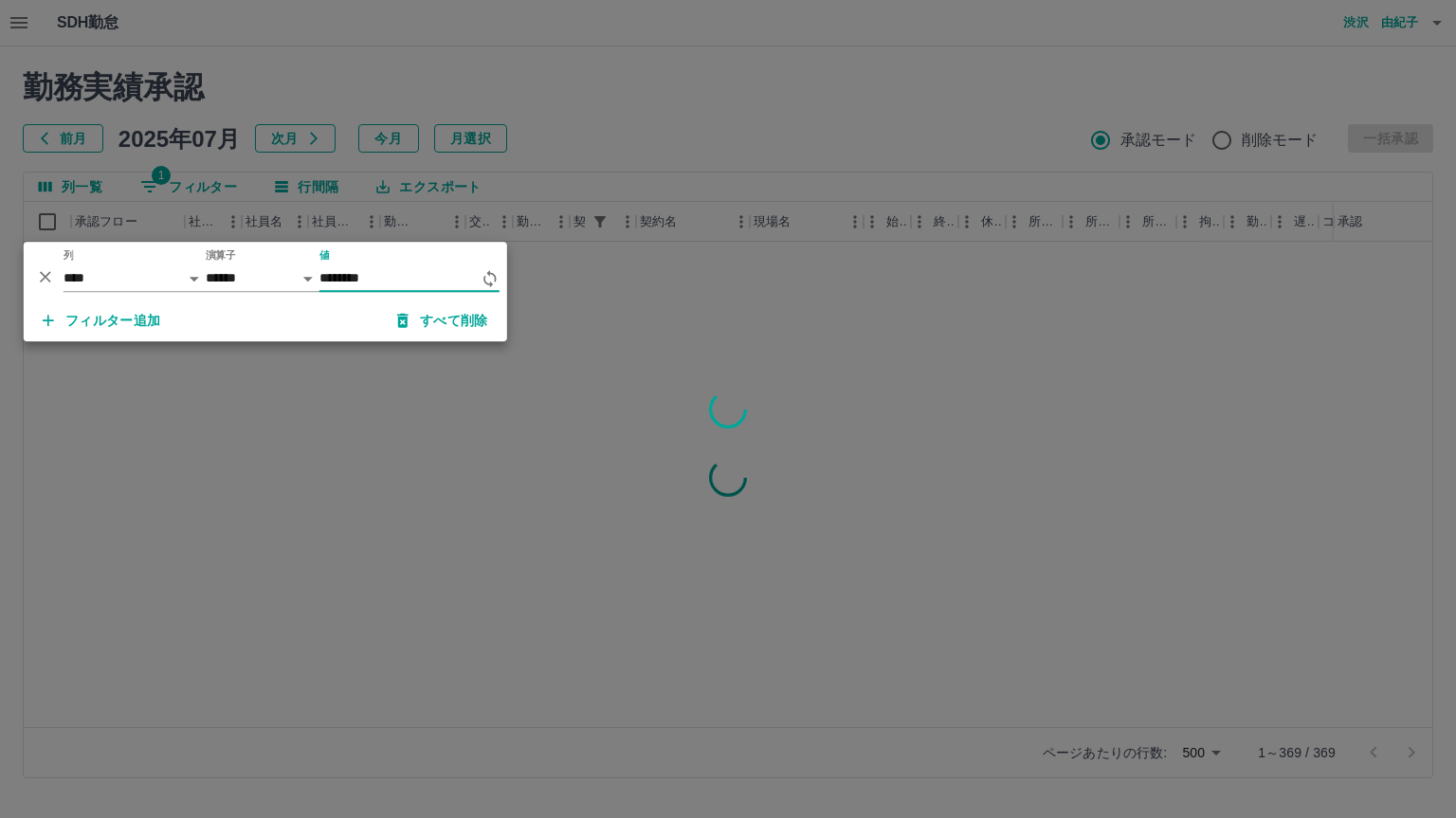 scroll, scrollTop: 0, scrollLeft: 0, axis: both 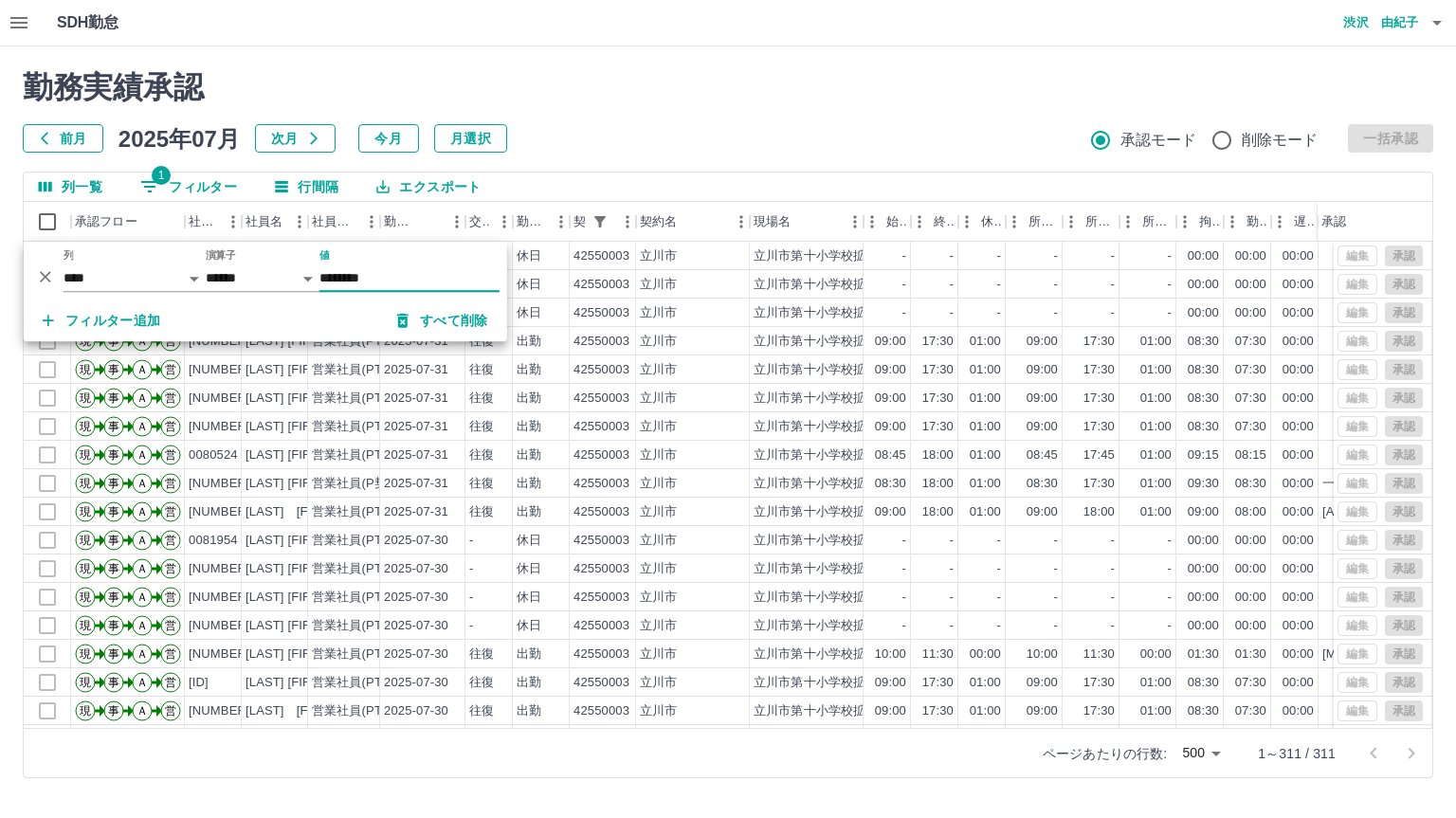 type on "********" 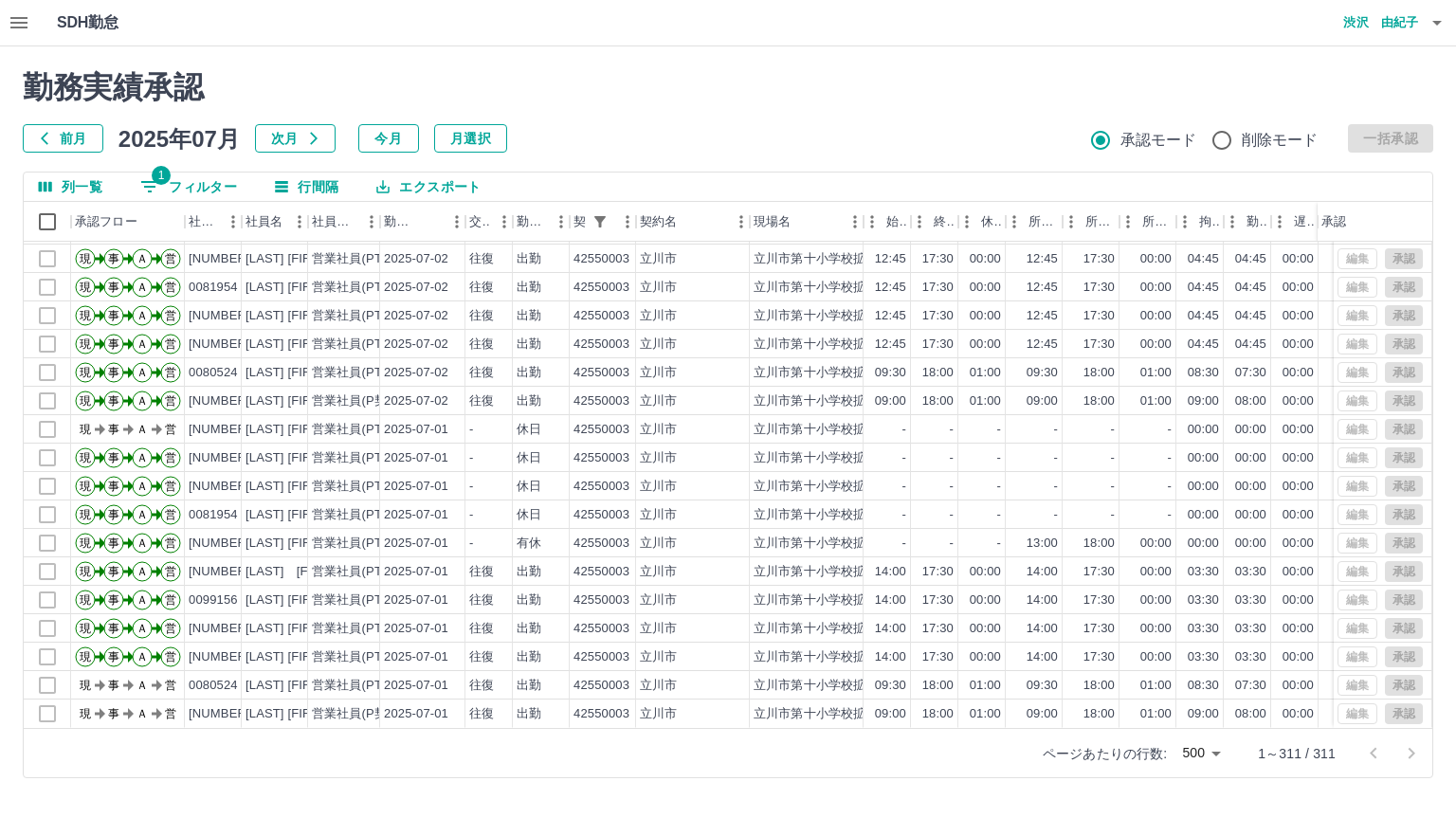 scroll, scrollTop: 8371, scrollLeft: 0, axis: vertical 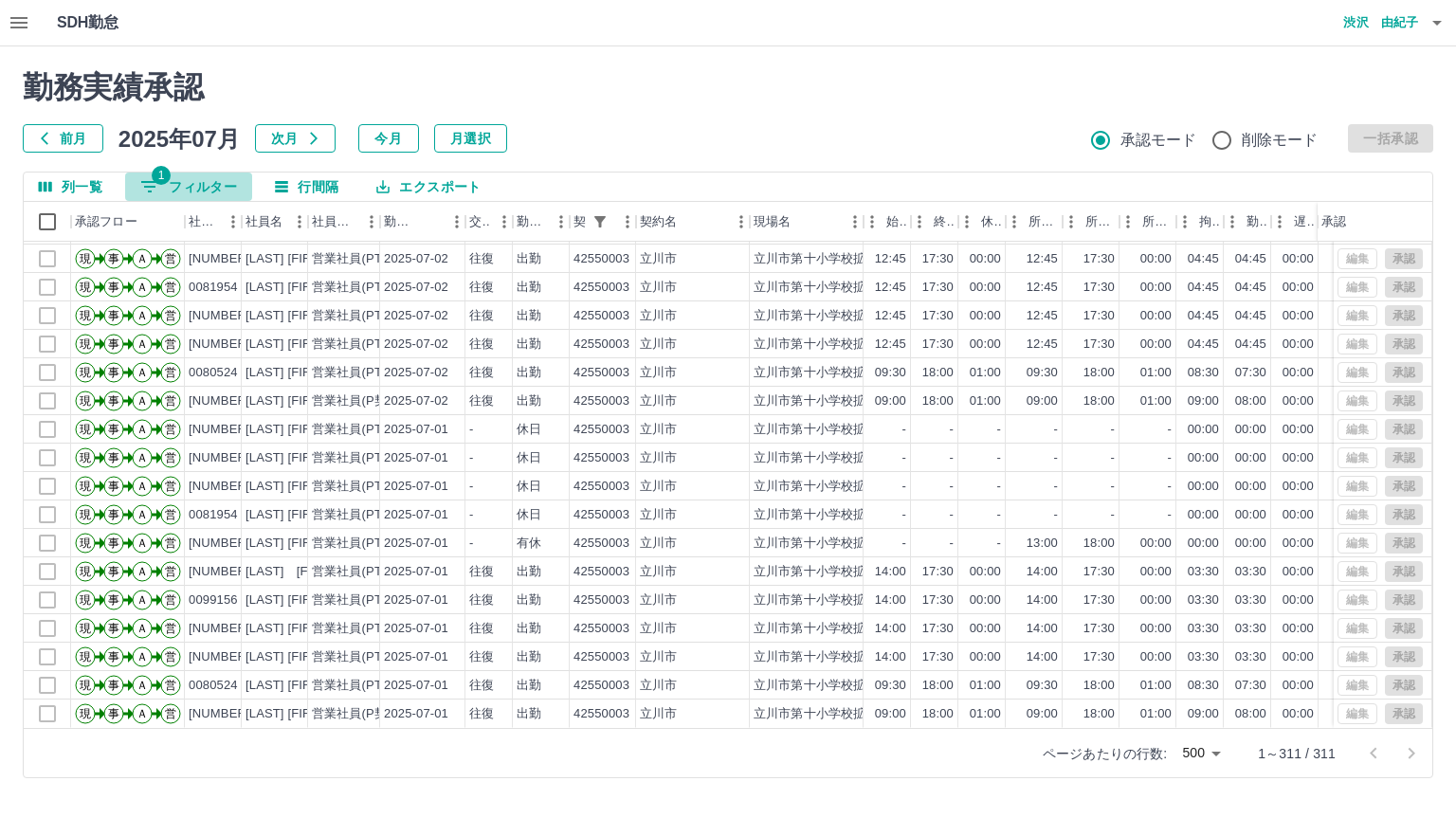 click on "1 フィルター" at bounding box center (189, 187) 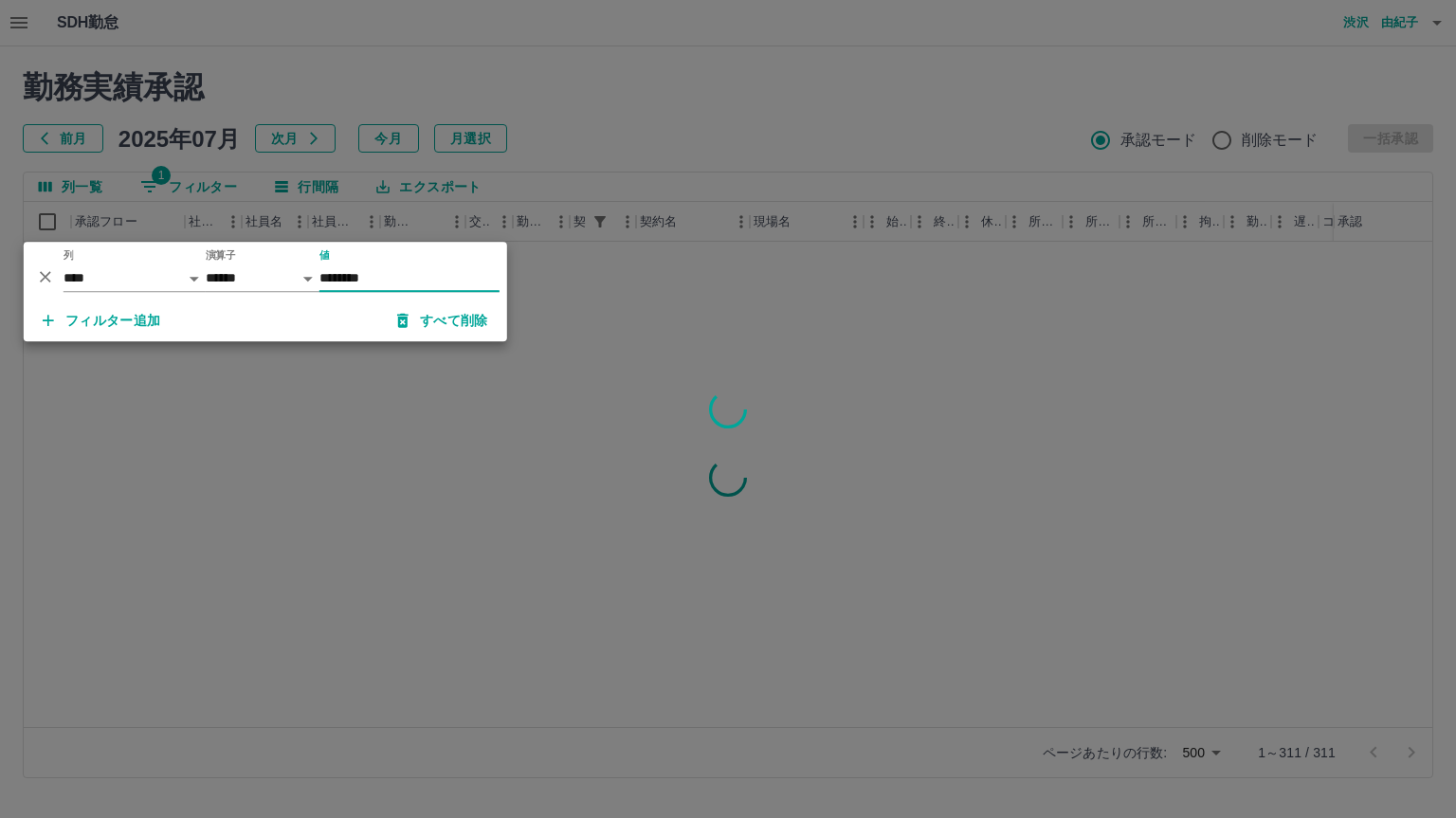 scroll, scrollTop: 0, scrollLeft: 0, axis: both 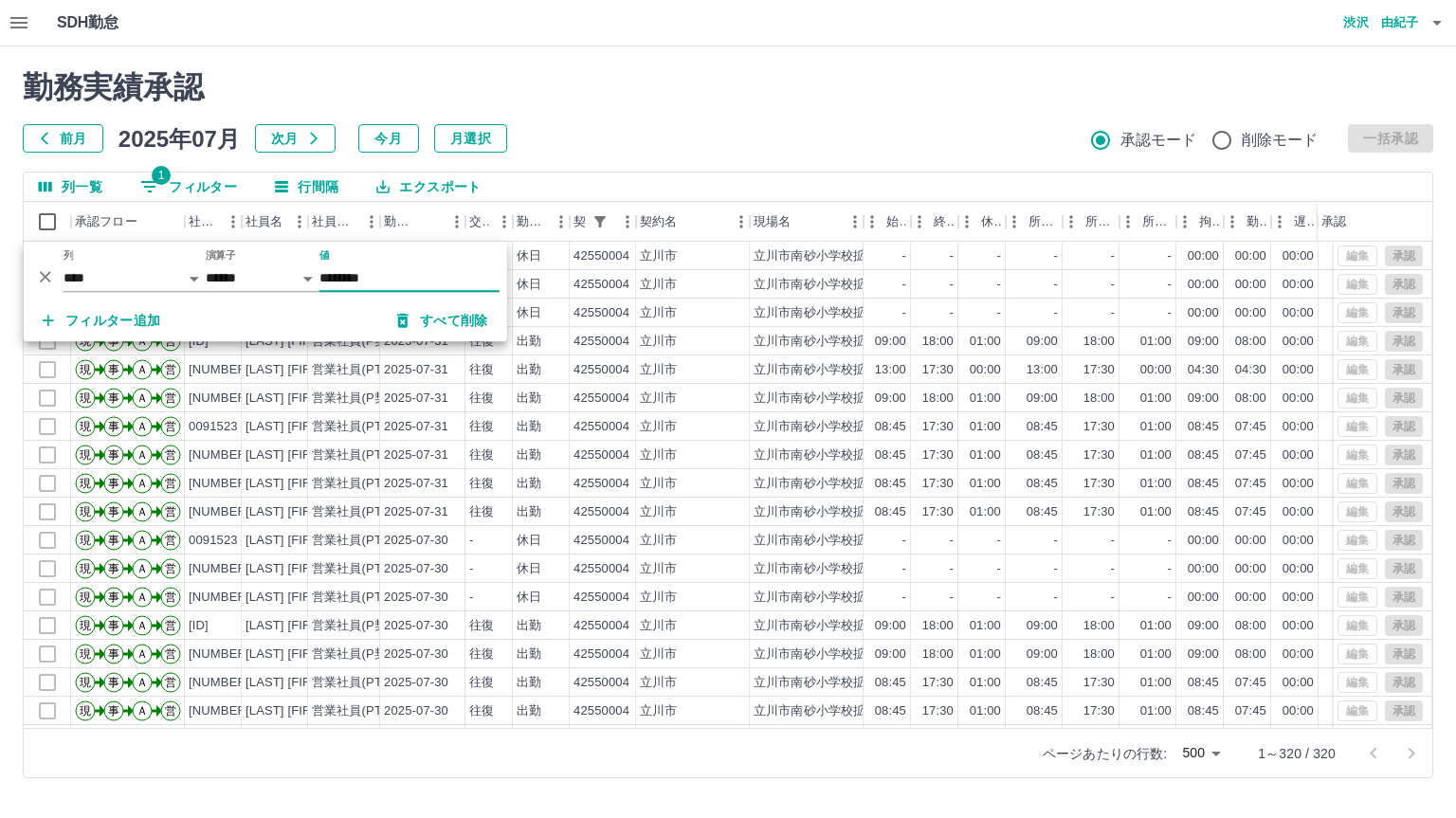 type on "********" 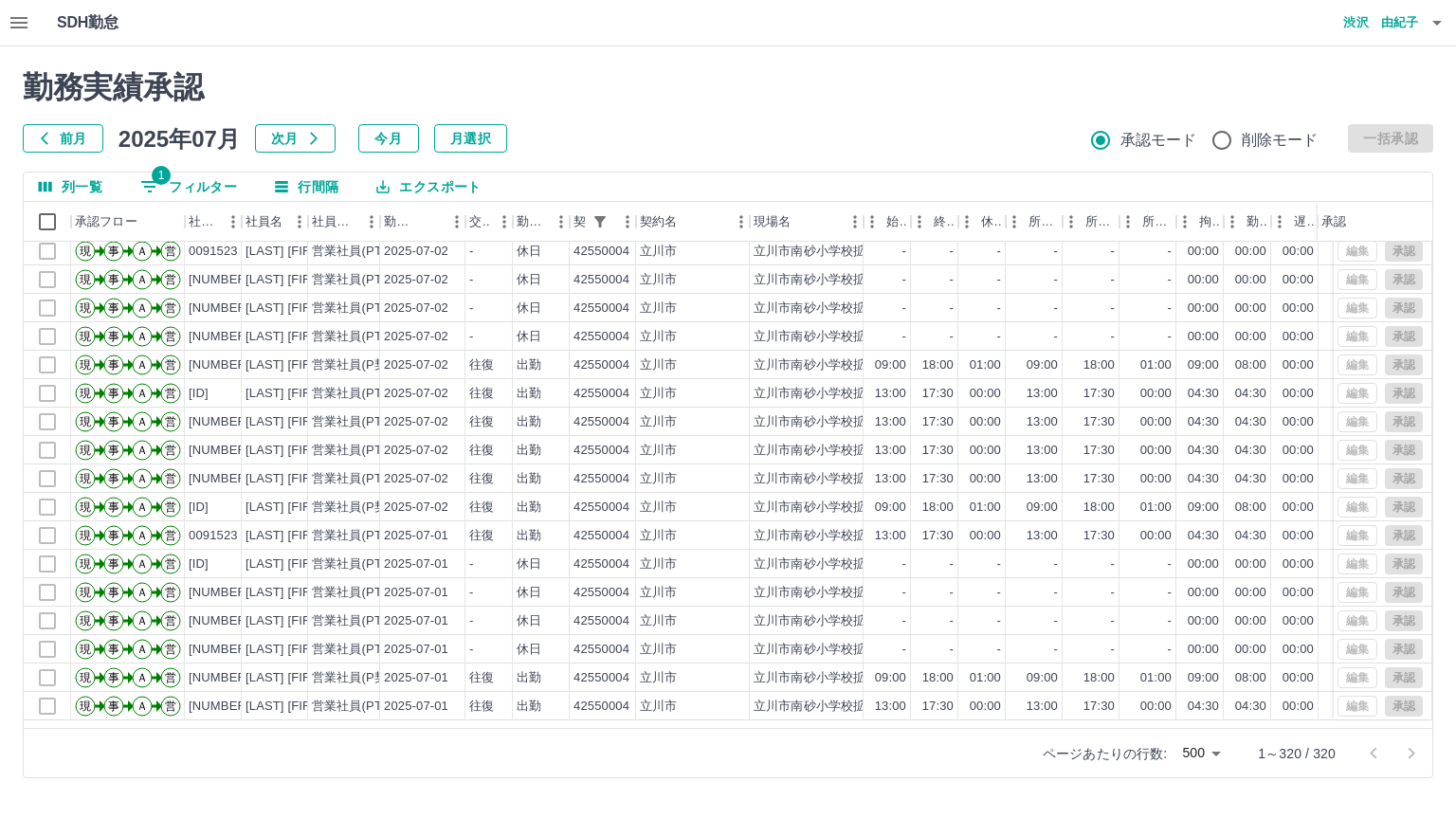 scroll, scrollTop: 8628, scrollLeft: 0, axis: vertical 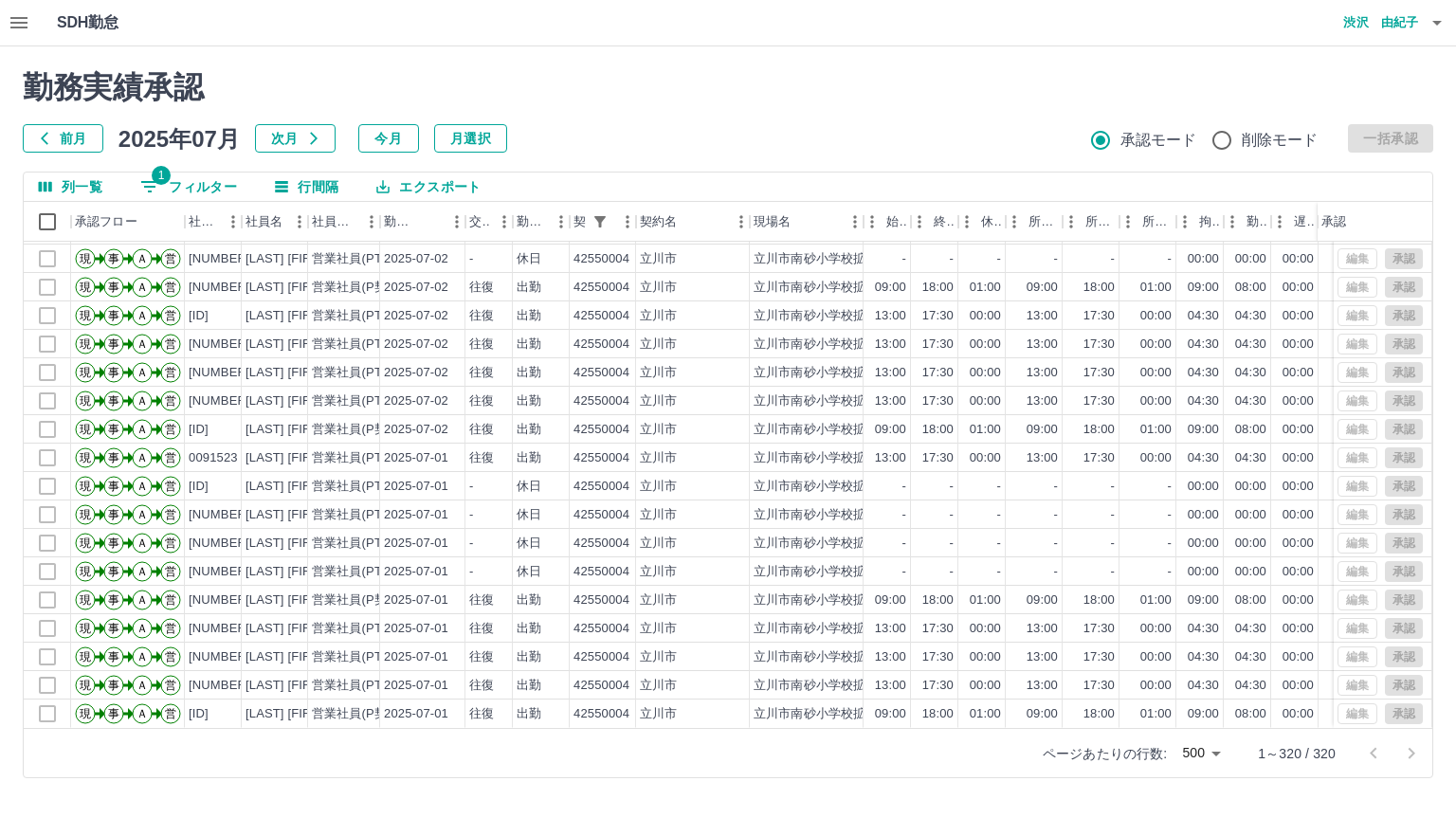 click on "1 フィルター" at bounding box center [189, 187] 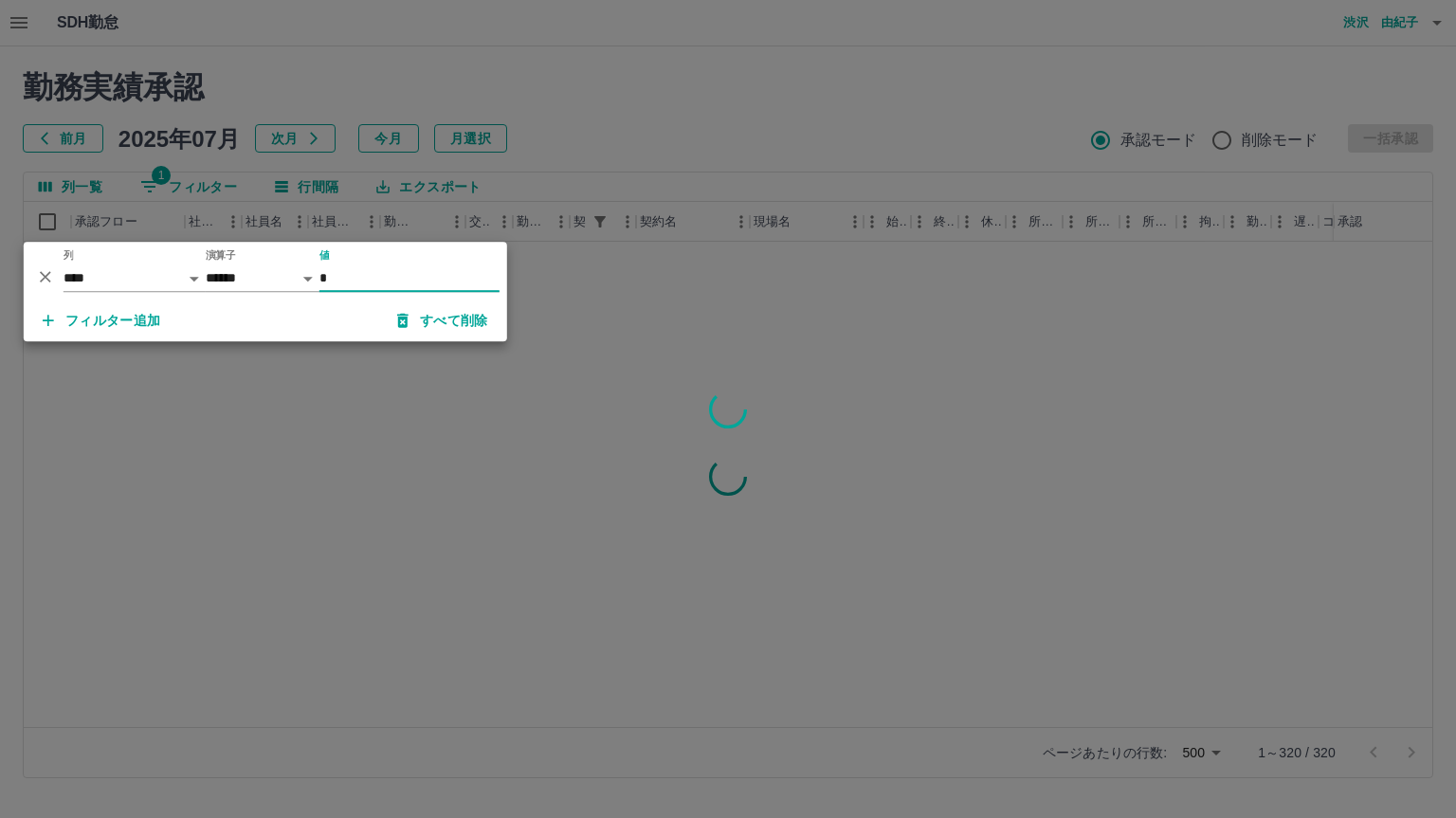 scroll, scrollTop: 0, scrollLeft: 0, axis: both 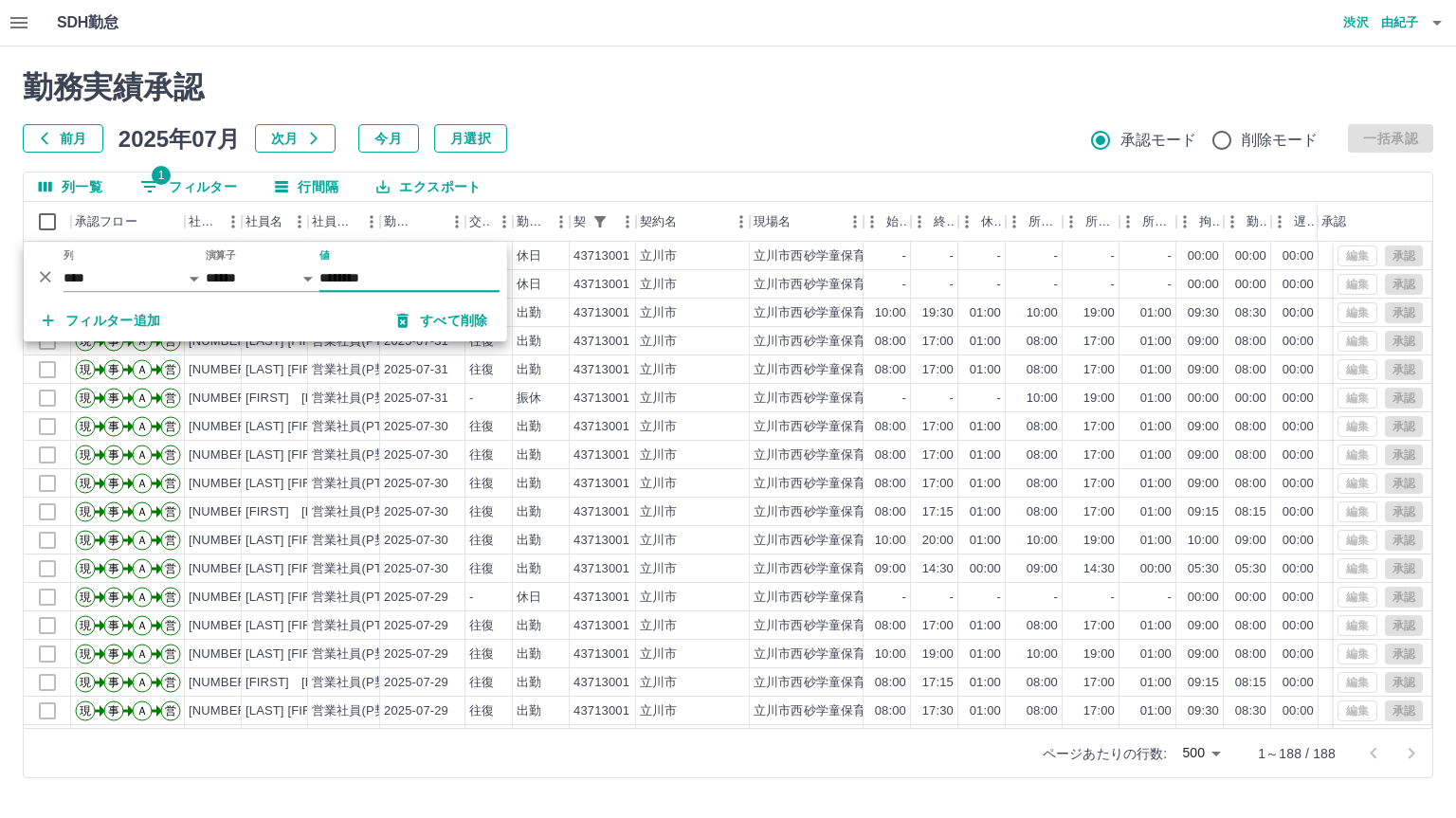 type on "********" 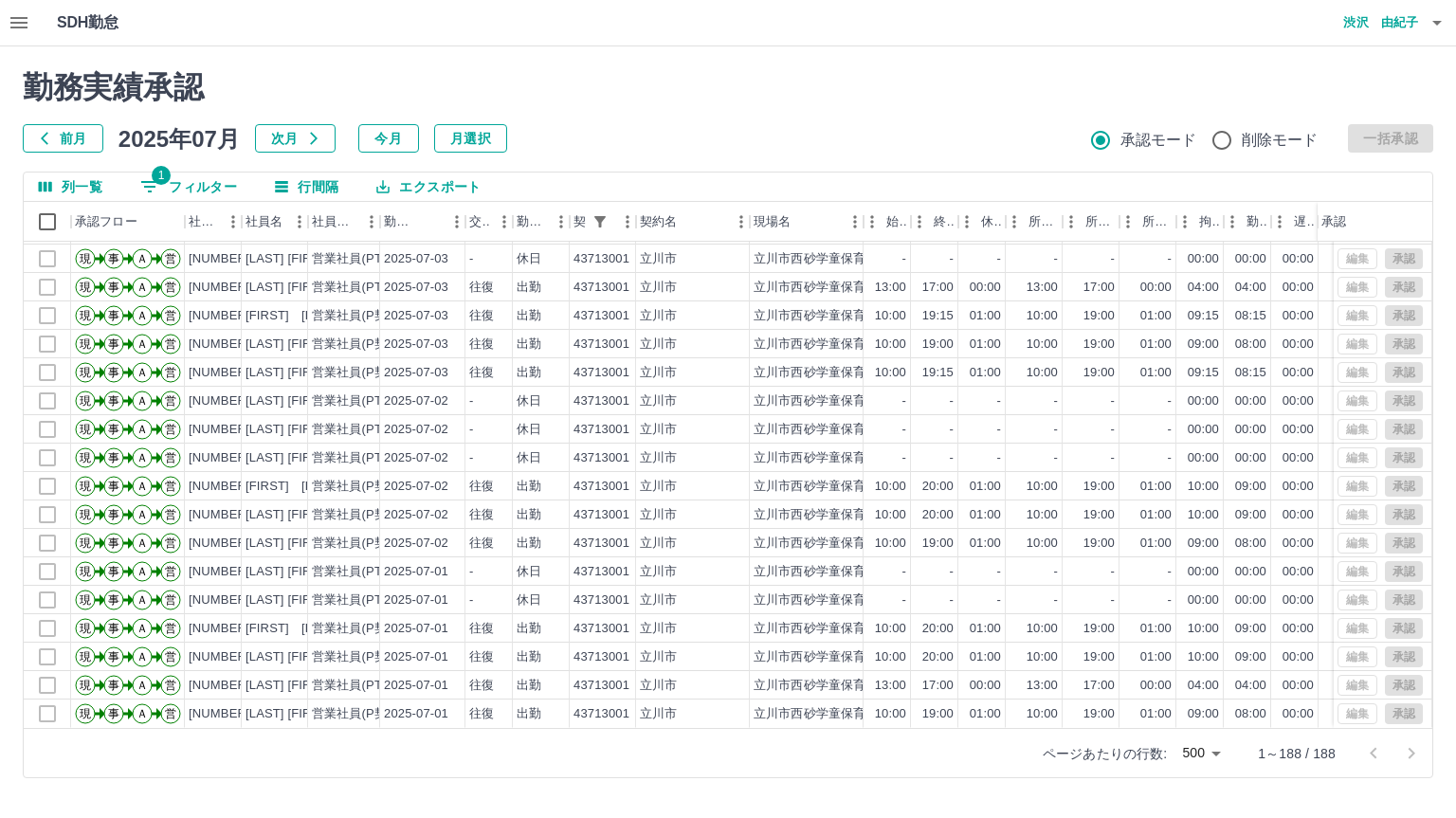 scroll, scrollTop: 4875, scrollLeft: 0, axis: vertical 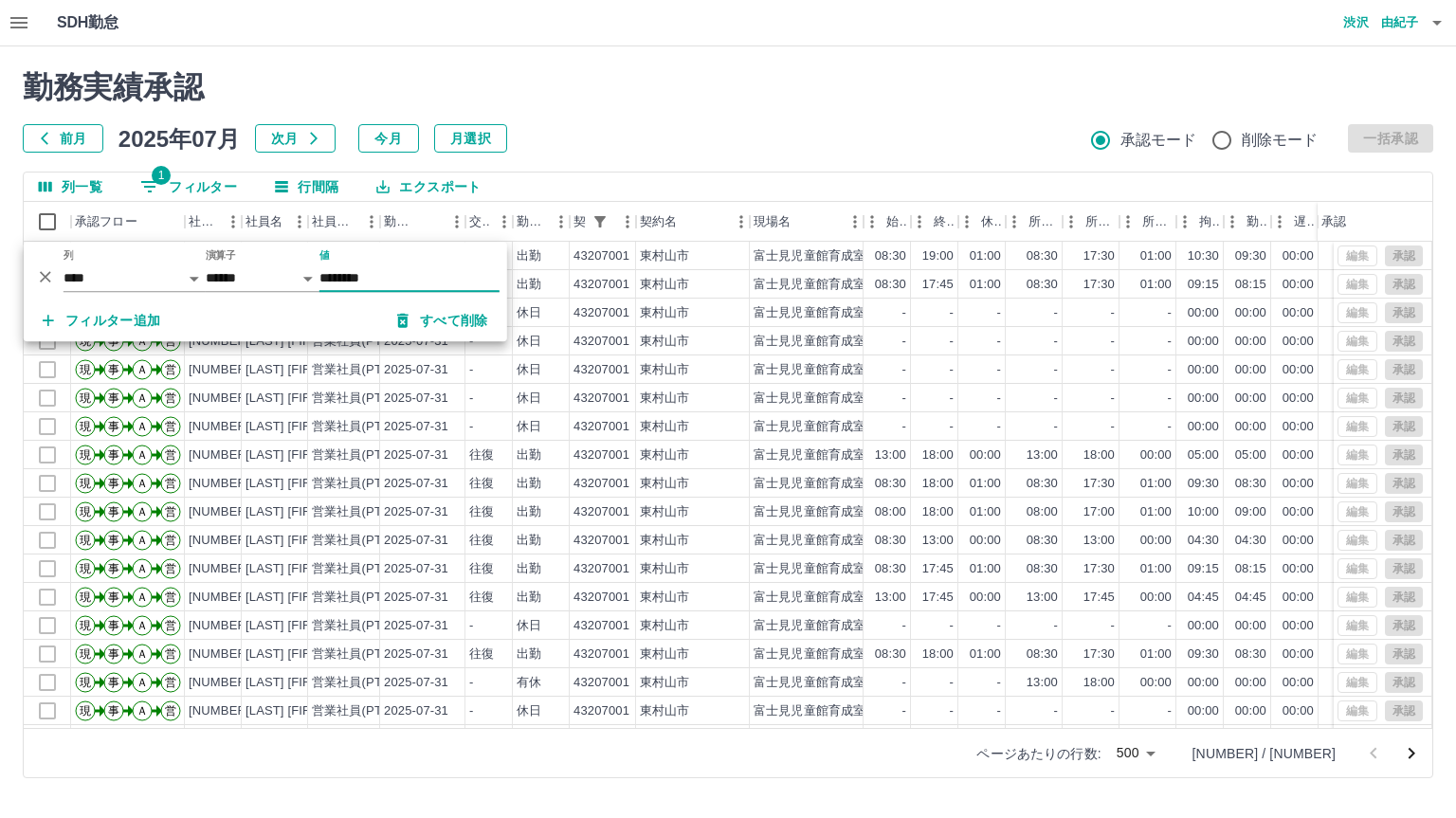 type on "********" 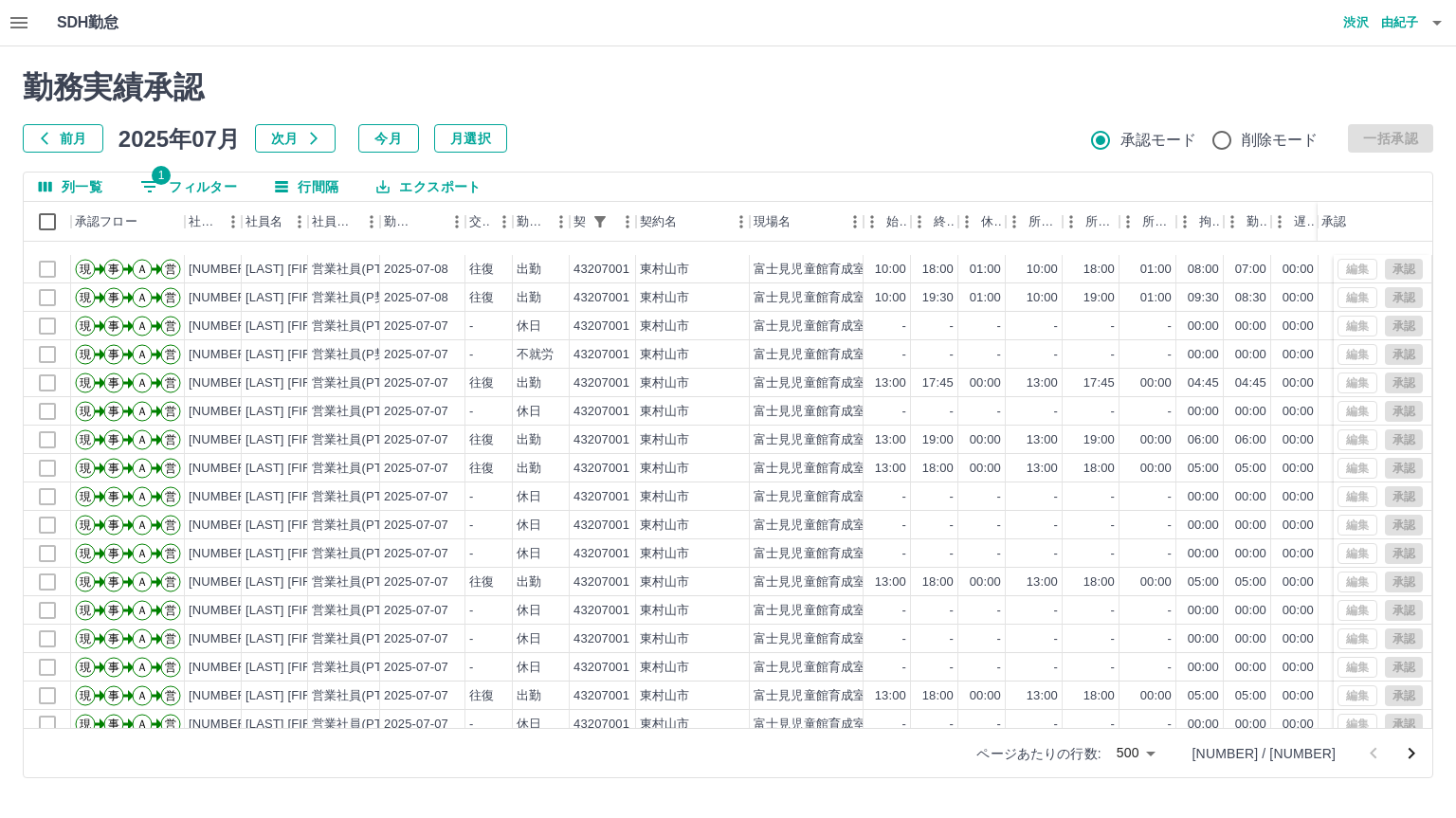 scroll, scrollTop: 13747, scrollLeft: 0, axis: vertical 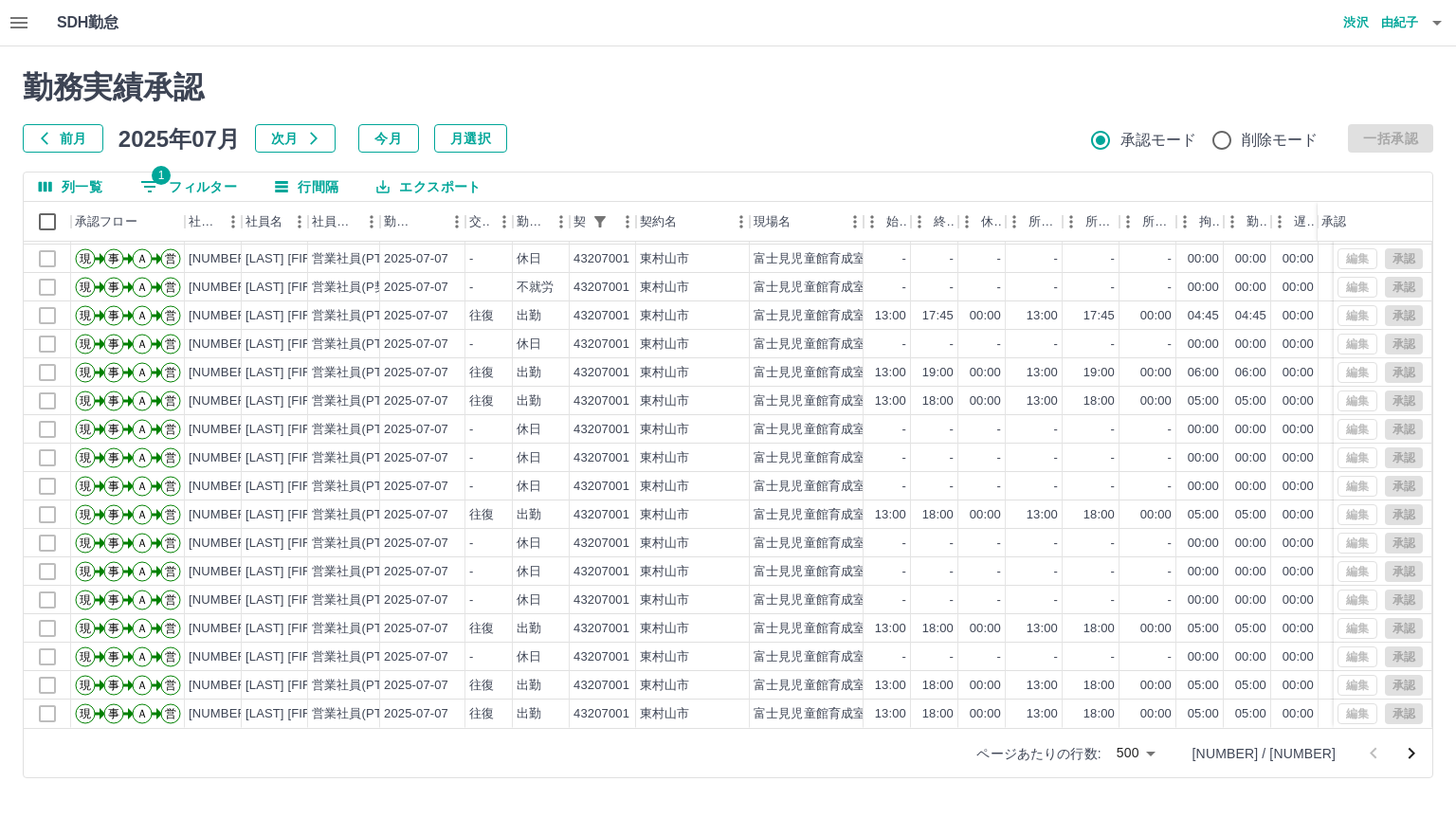 click 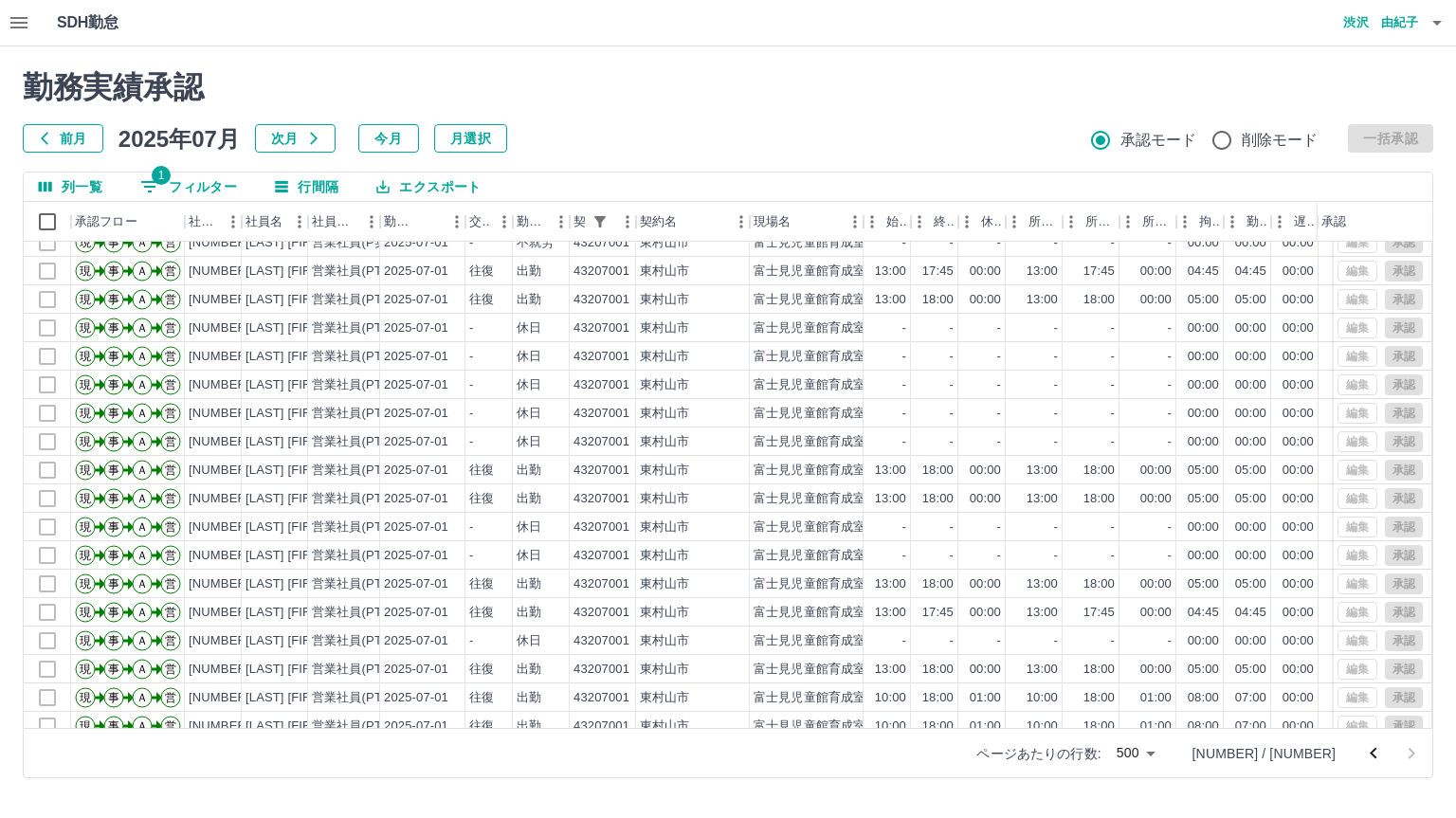 scroll, scrollTop: 3055, scrollLeft: 0, axis: vertical 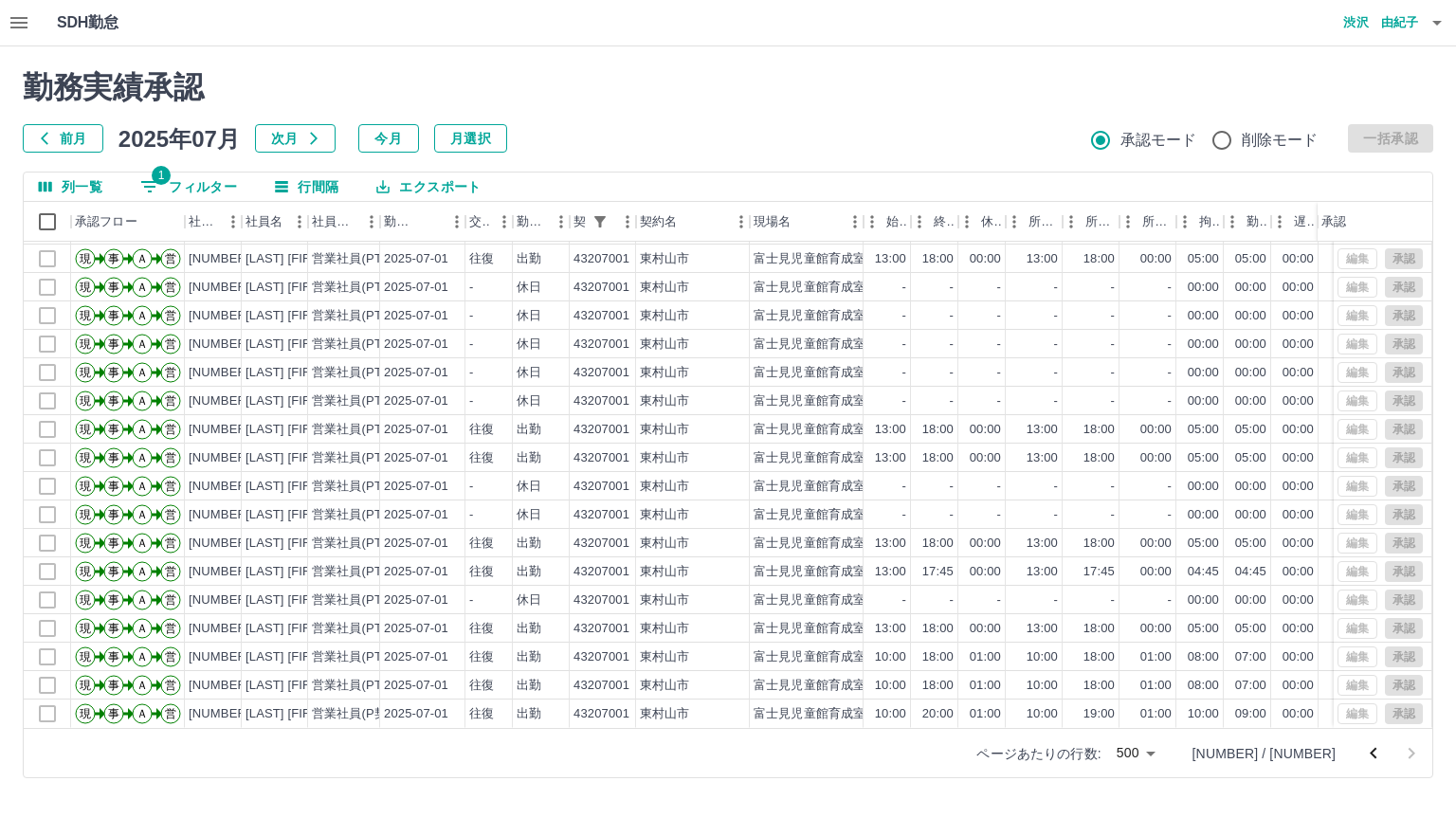 click on "1 フィルター" at bounding box center [189, 187] 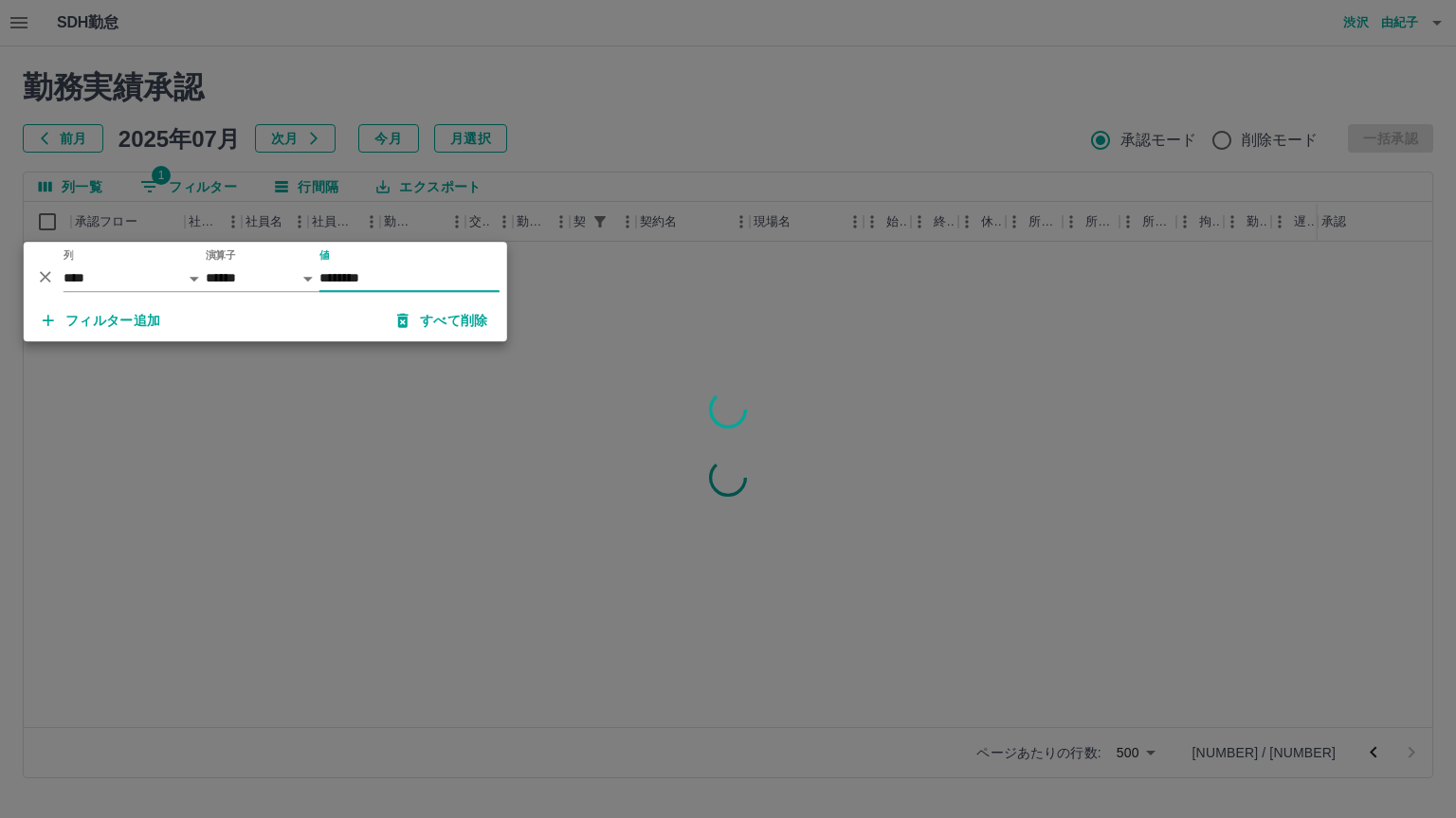 scroll, scrollTop: 0, scrollLeft: 0, axis: both 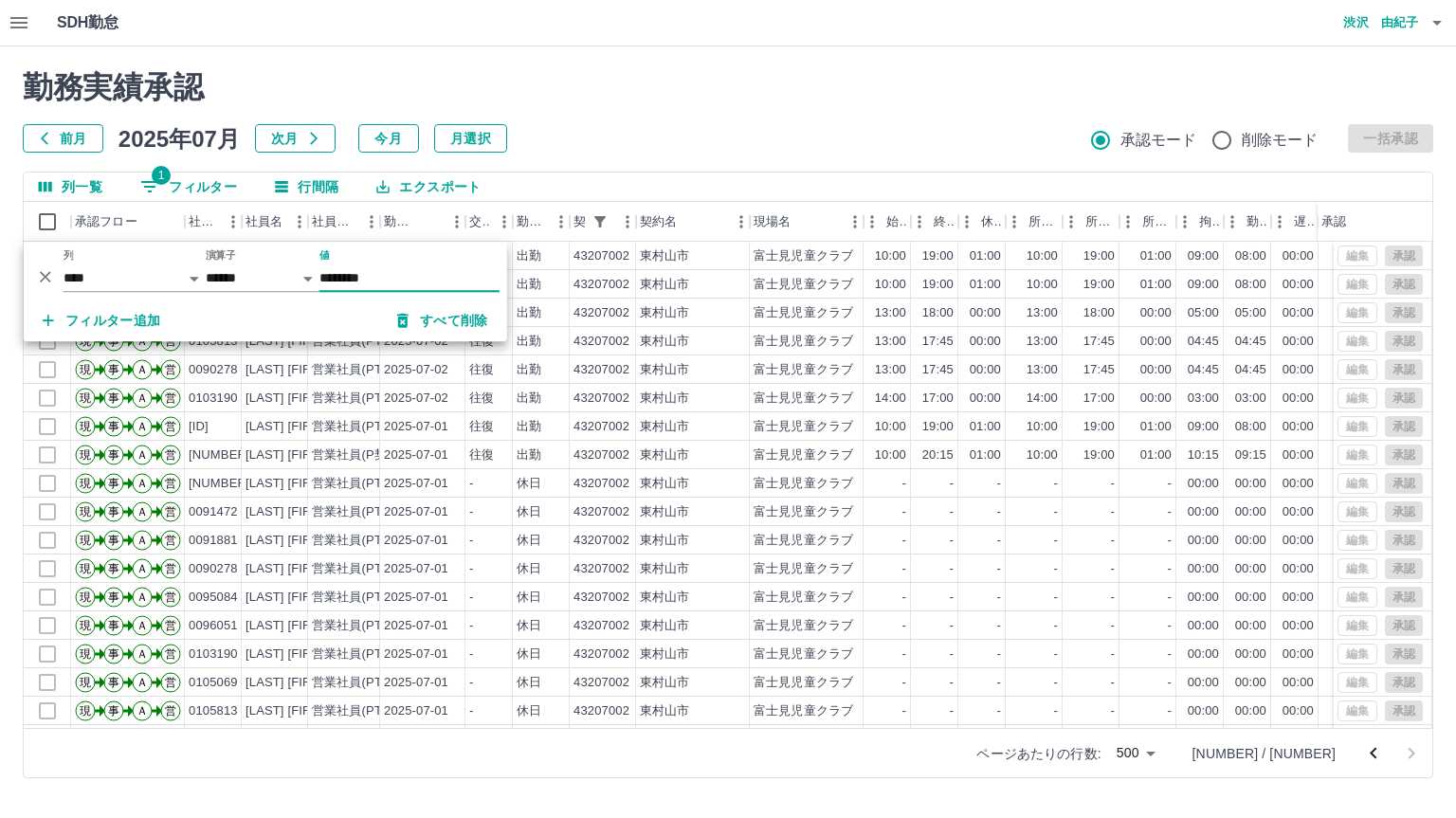 type on "********" 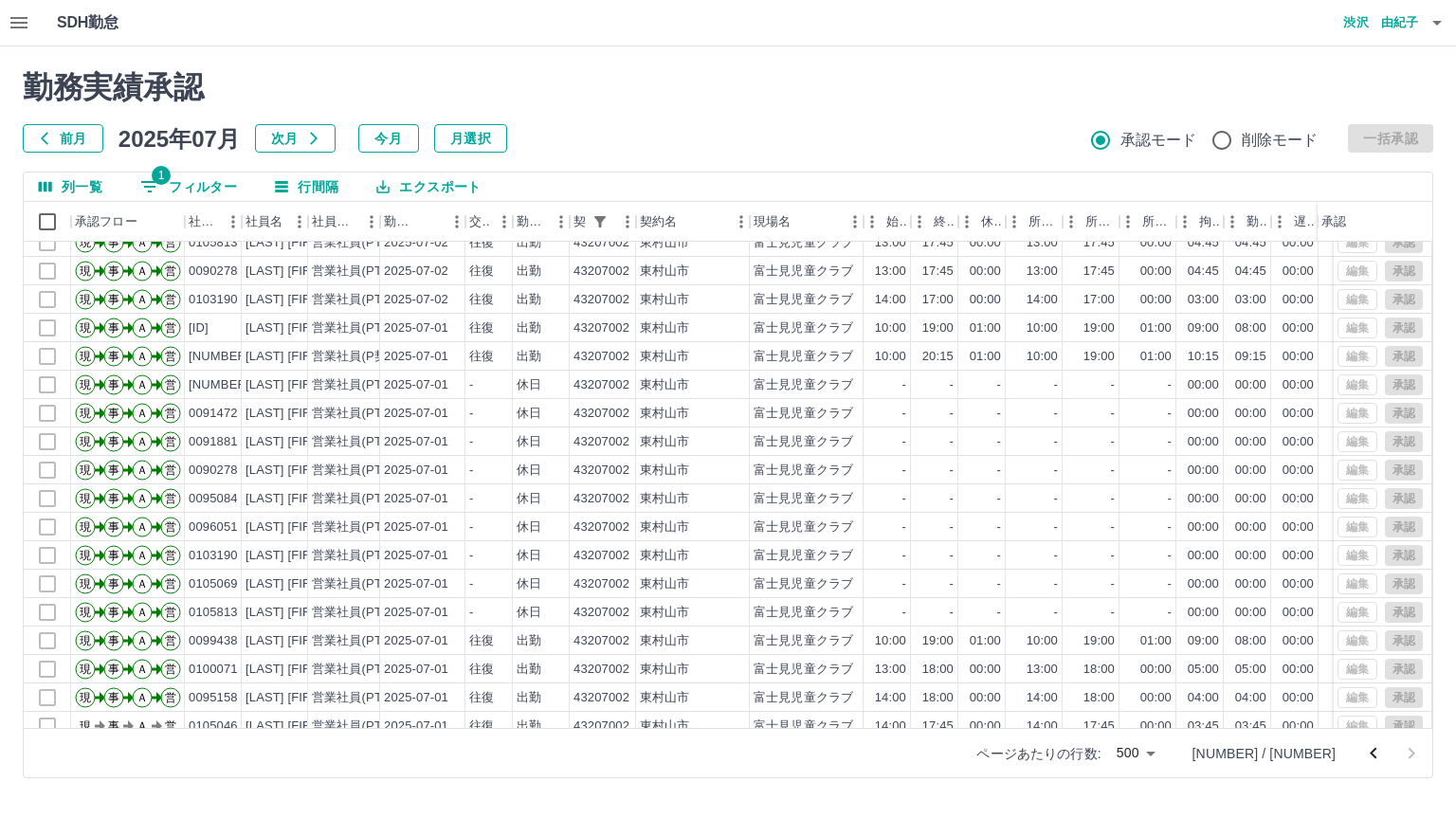 scroll, scrollTop: 182, scrollLeft: 0, axis: vertical 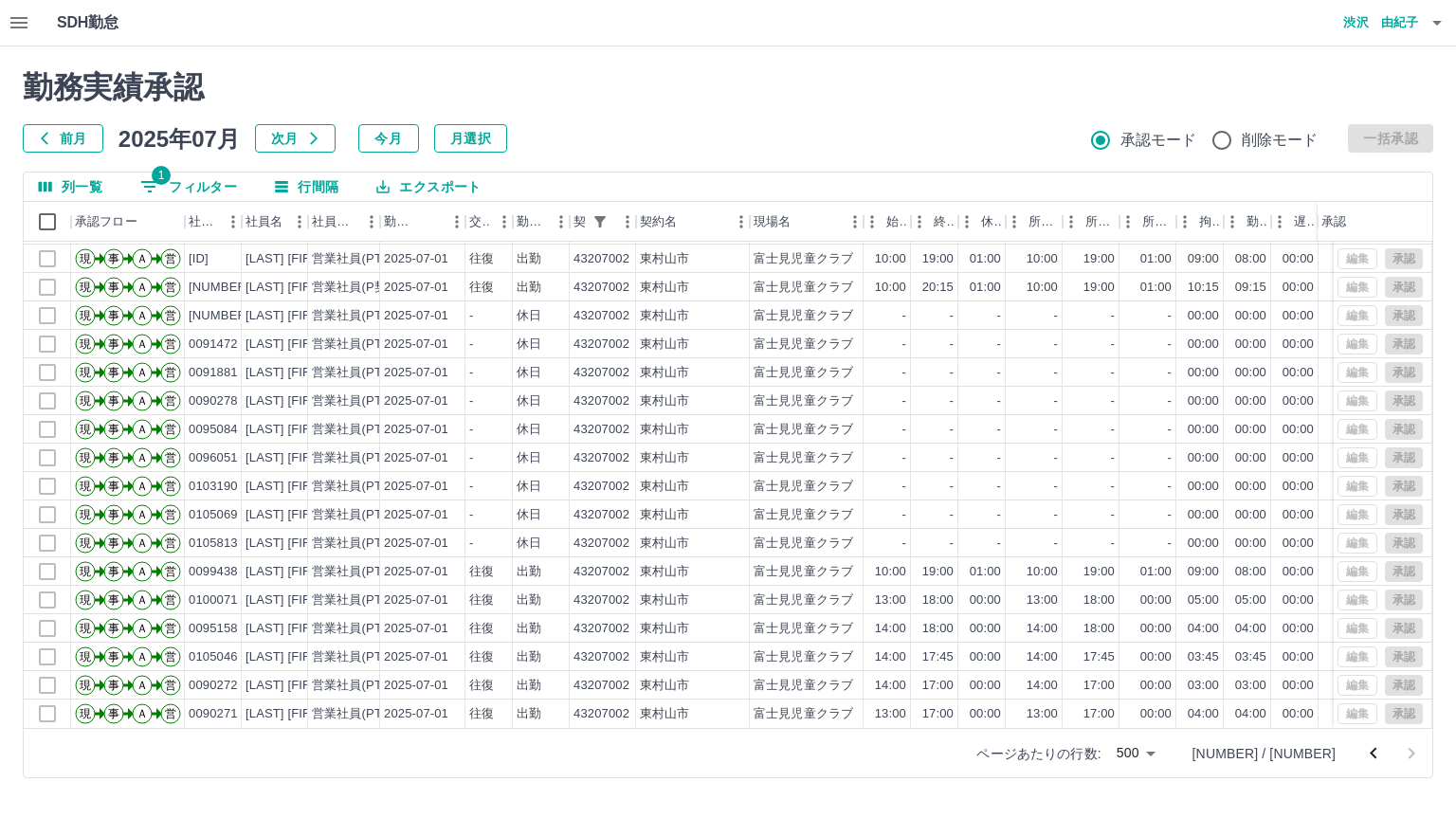 click on "勤務実績承認" at bounding box center (728, 87) 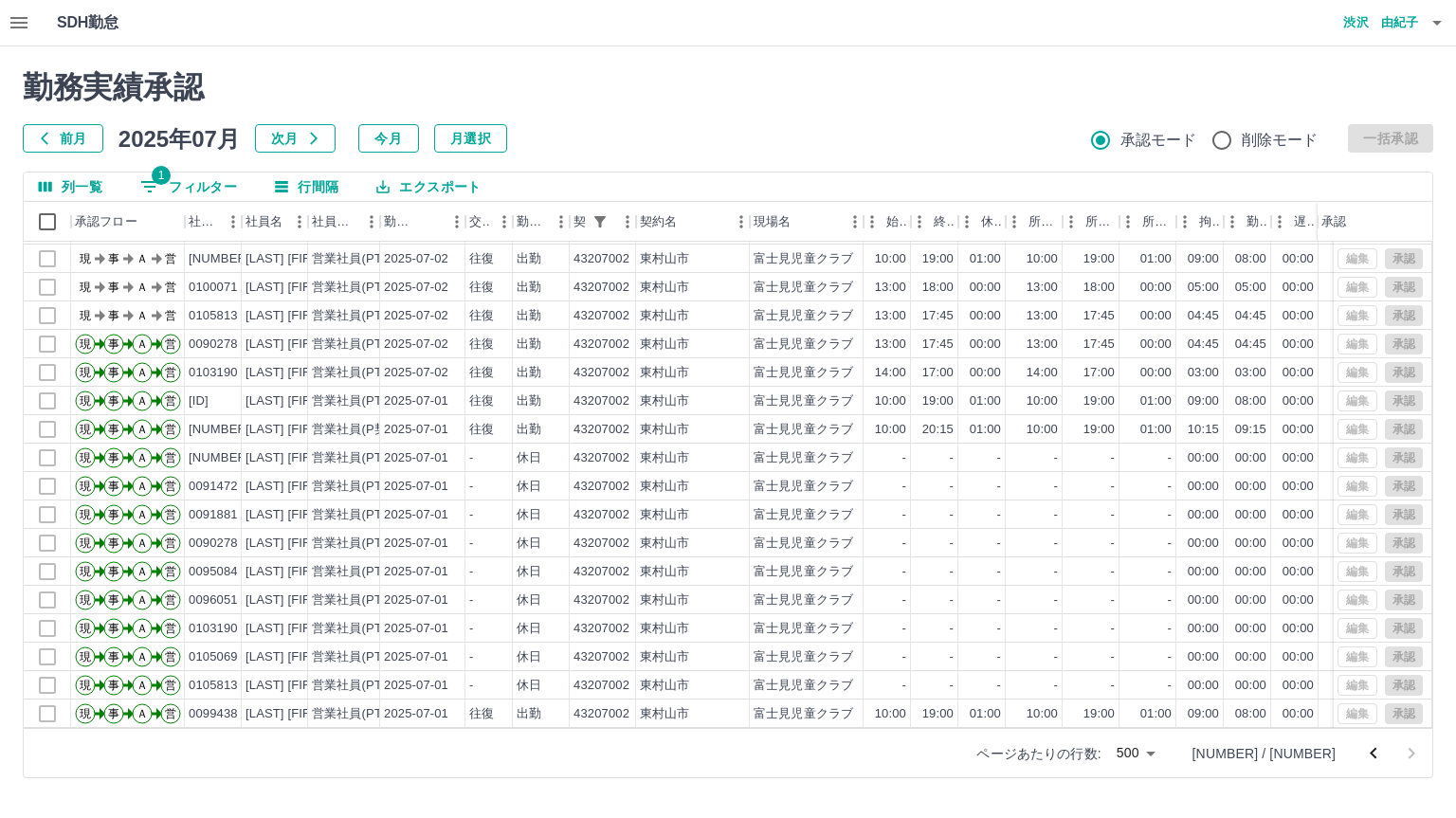 scroll, scrollTop: 0, scrollLeft: 0, axis: both 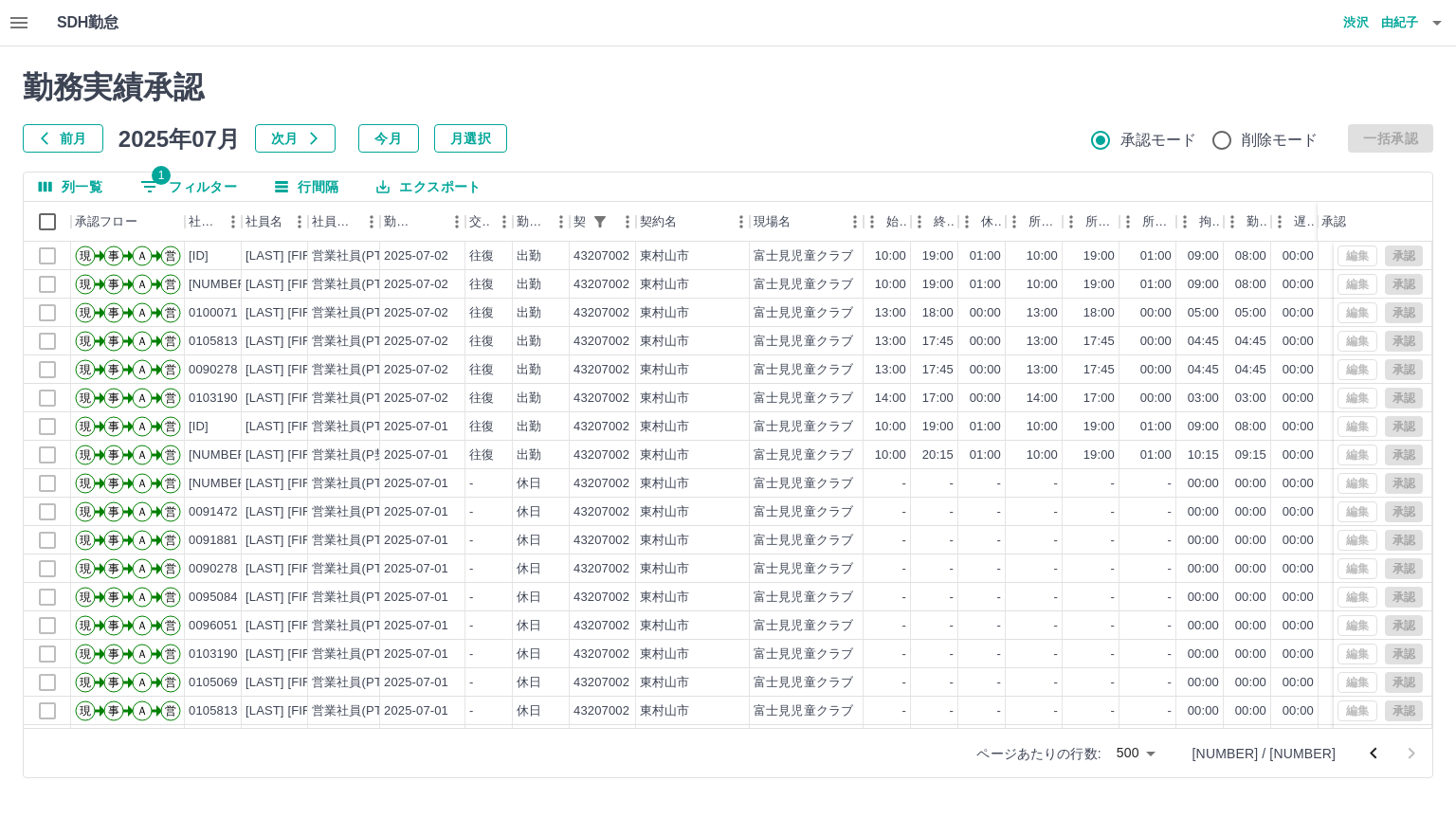 click 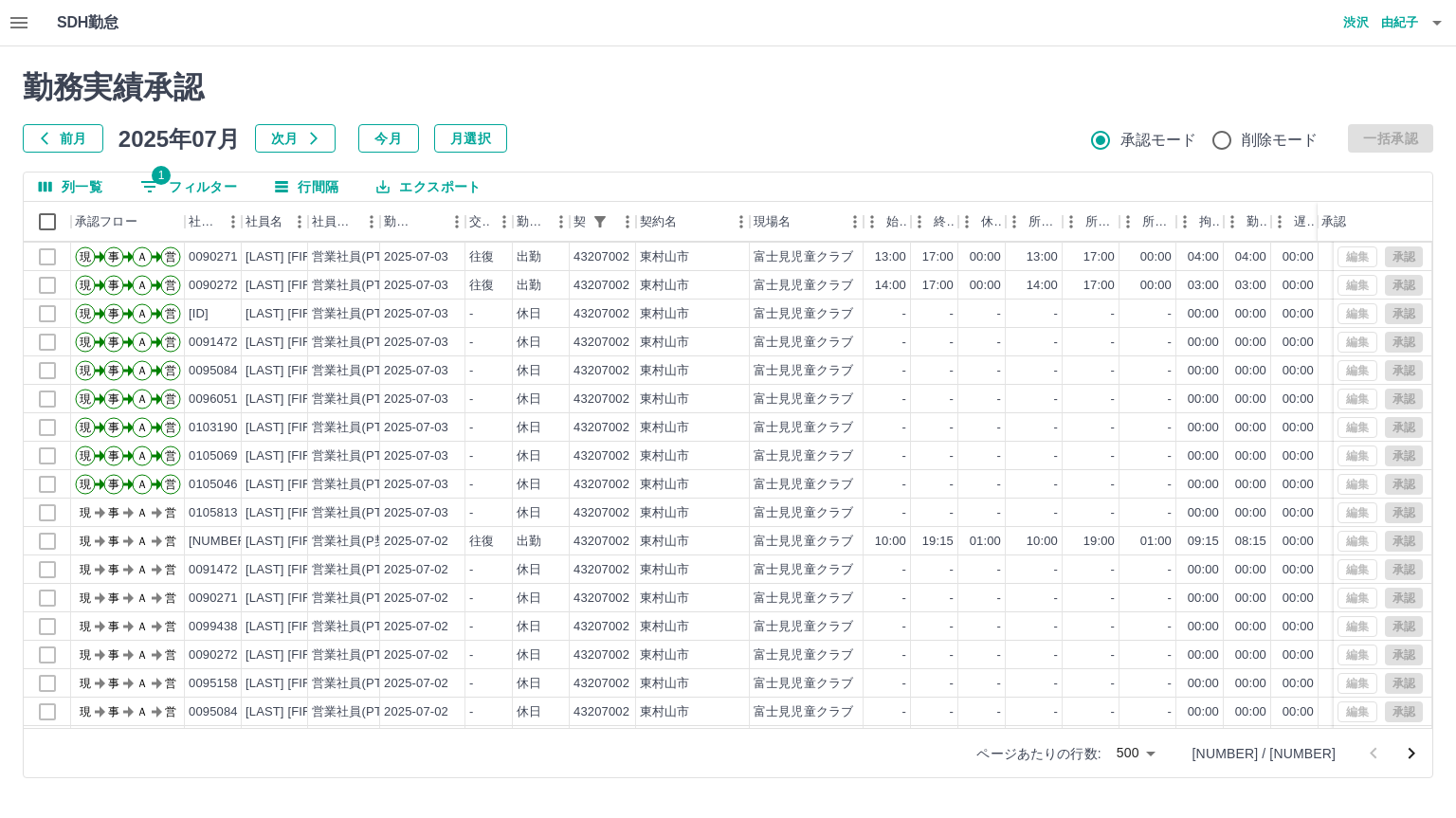 scroll, scrollTop: 13747, scrollLeft: 0, axis: vertical 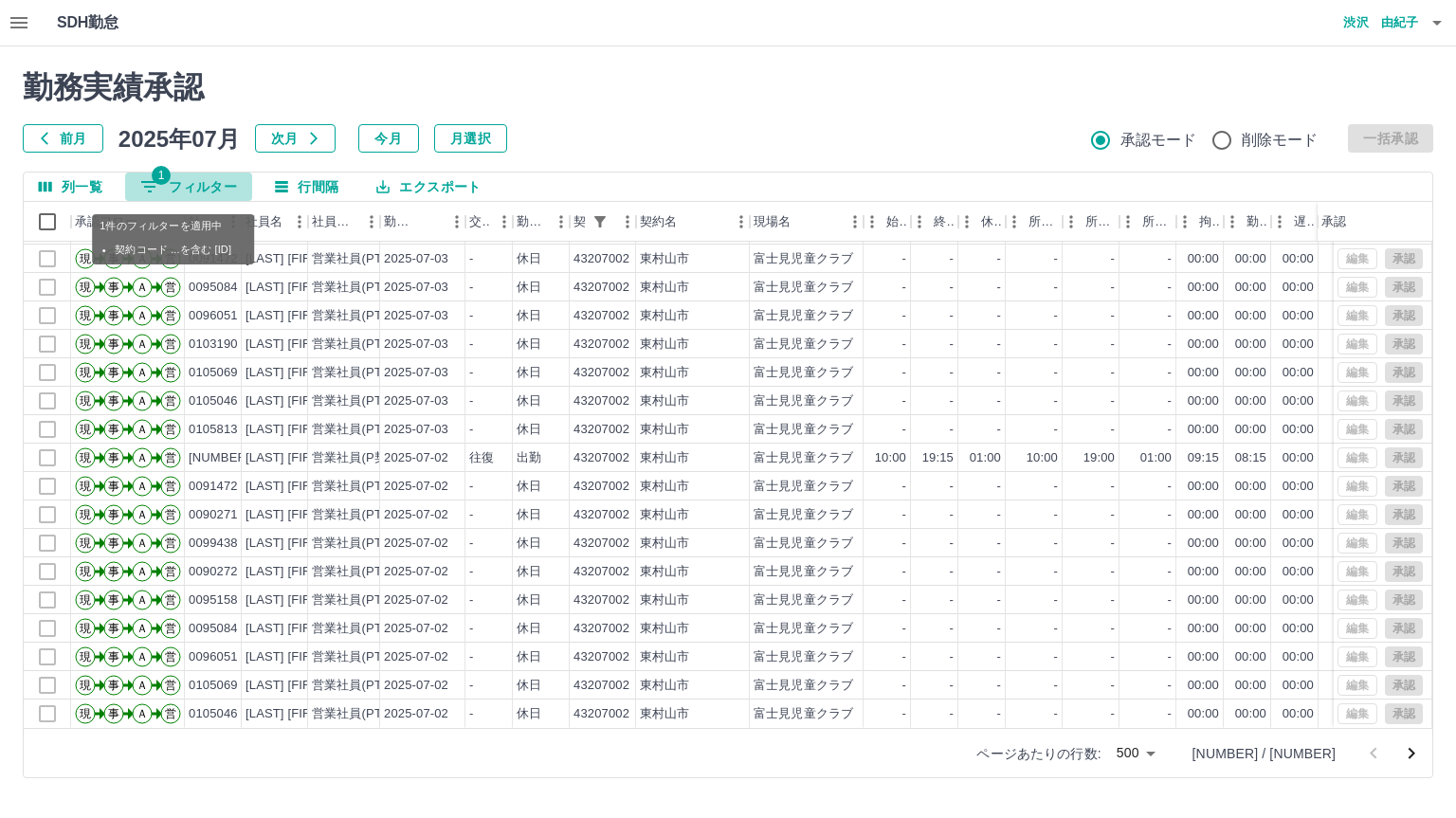 click on "1 フィルター" at bounding box center [189, 187] 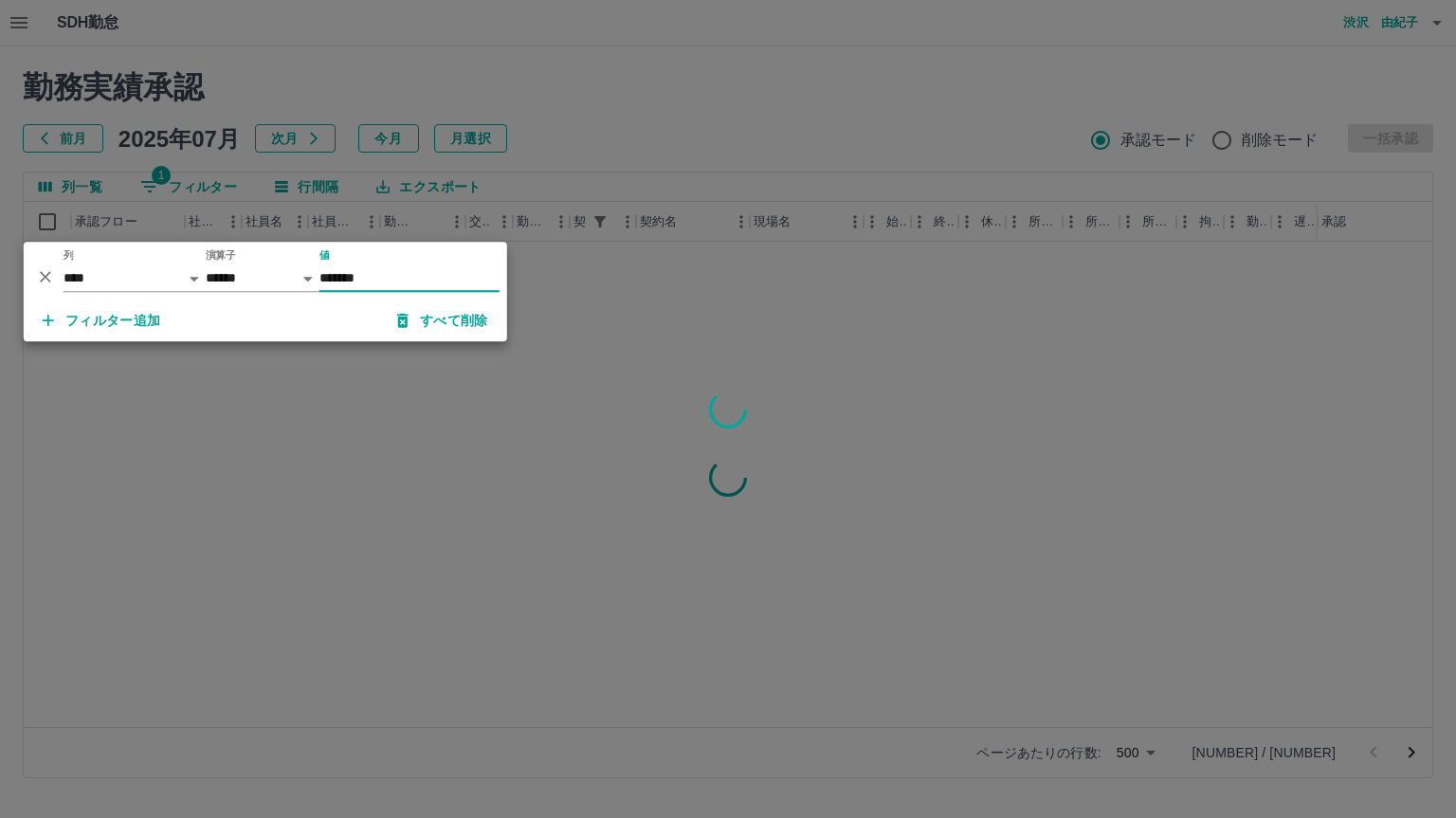 scroll, scrollTop: 0, scrollLeft: 0, axis: both 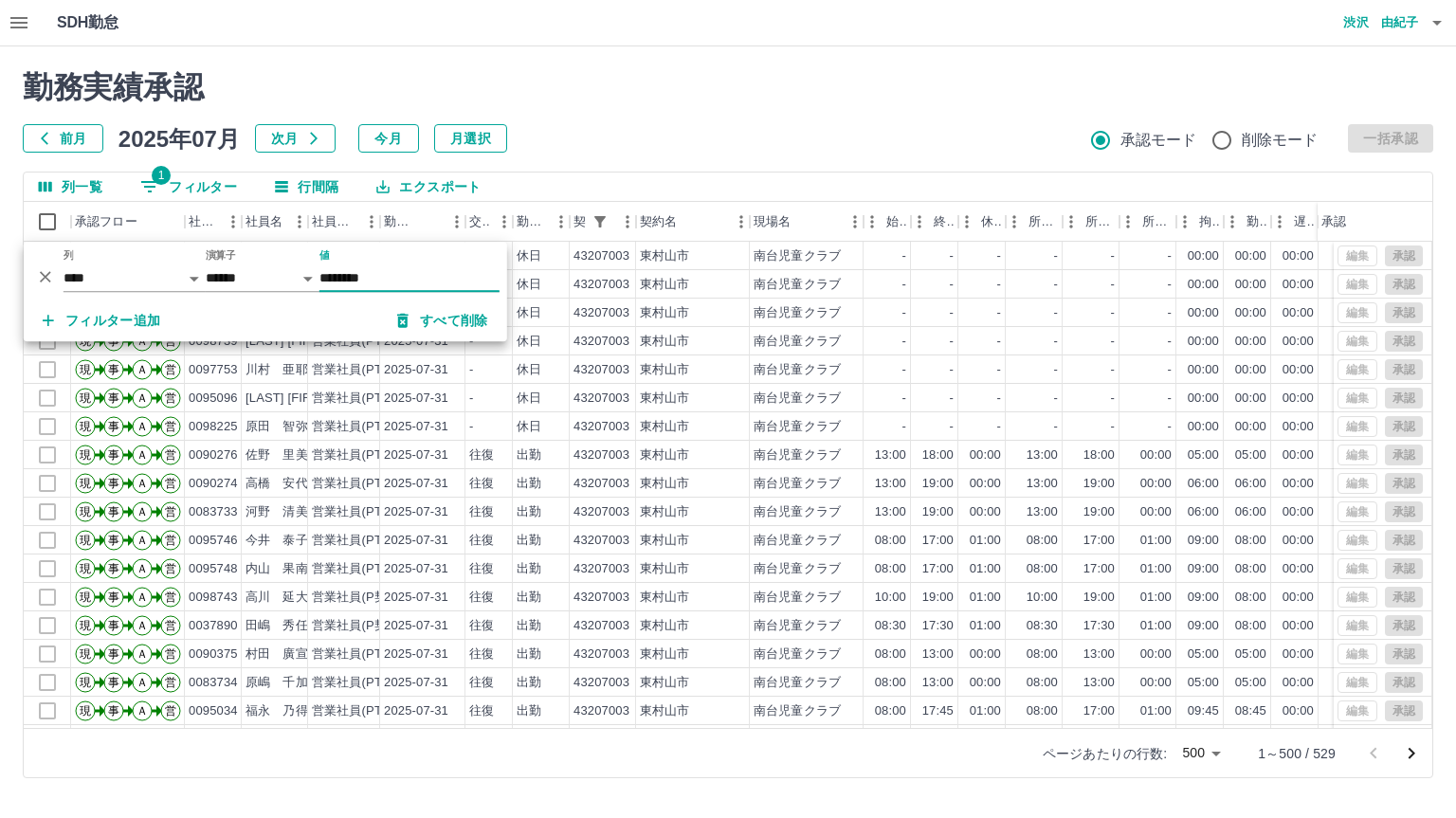 type on "********" 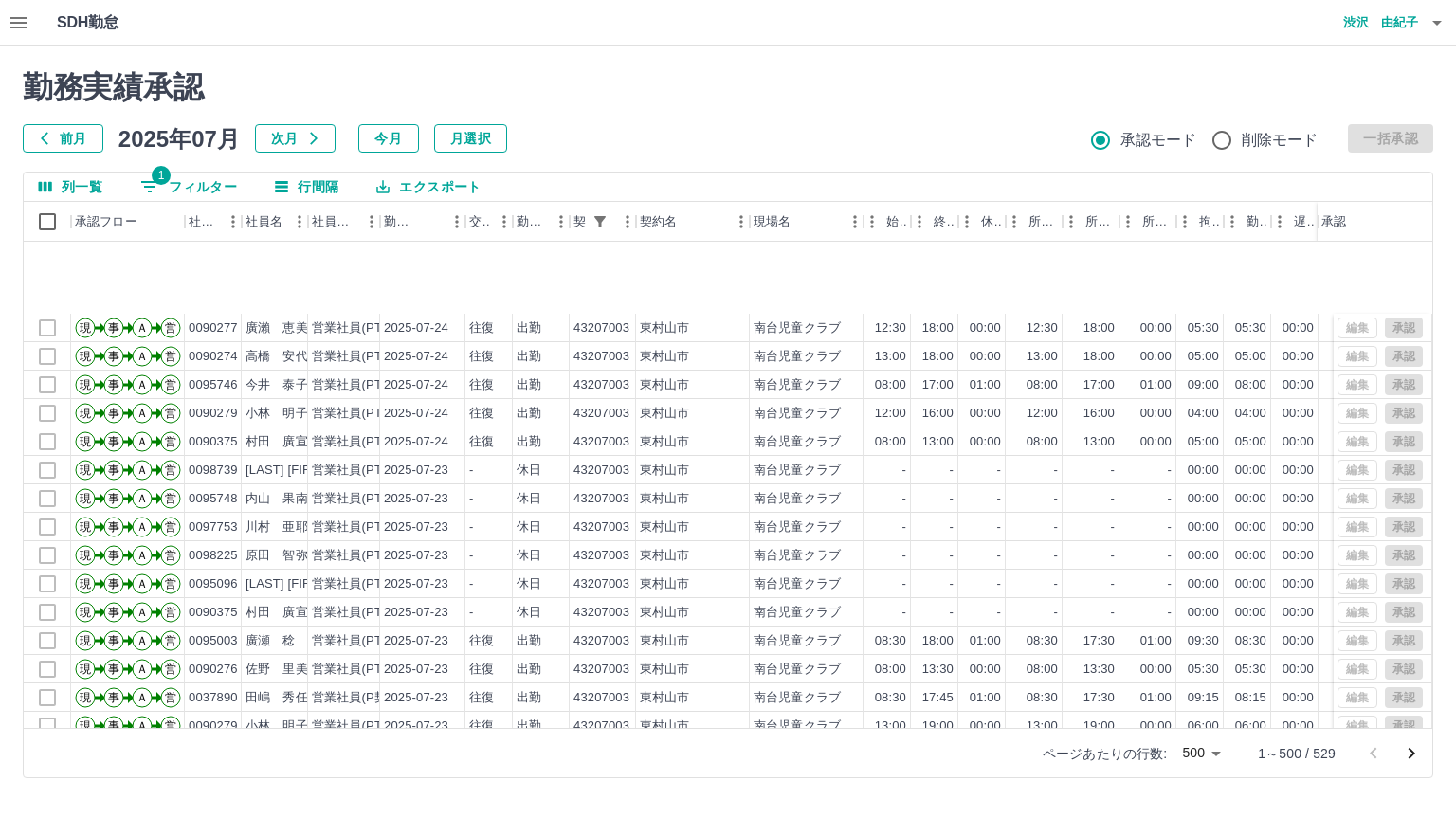 scroll, scrollTop: 3886, scrollLeft: 0, axis: vertical 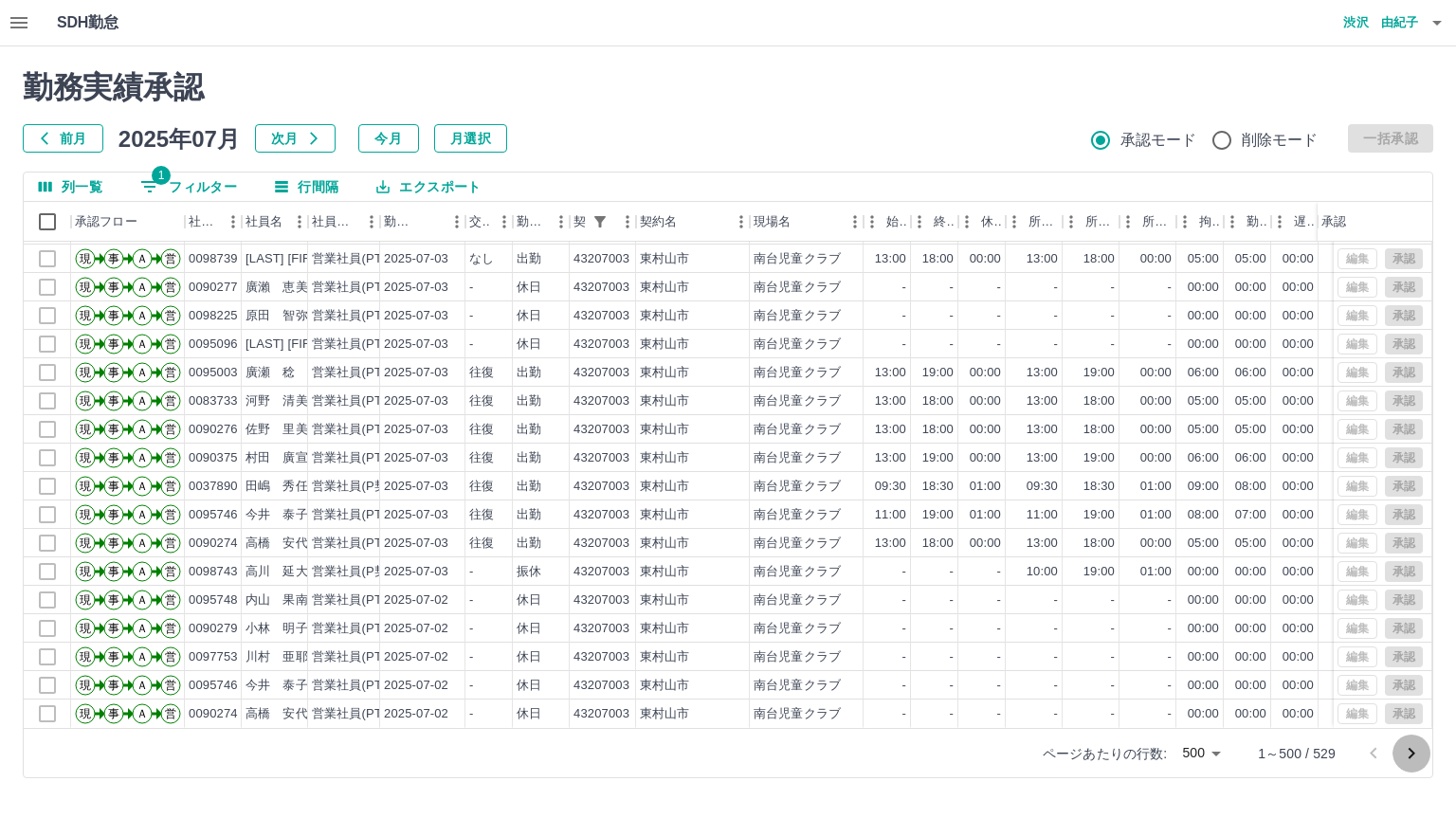 click 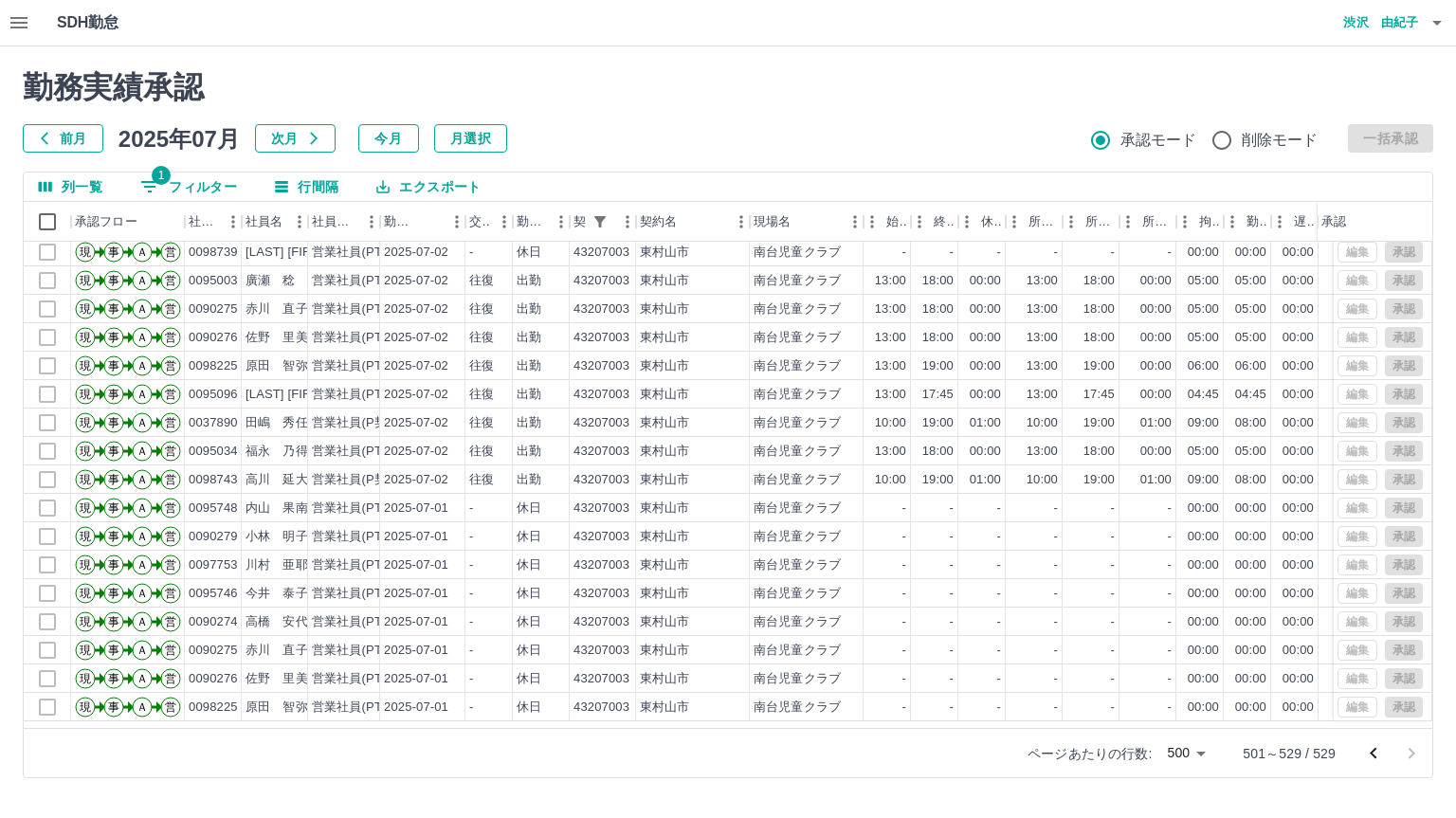 scroll, scrollTop: 353, scrollLeft: 0, axis: vertical 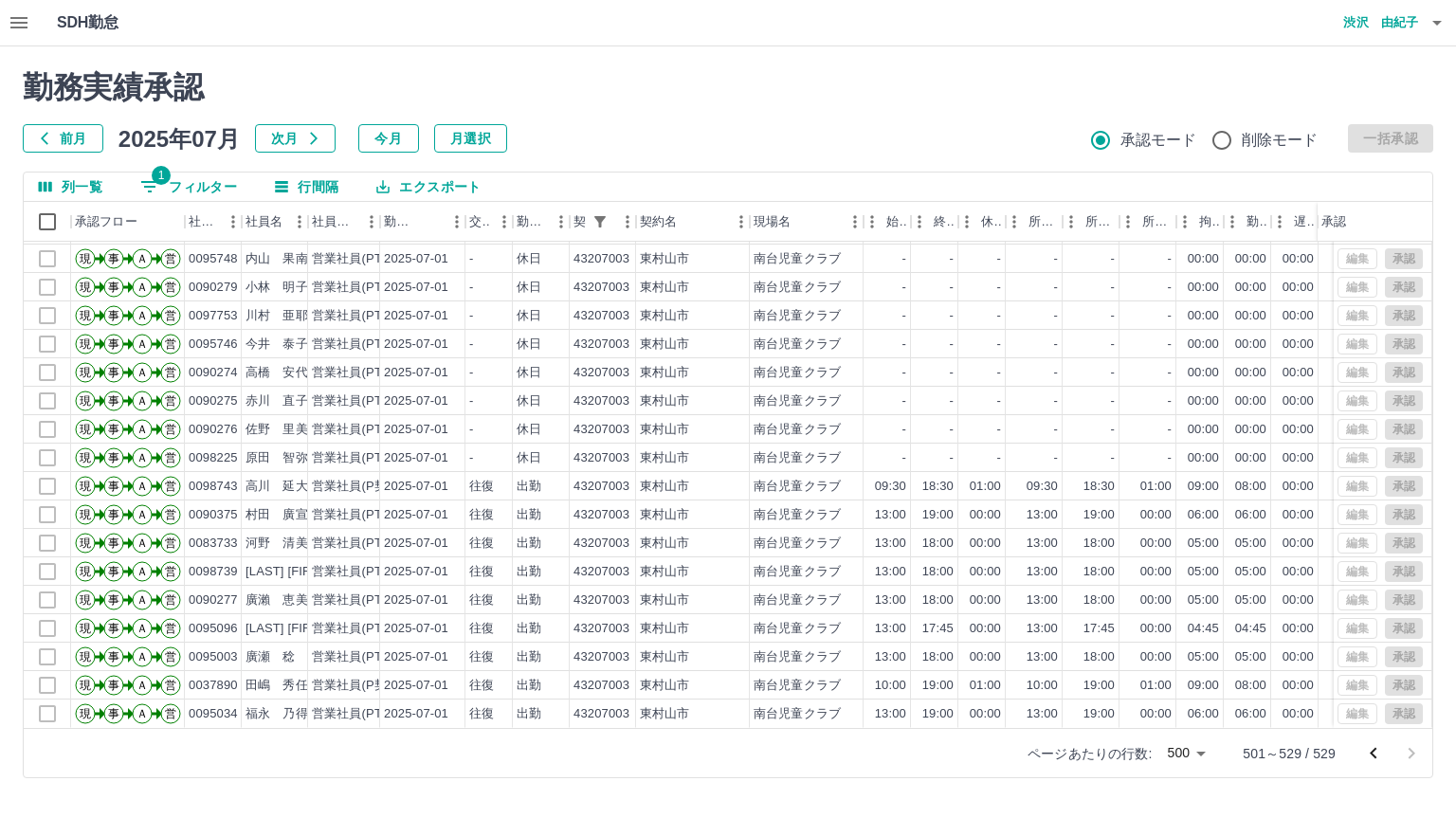 click 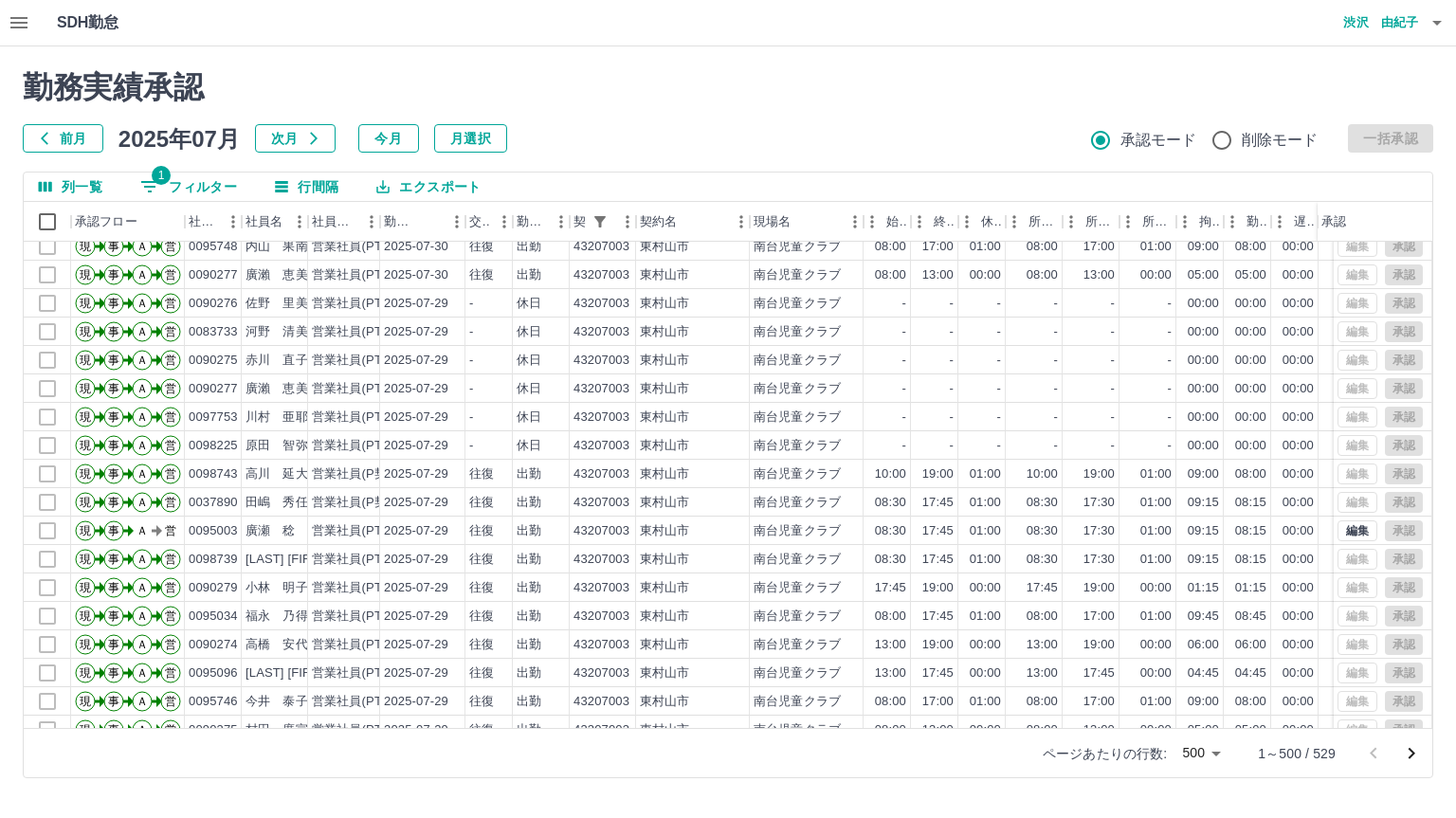 scroll, scrollTop: 948, scrollLeft: 0, axis: vertical 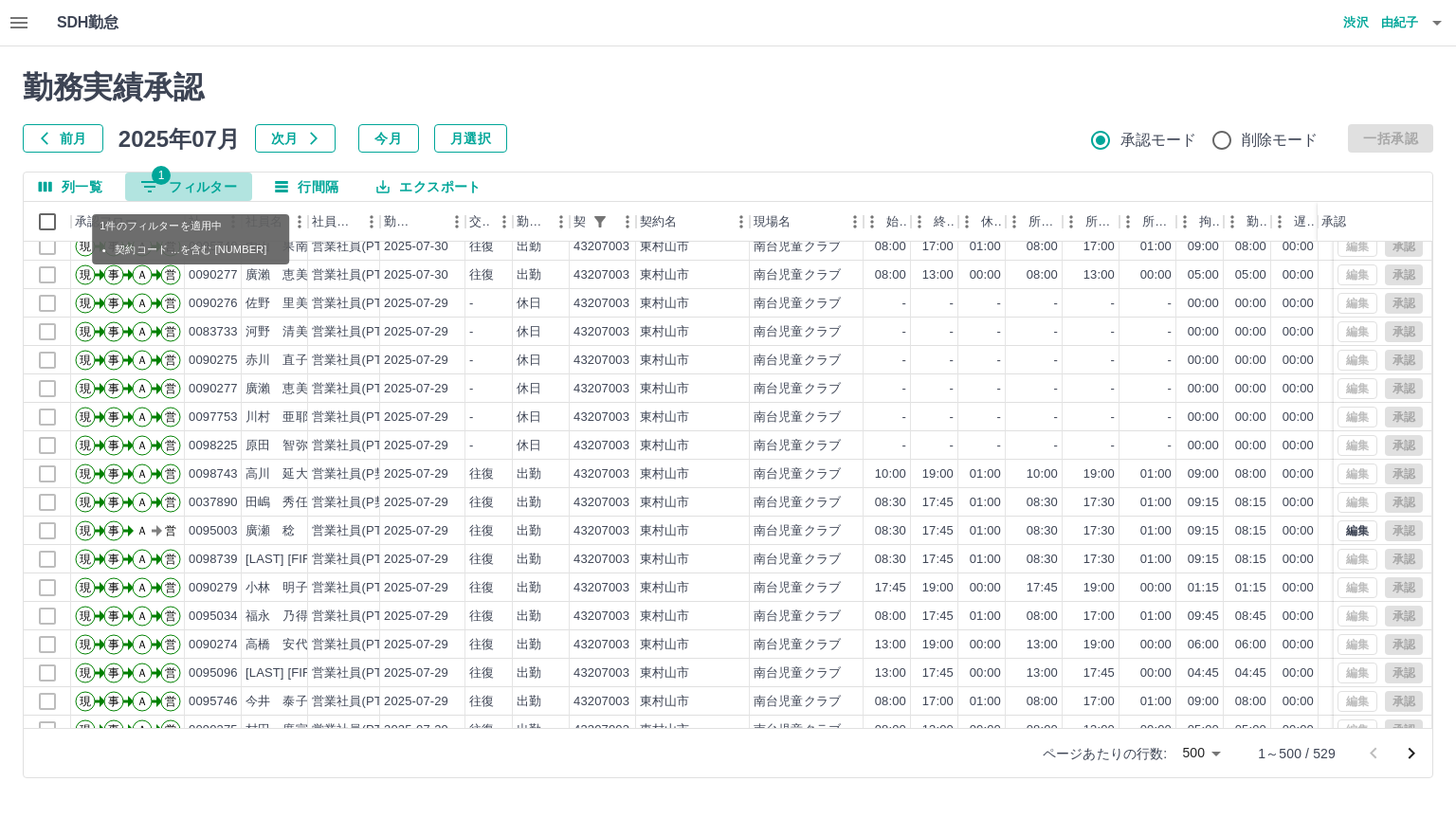 click on "1 フィルター" at bounding box center [189, 187] 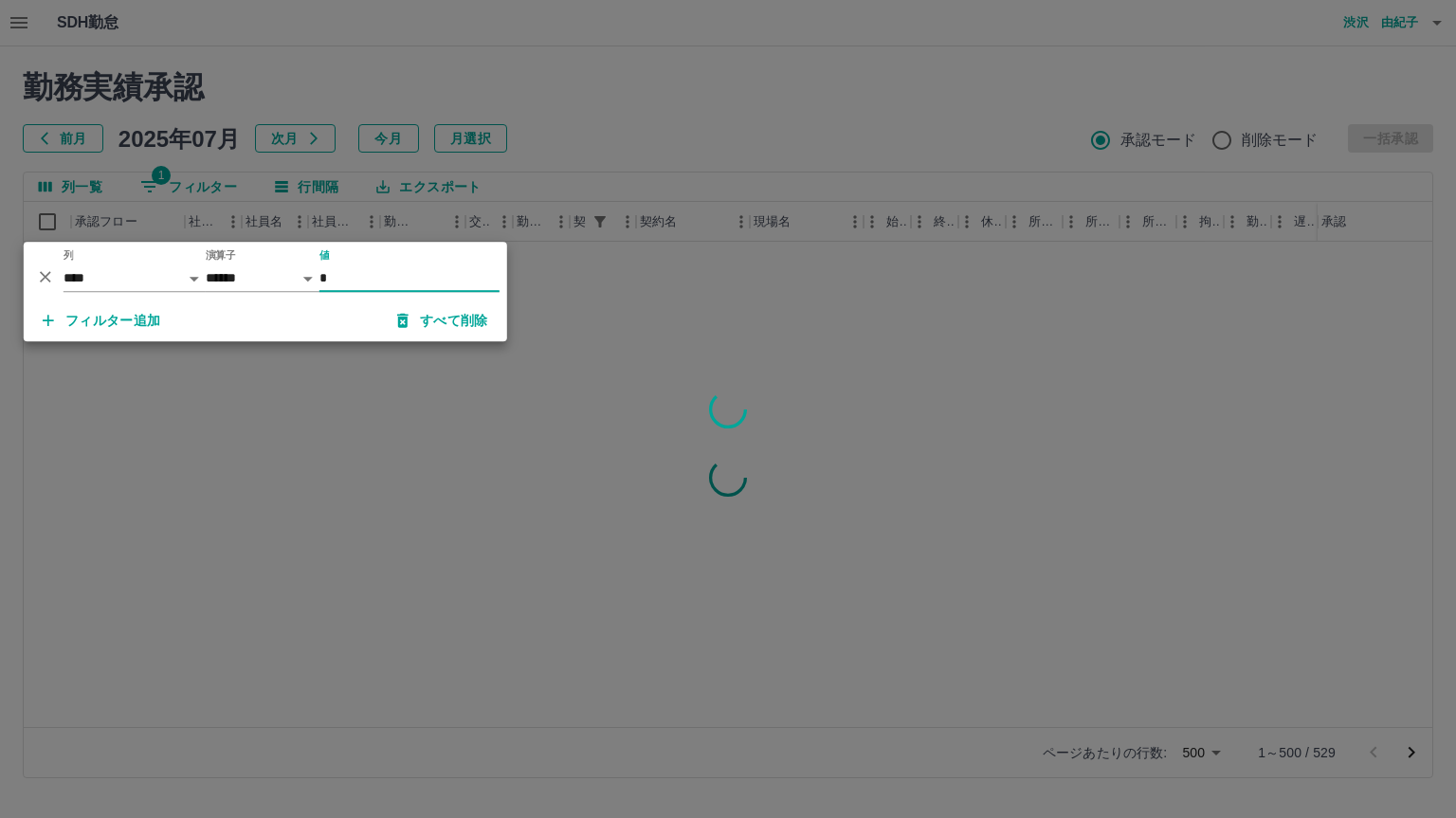 scroll, scrollTop: 0, scrollLeft: 0, axis: both 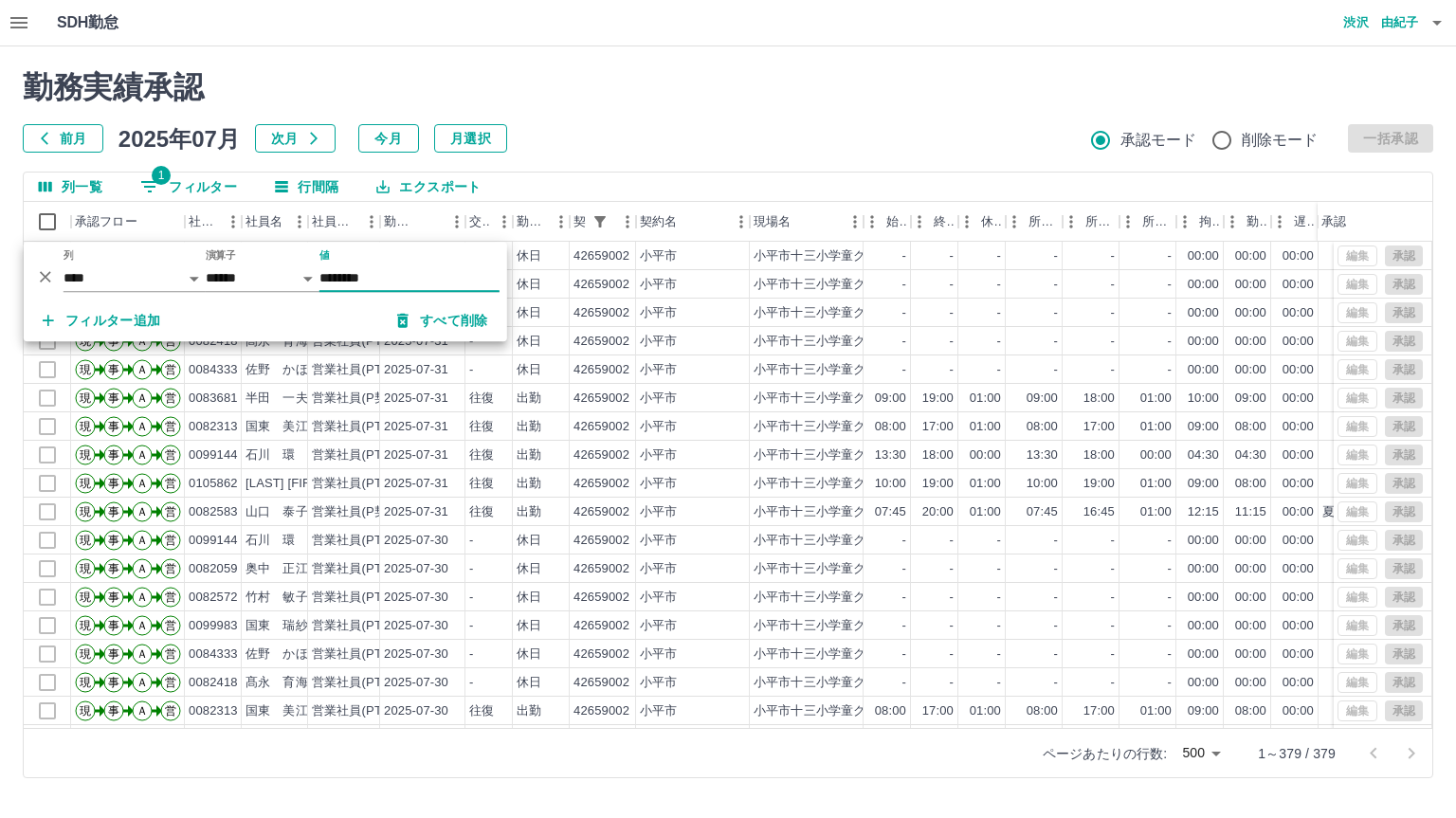 type on "********" 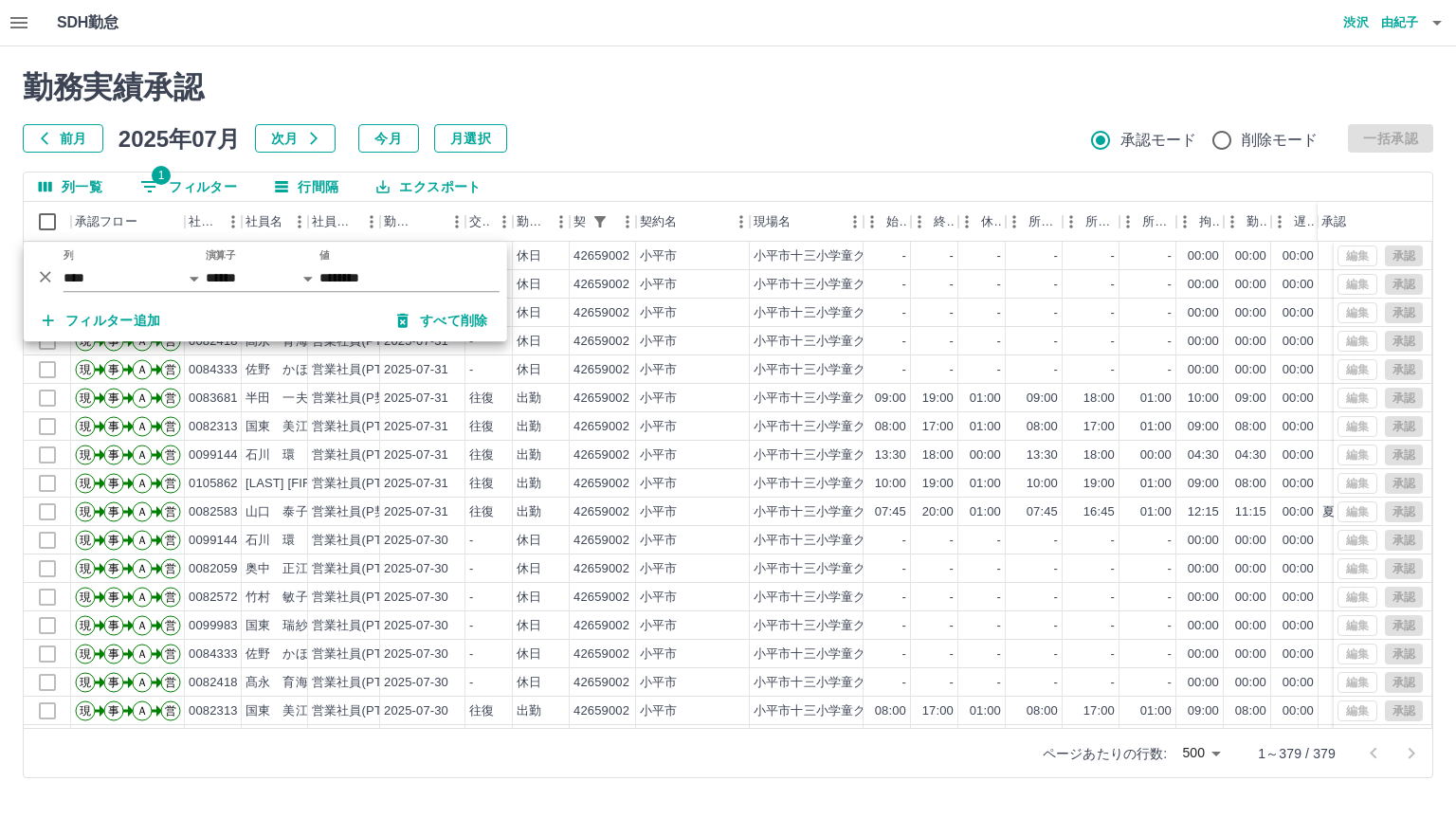 click on "勤務実績承認" at bounding box center [728, 87] 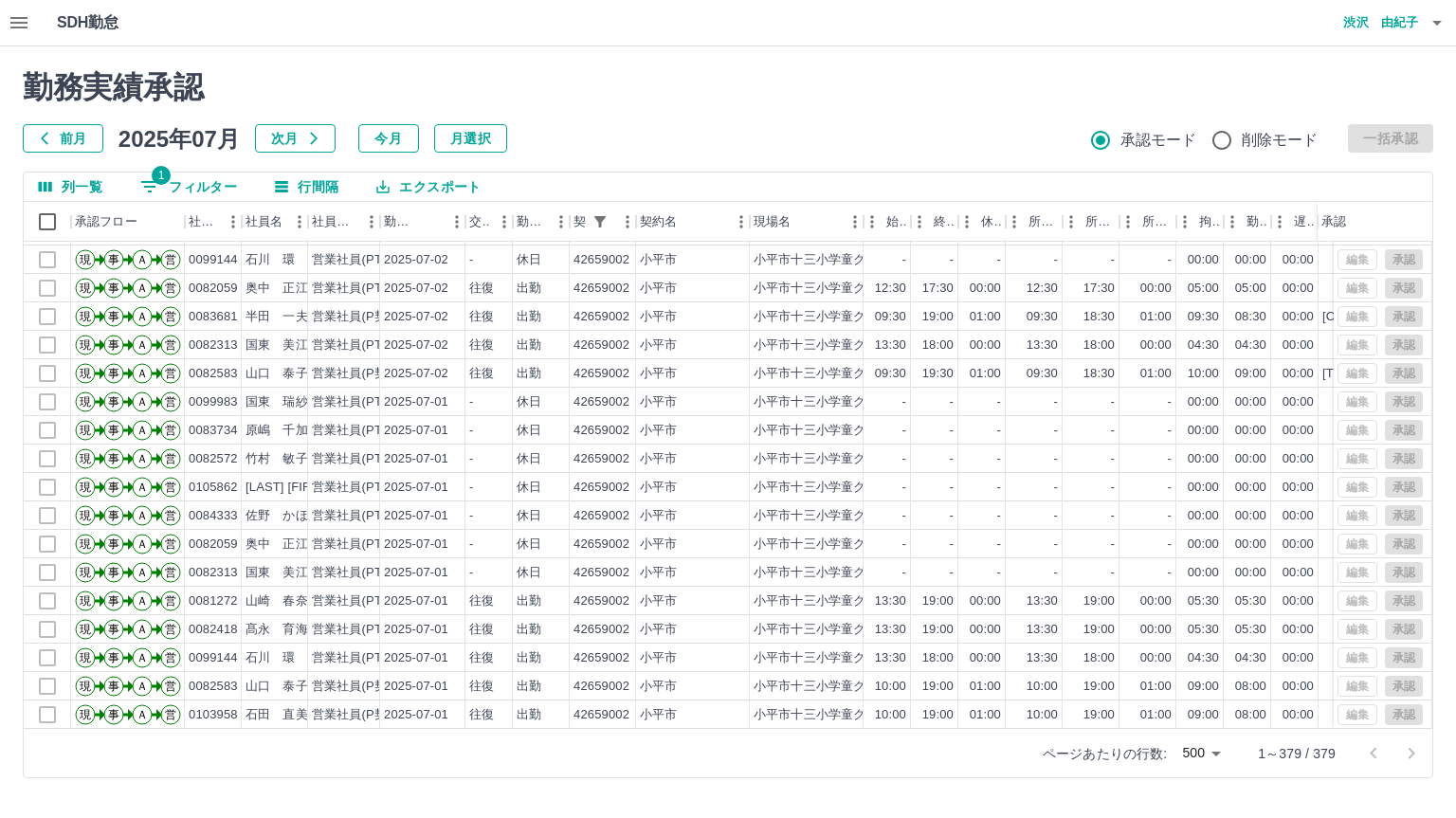 scroll, scrollTop: 10305, scrollLeft: 0, axis: vertical 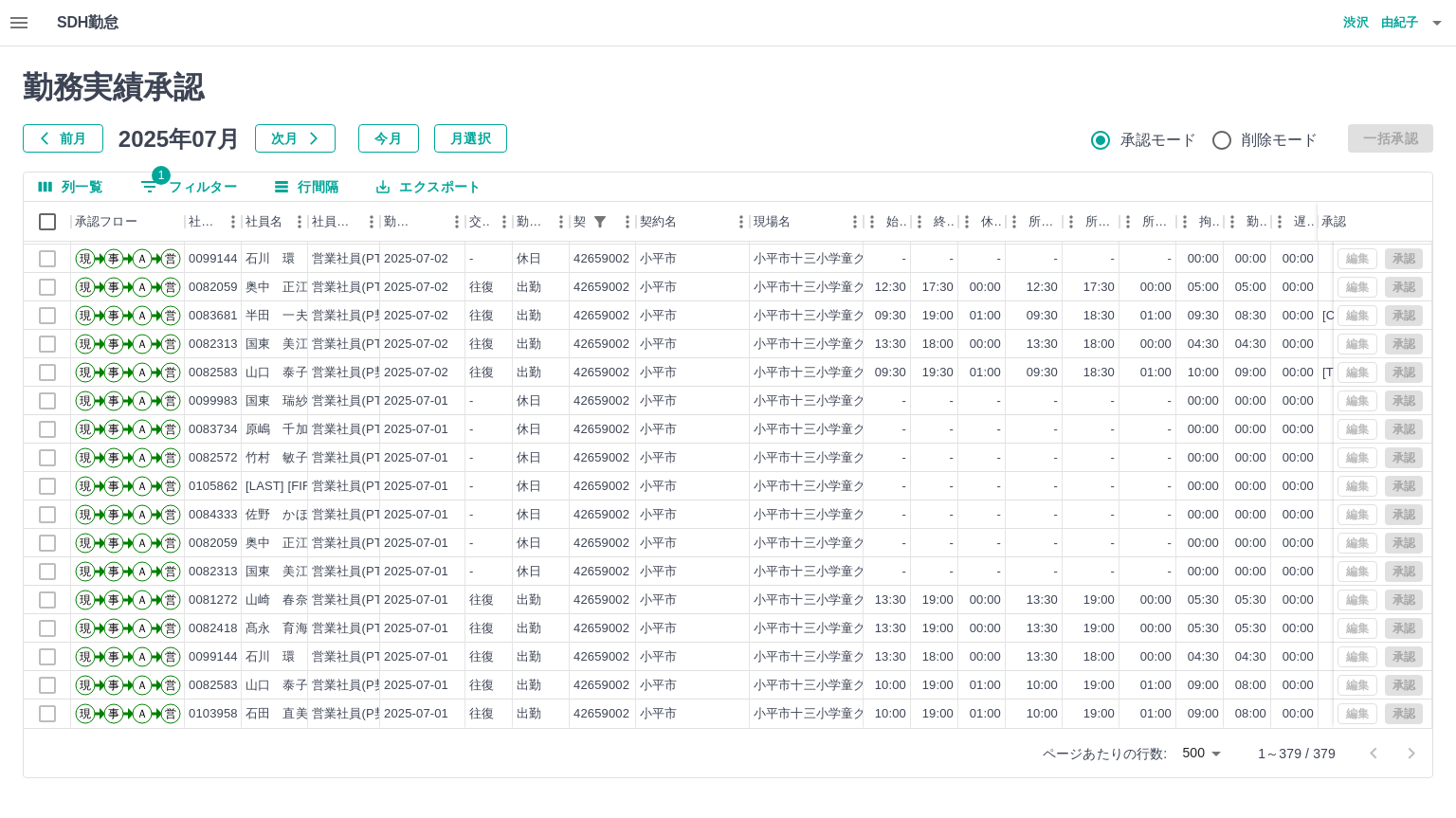 click on "1 フィルター" at bounding box center (189, 187) 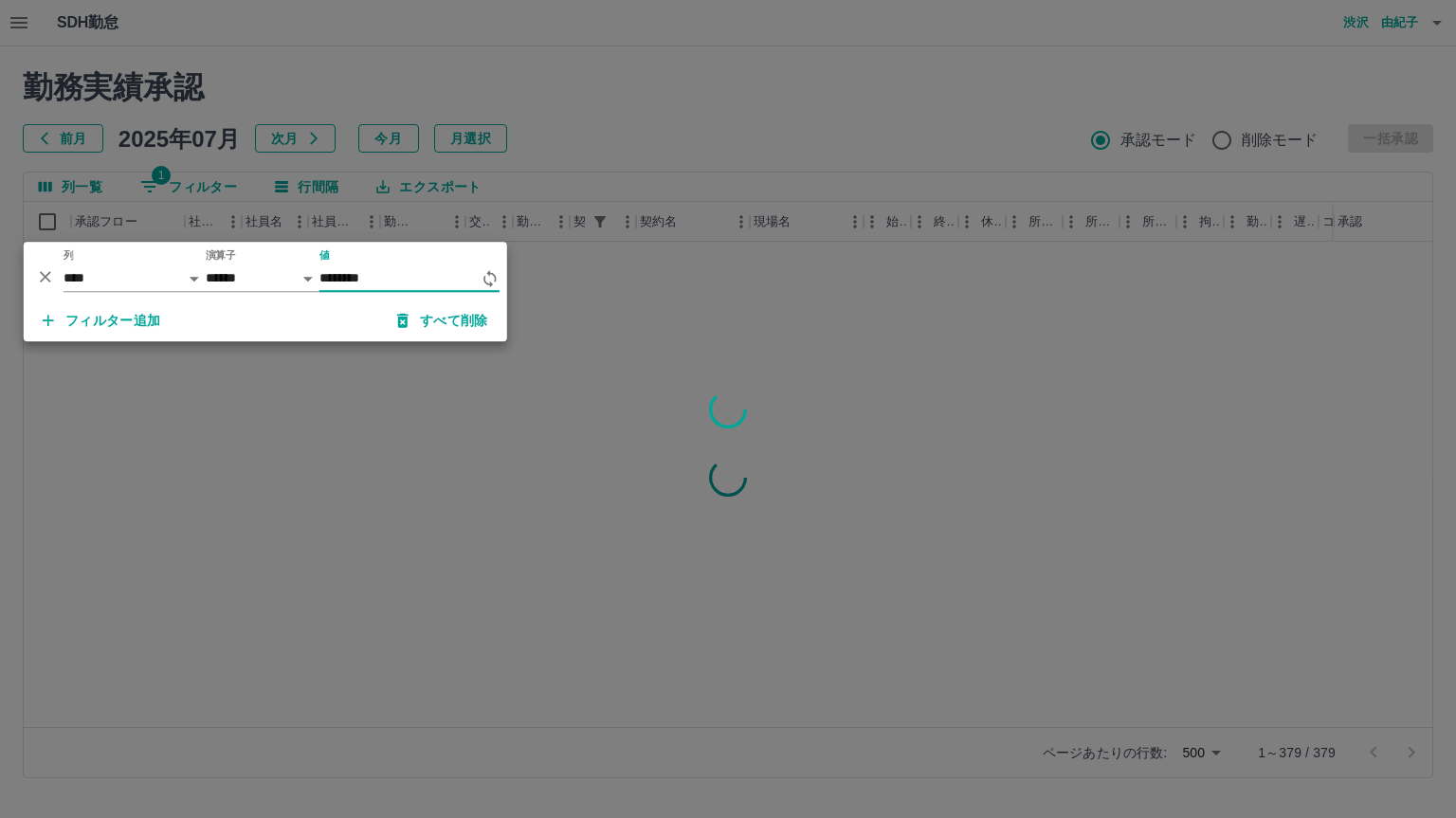 scroll, scrollTop: 0, scrollLeft: 0, axis: both 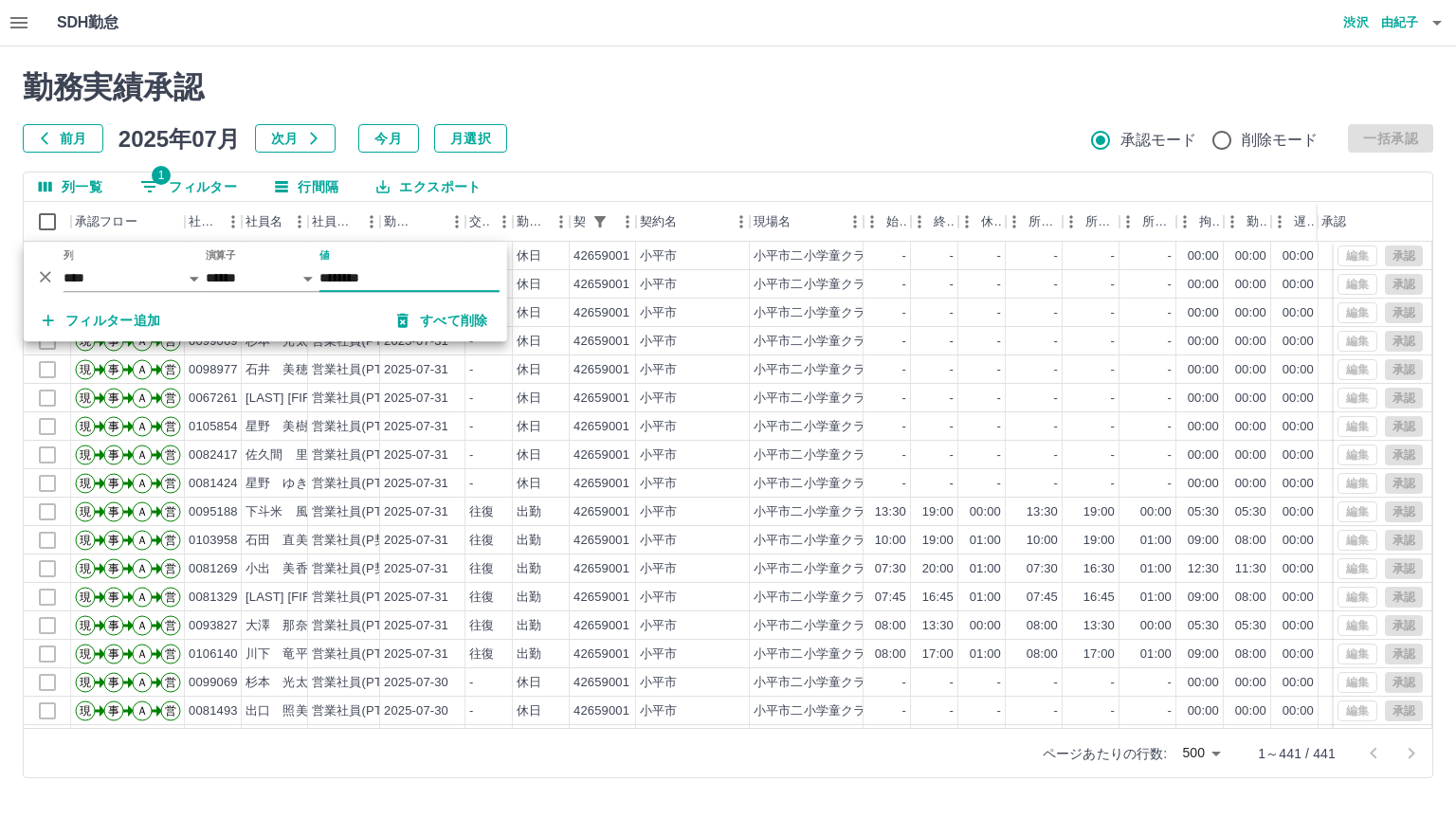 type on "********" 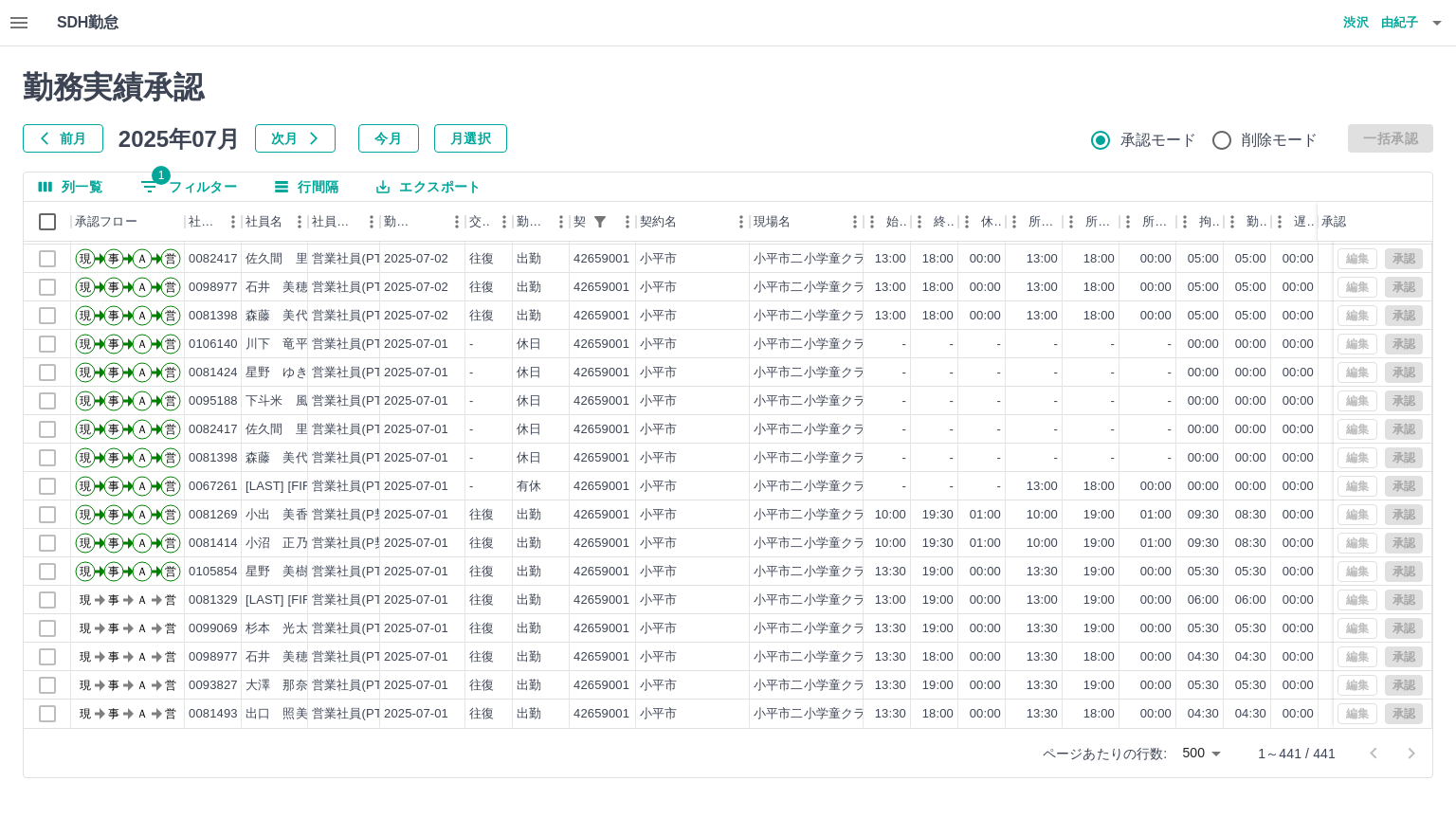 scroll, scrollTop: 12068, scrollLeft: 0, axis: vertical 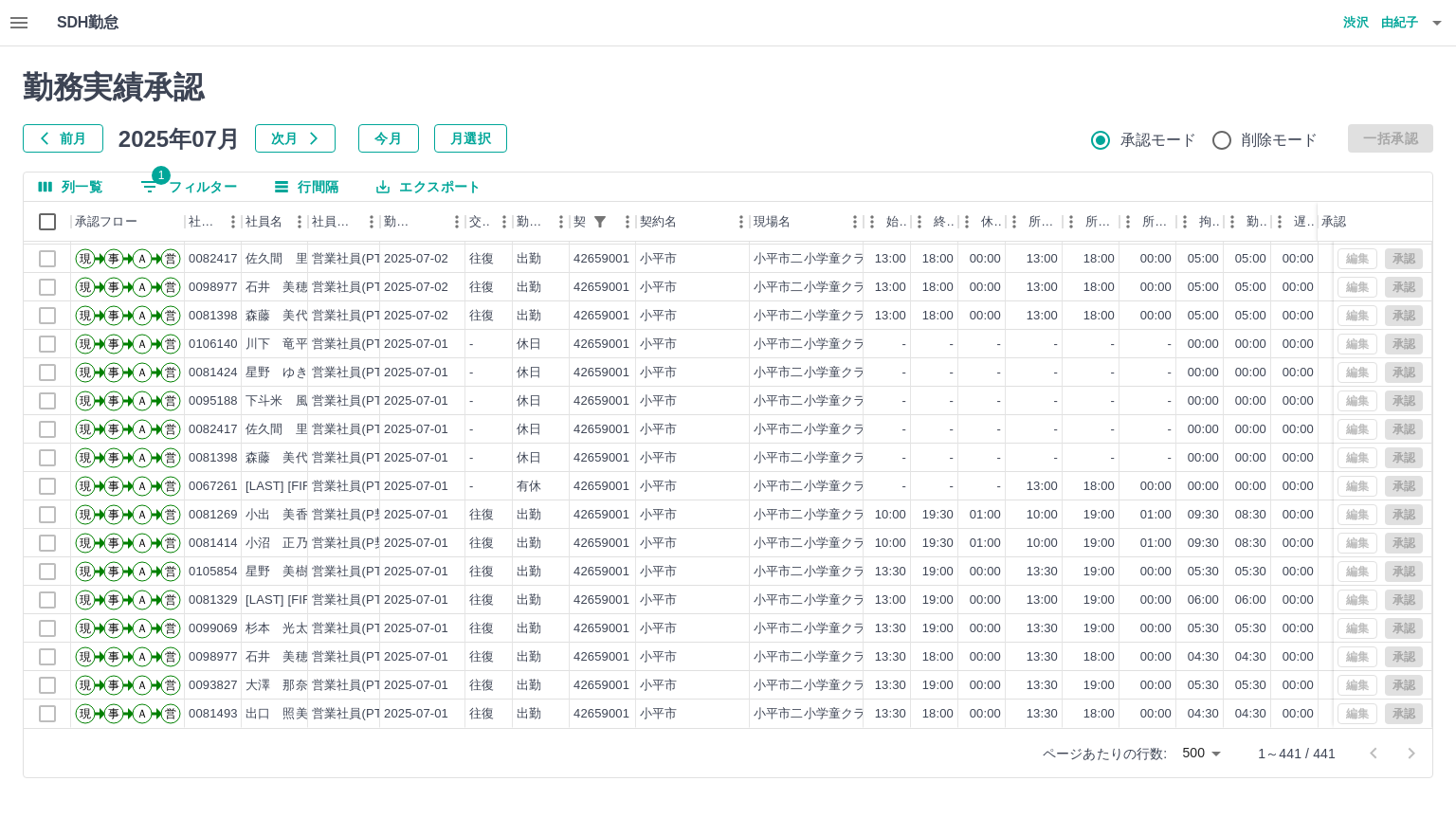 click on "1 フィルター" at bounding box center (189, 187) 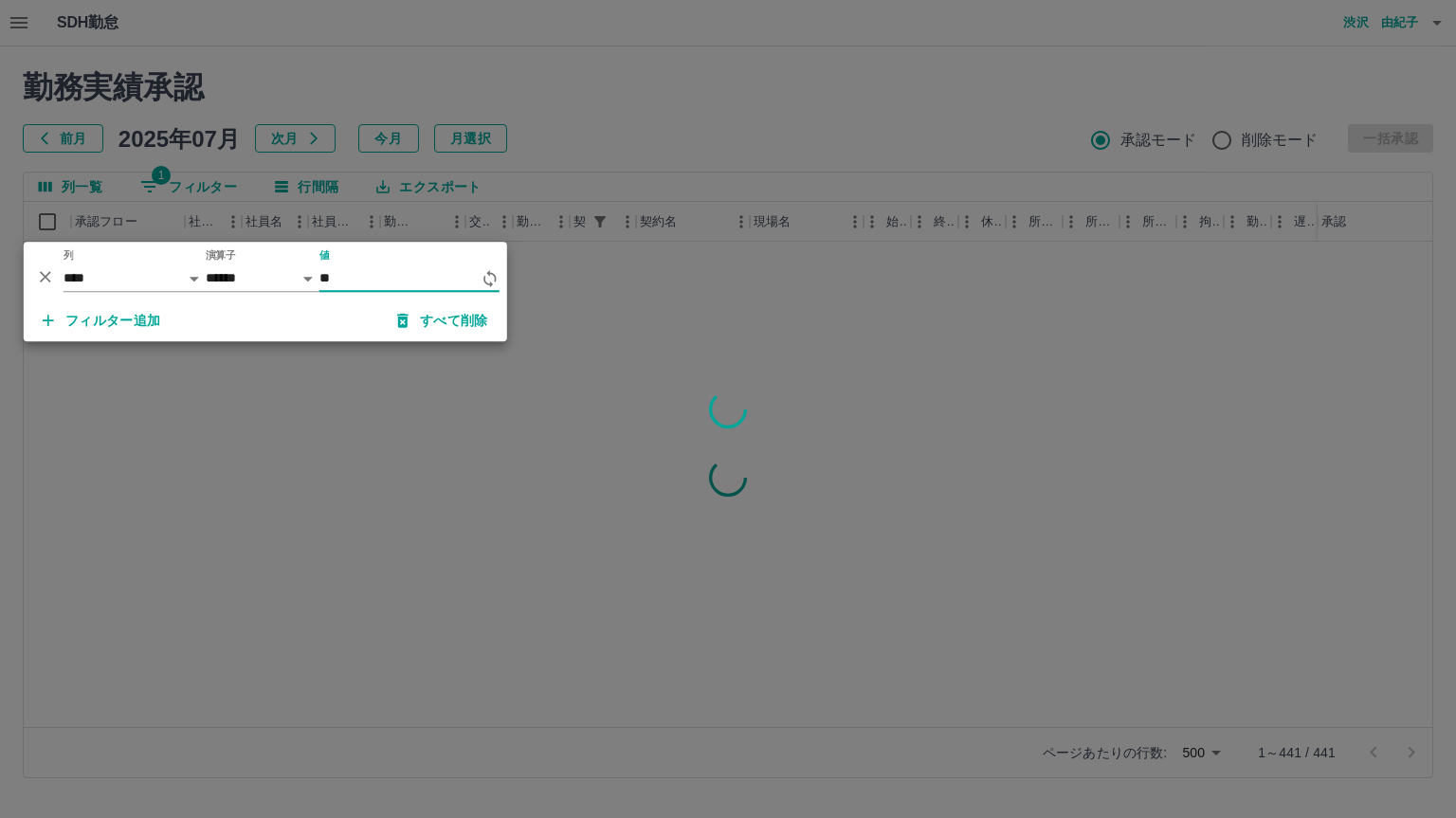scroll, scrollTop: 0, scrollLeft: 0, axis: both 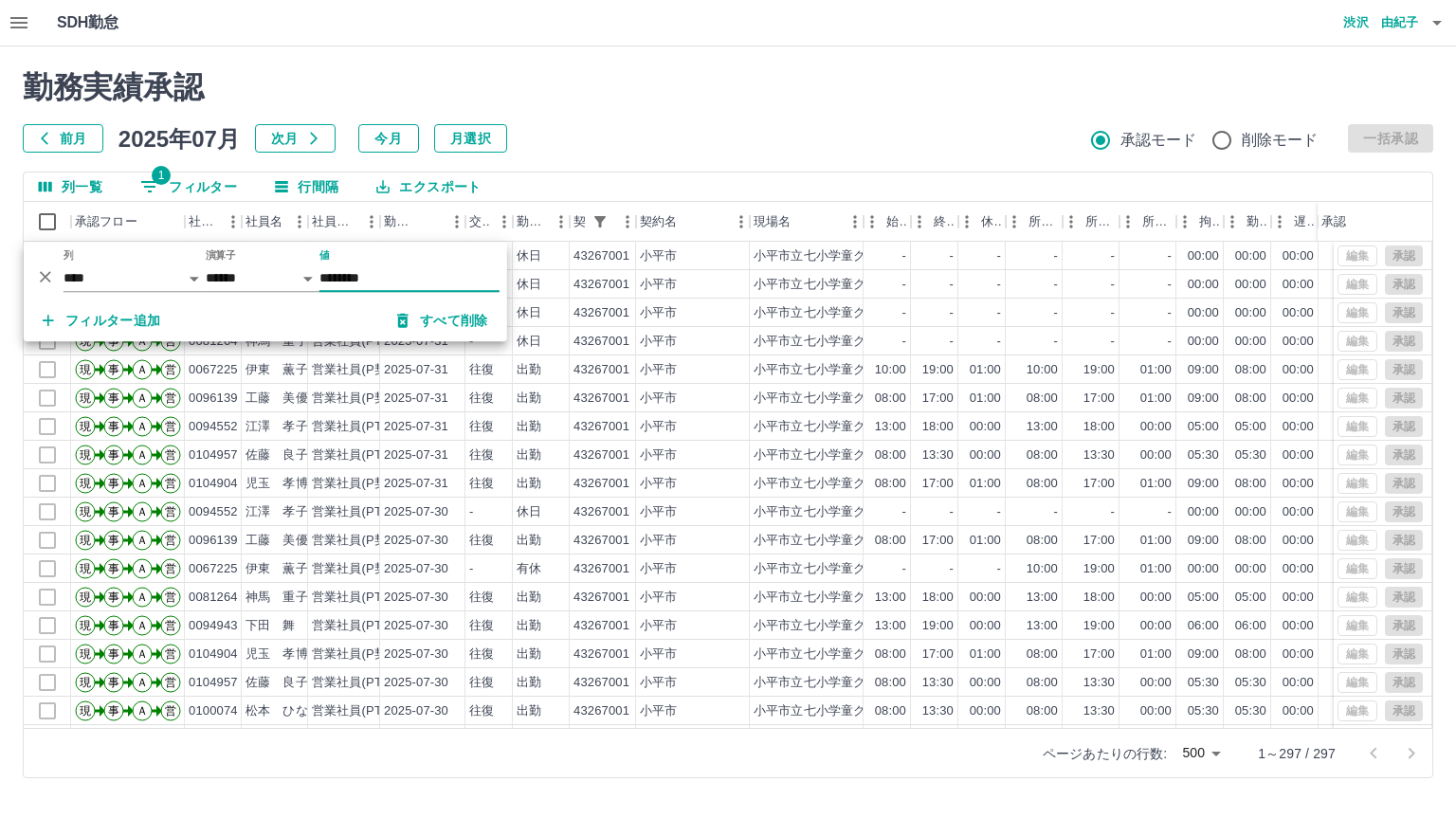 type on "********" 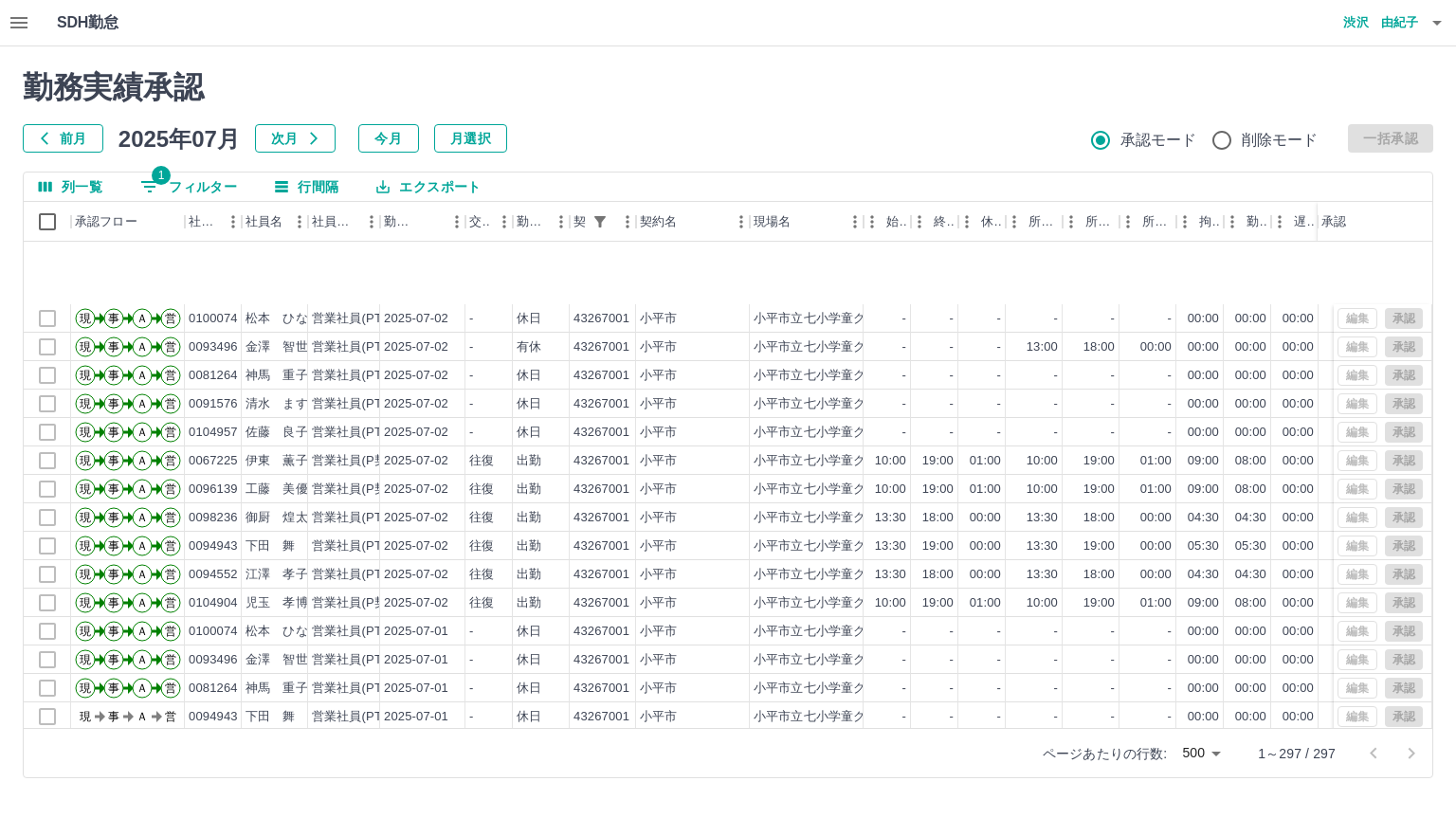 scroll, scrollTop: 7973, scrollLeft: 0, axis: vertical 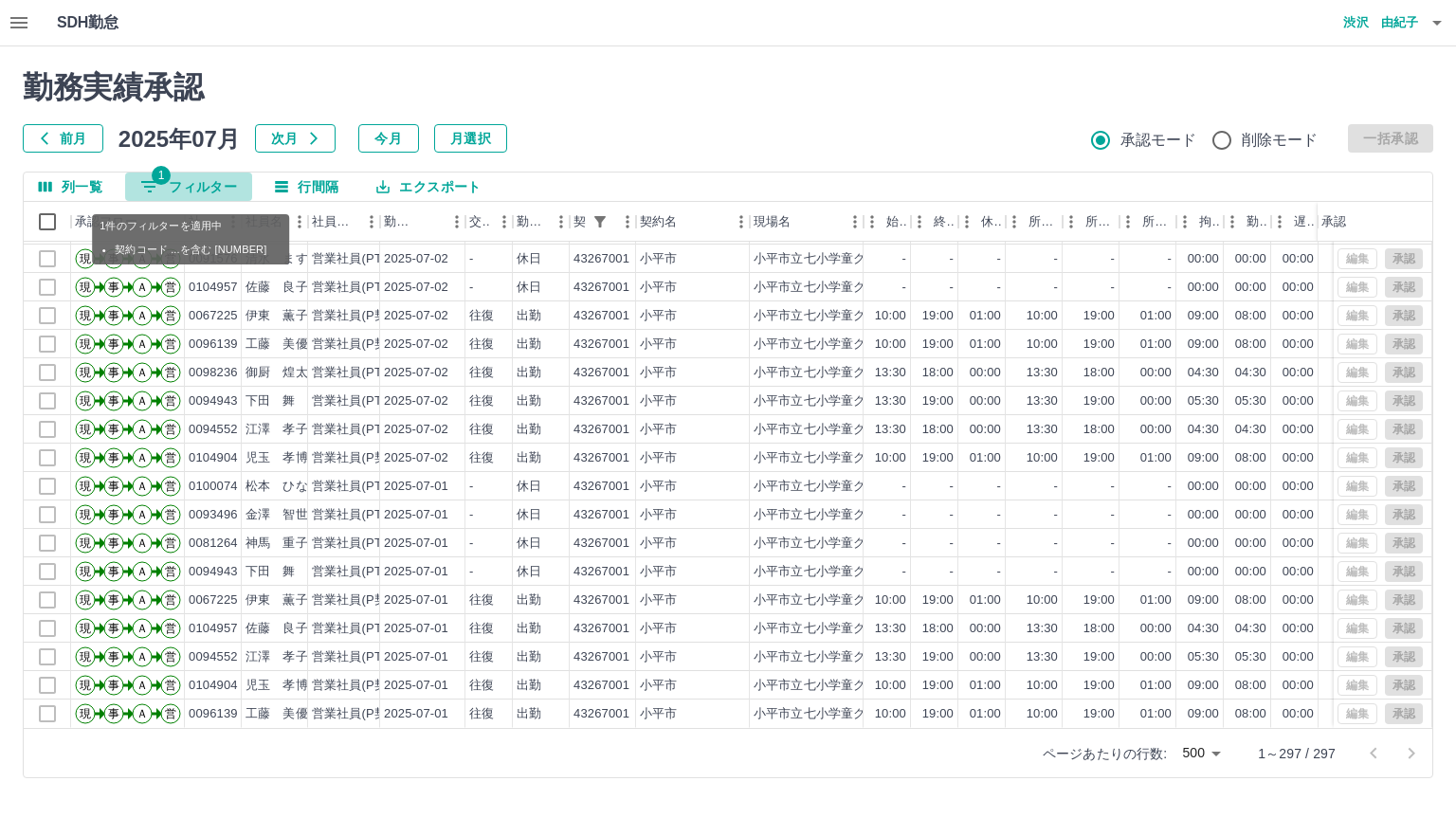 click on "1 フィルター" at bounding box center (189, 187) 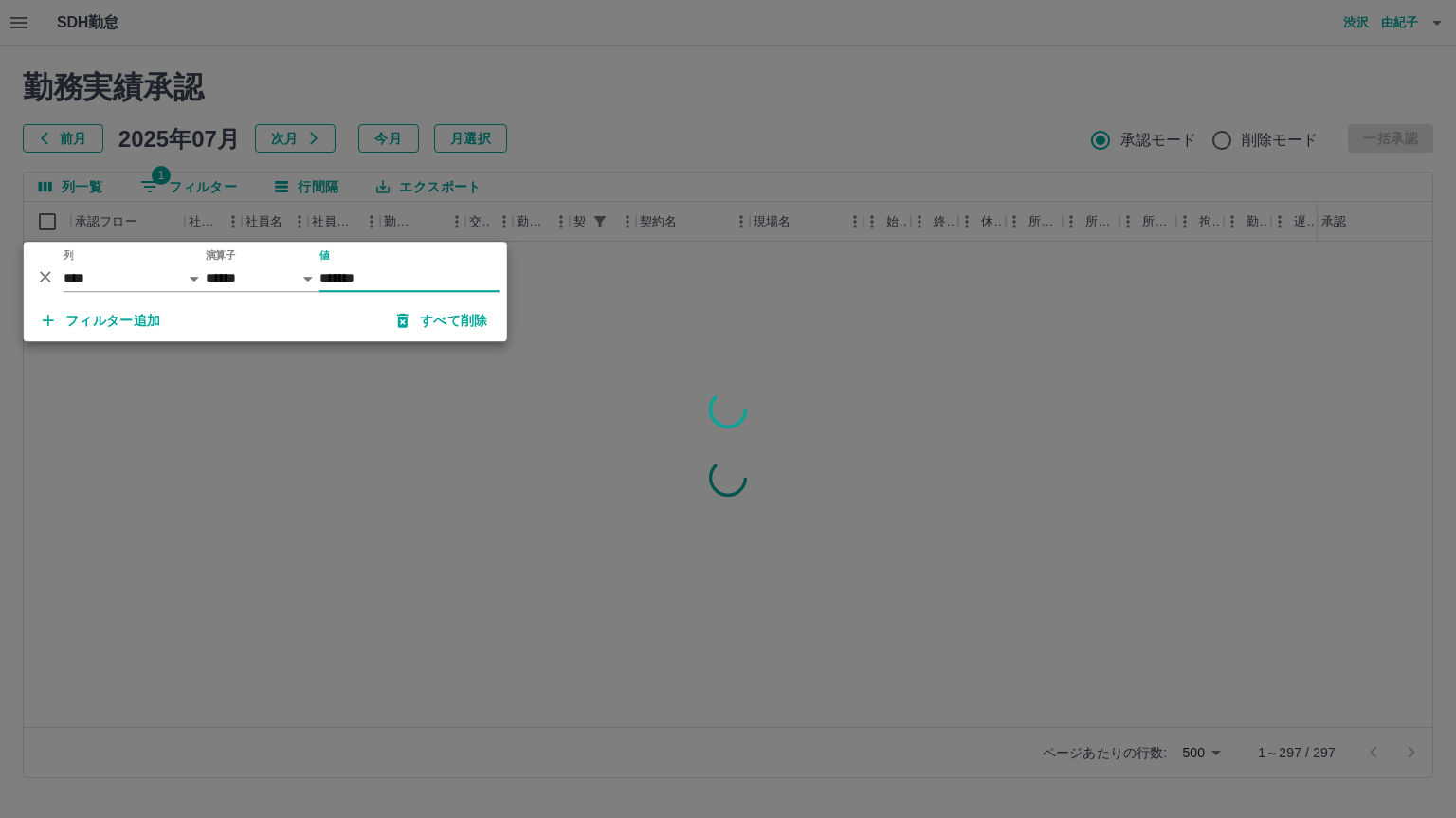 scroll, scrollTop: 0, scrollLeft: 0, axis: both 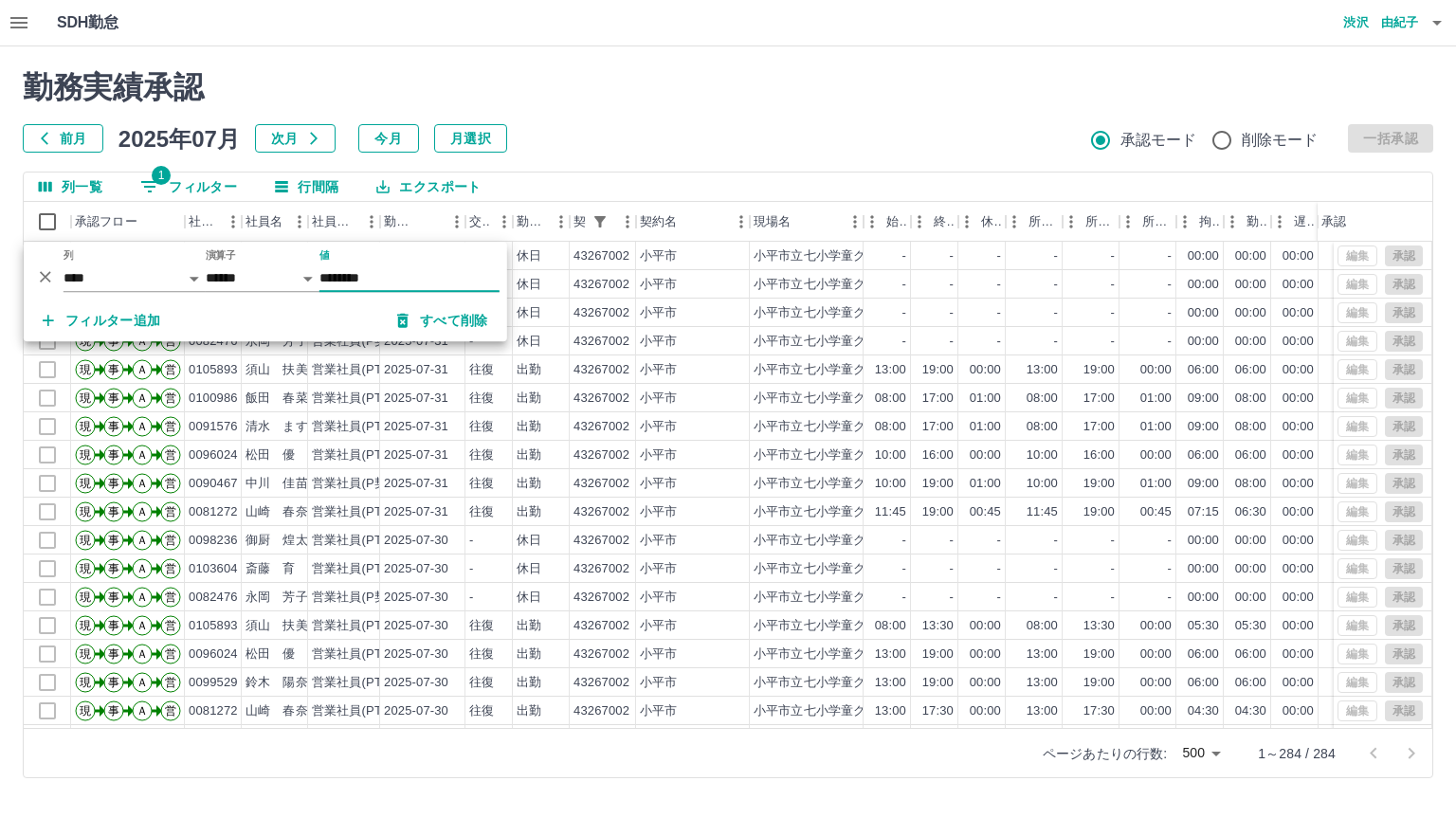 type on "********" 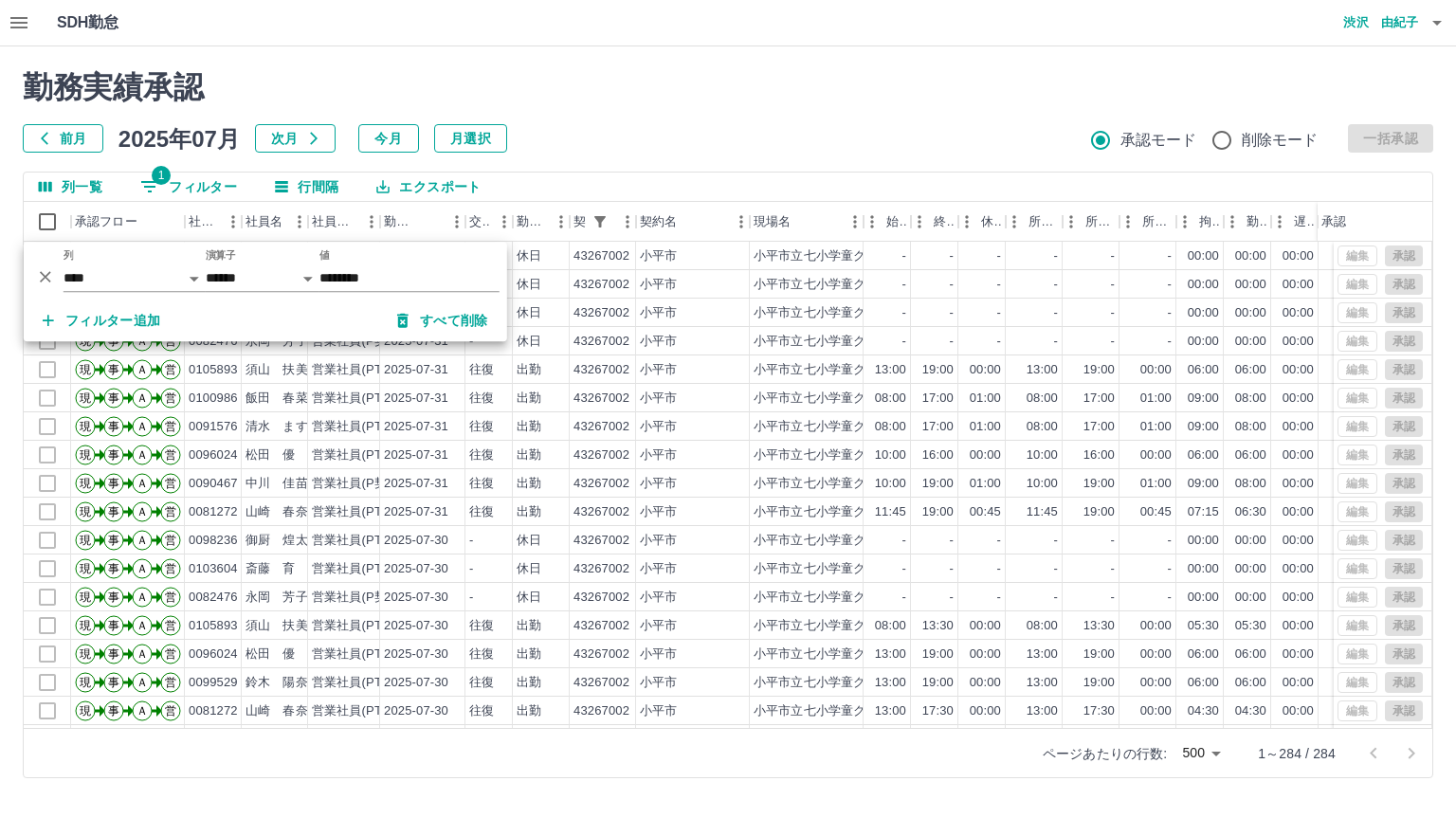 click on "勤務実績承認" at bounding box center (728, 87) 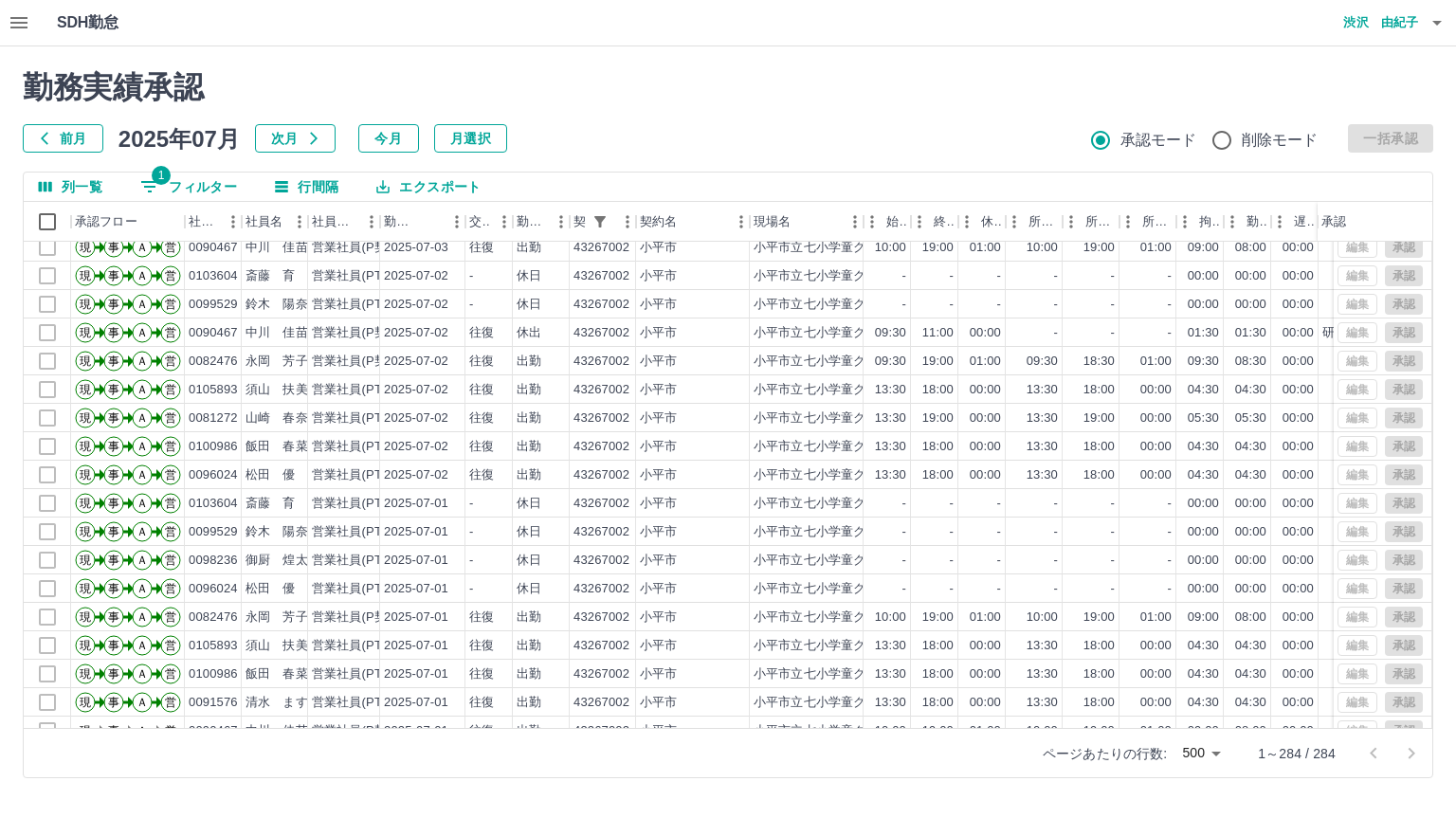 scroll, scrollTop: 7605, scrollLeft: 0, axis: vertical 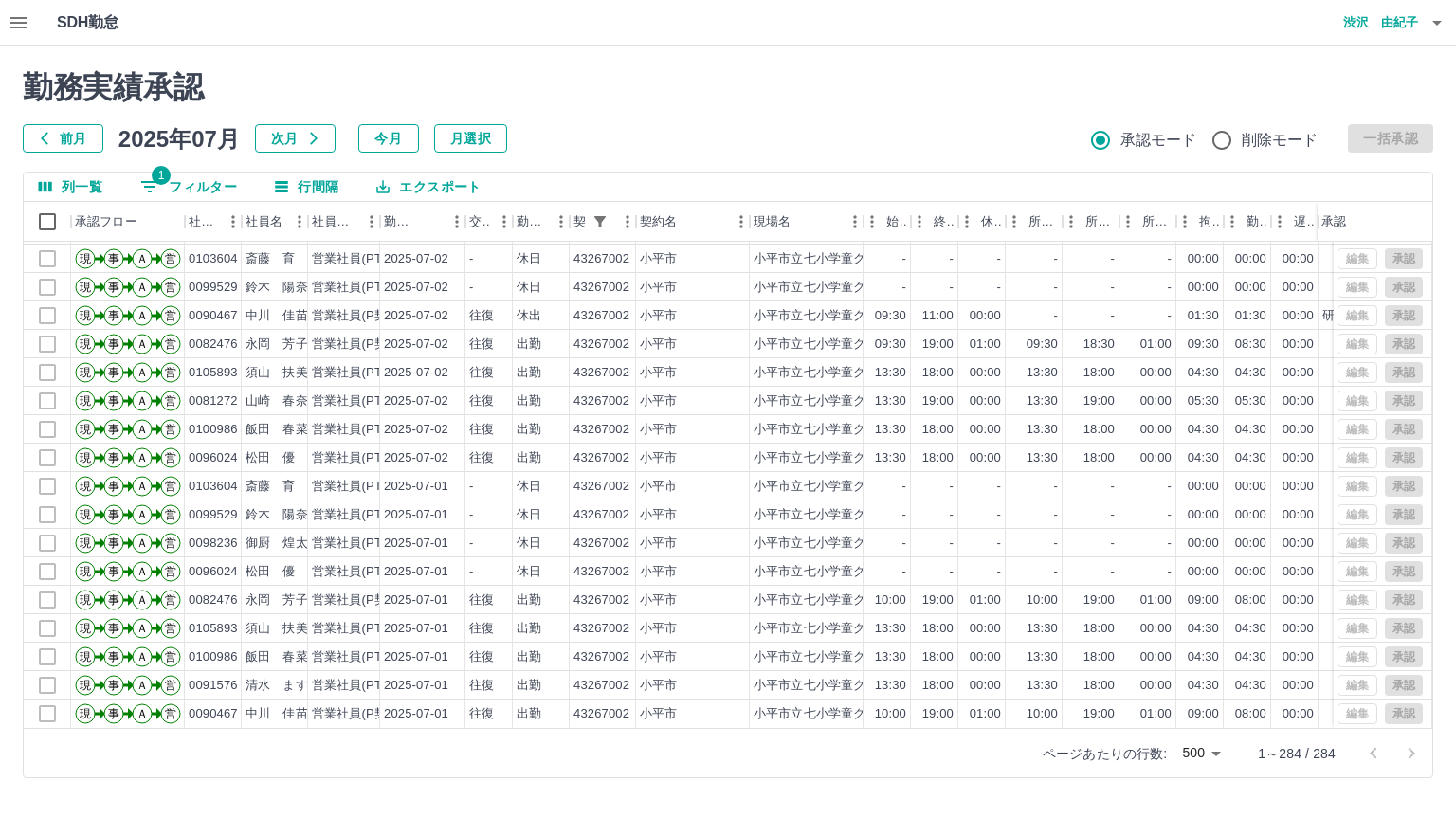 click on "1 フィルター" at bounding box center (189, 187) 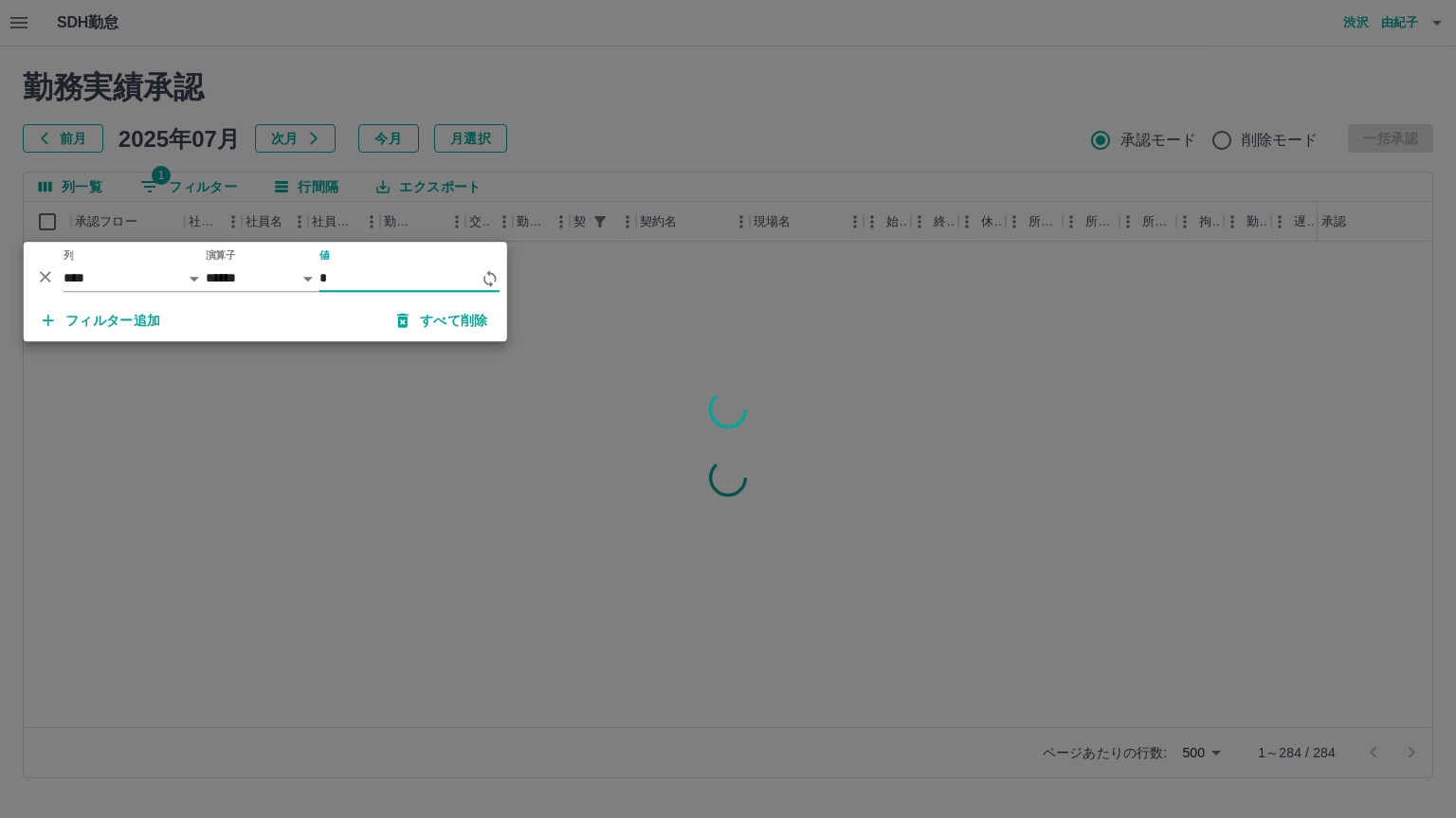 scroll, scrollTop: 0, scrollLeft: 0, axis: both 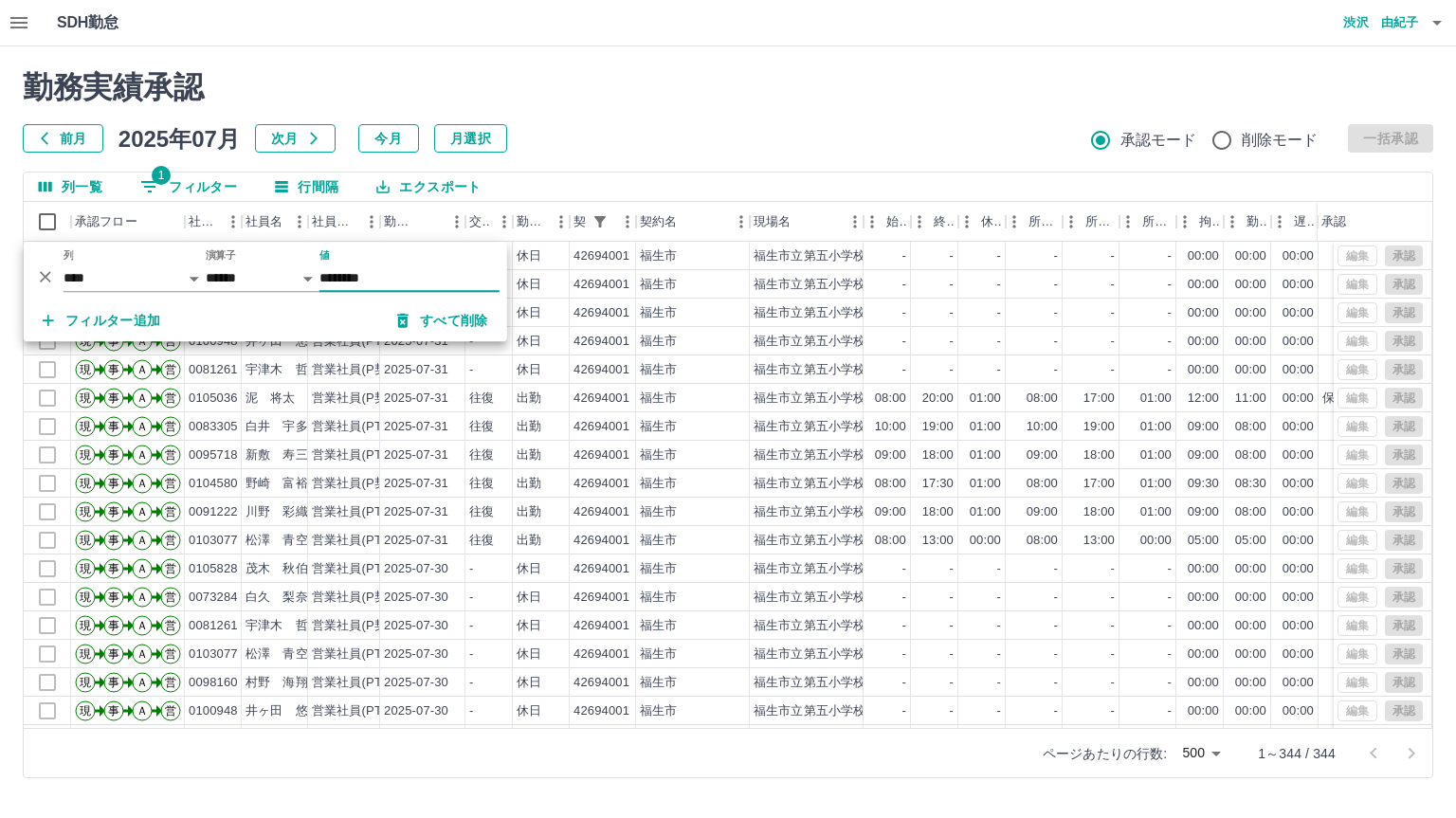 type on "********" 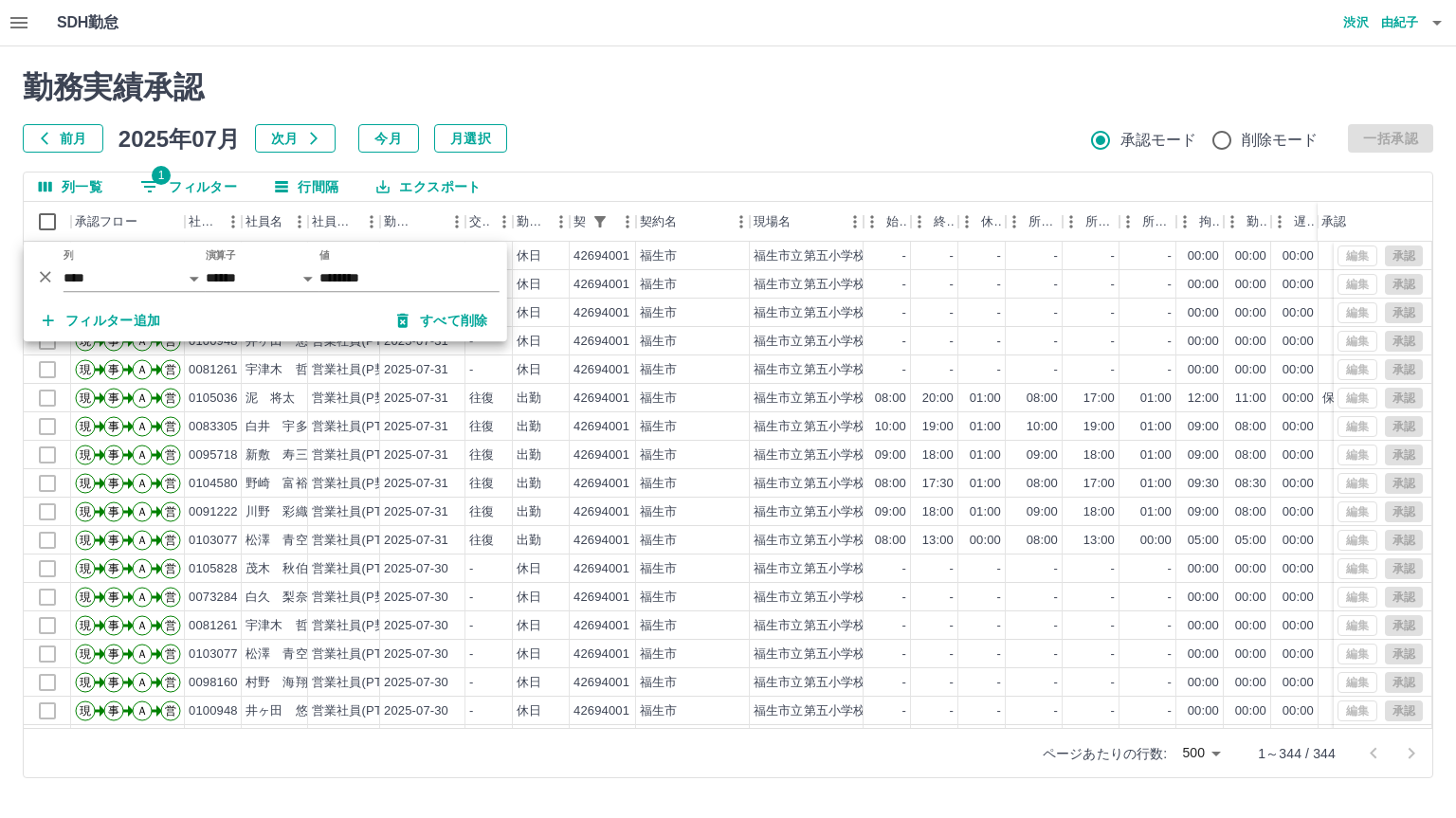 click on "勤務実績承認" at bounding box center (728, 87) 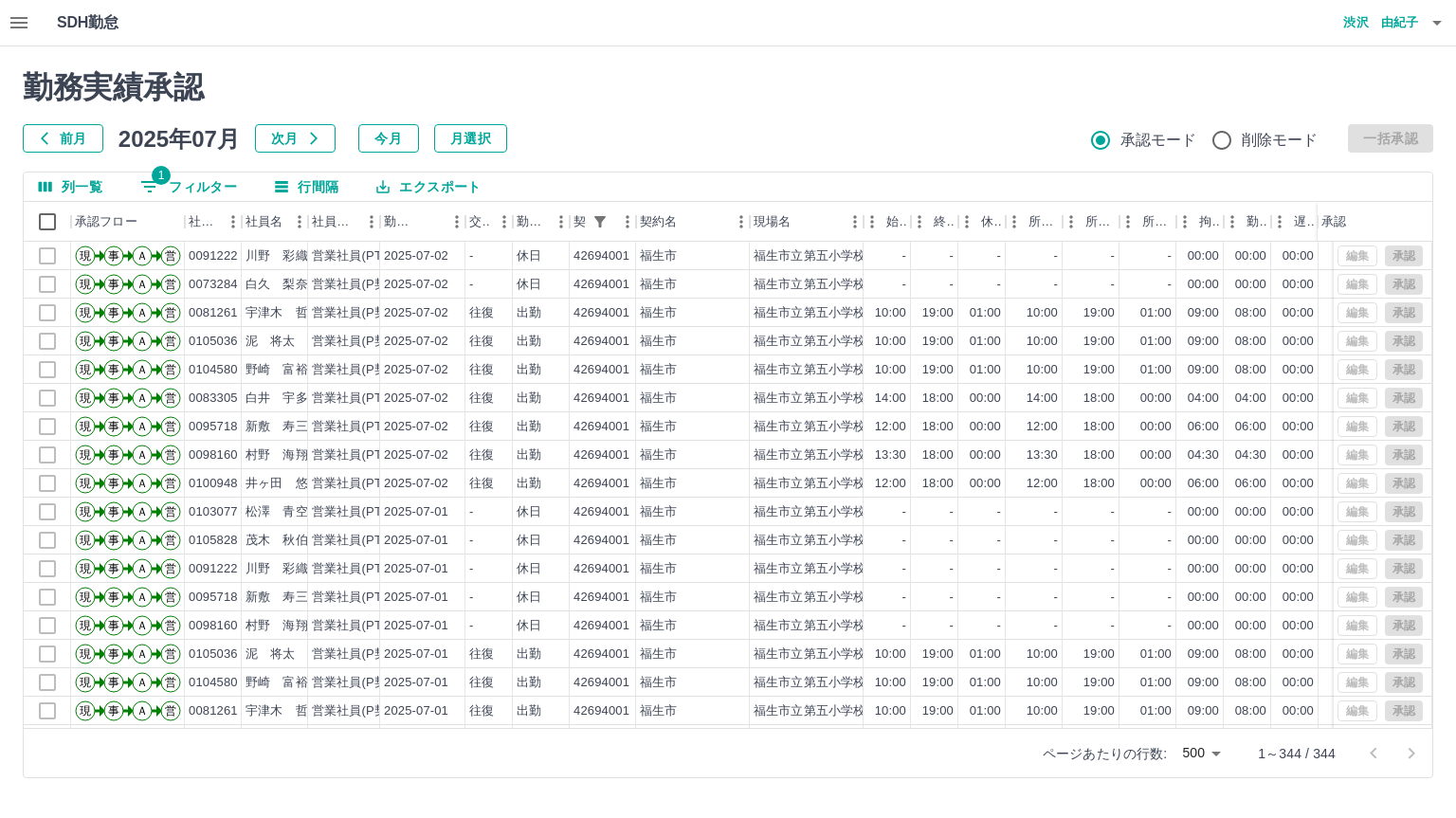 scroll, scrollTop: 9311, scrollLeft: 0, axis: vertical 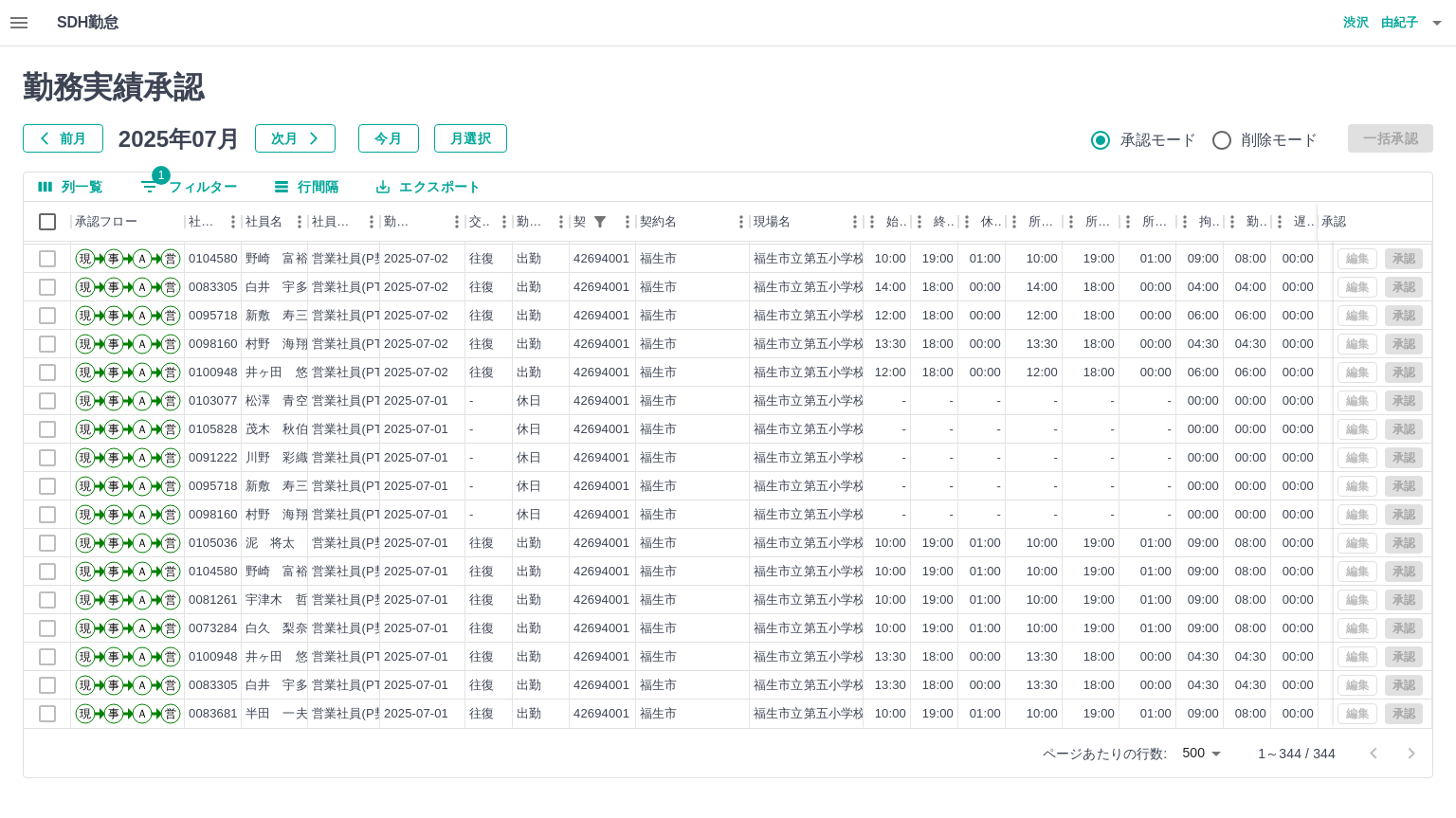 click on "1 フィルター" at bounding box center [189, 187] 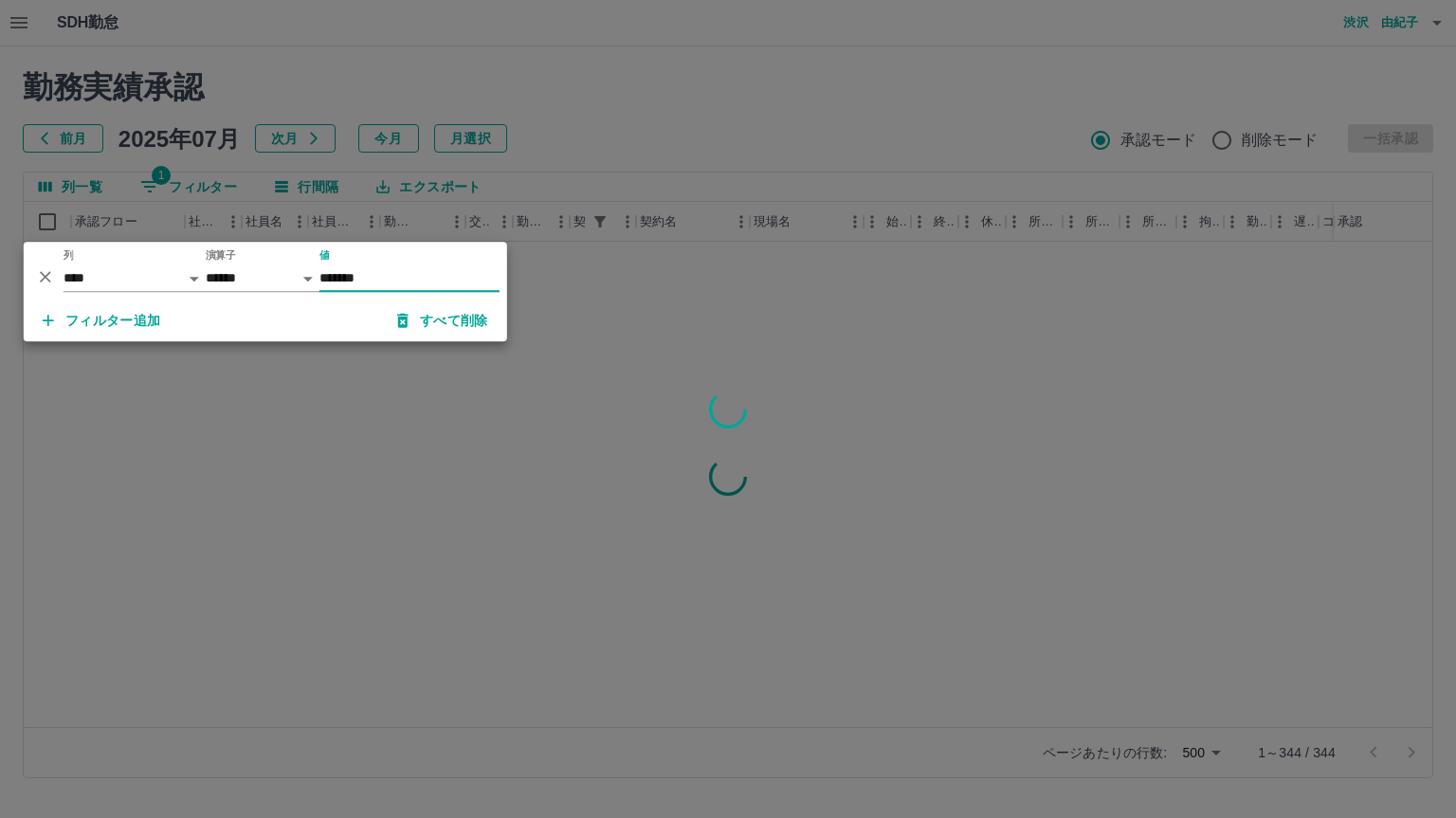 scroll, scrollTop: 0, scrollLeft: 0, axis: both 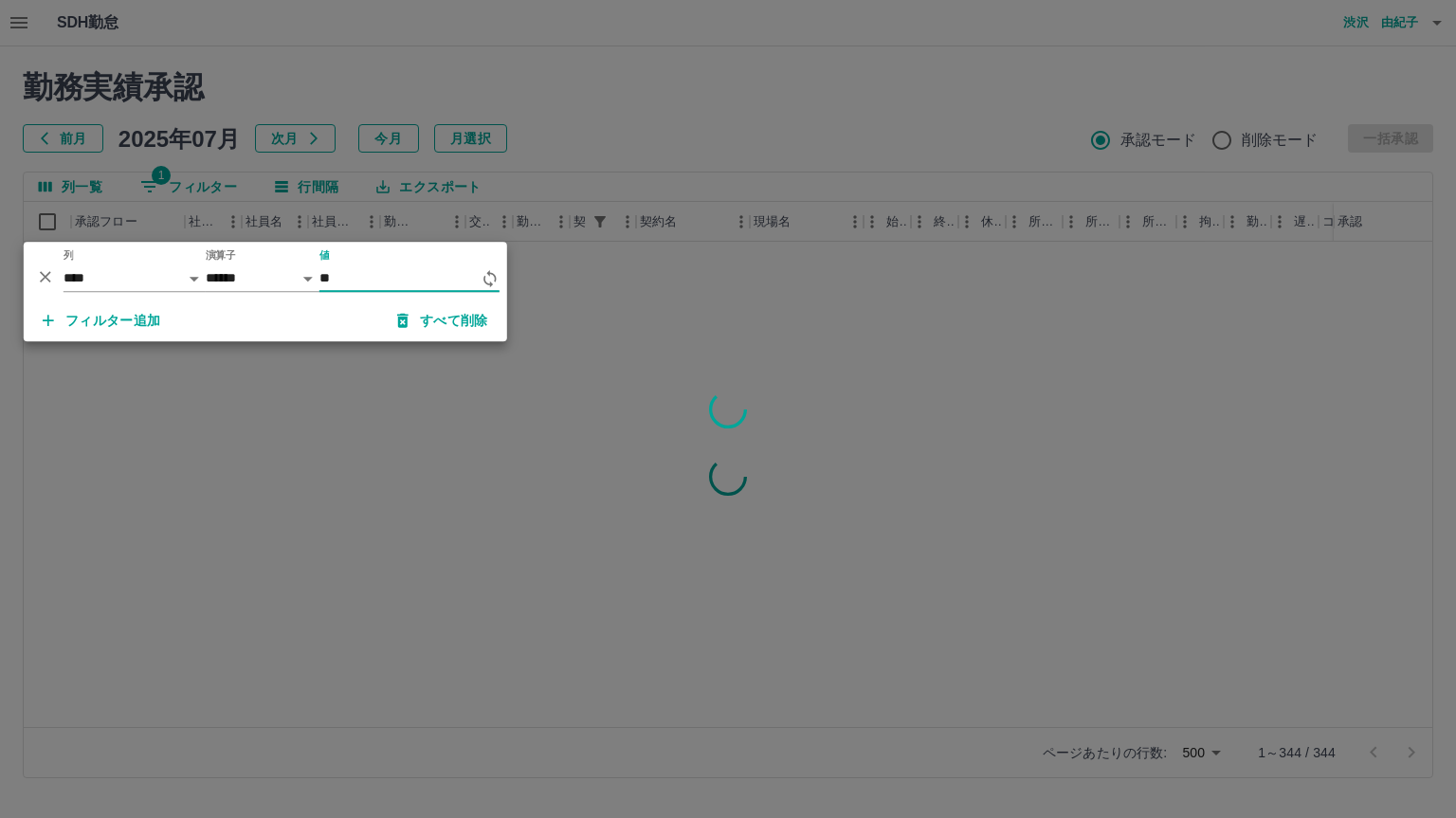 type on "*" 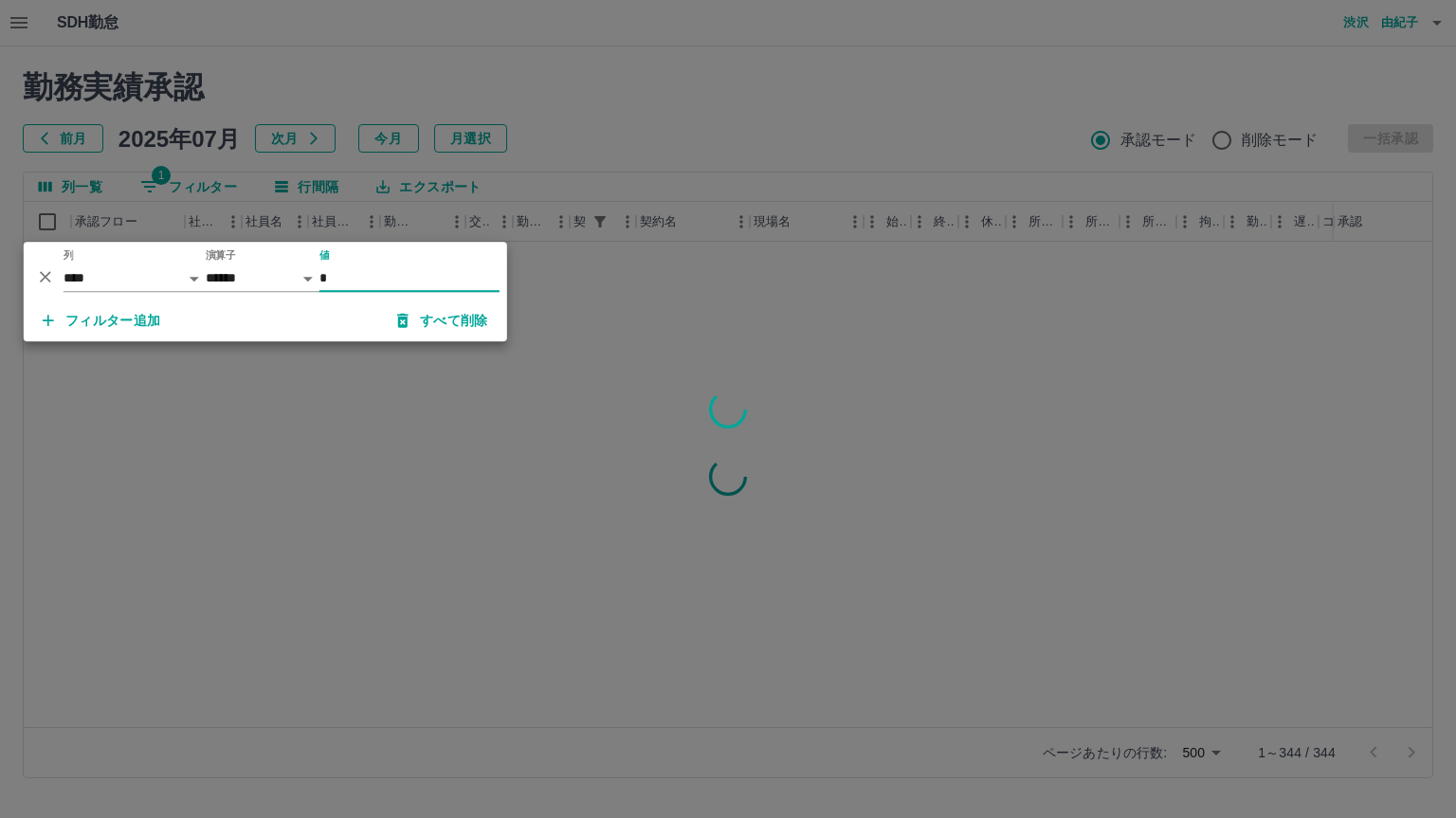type 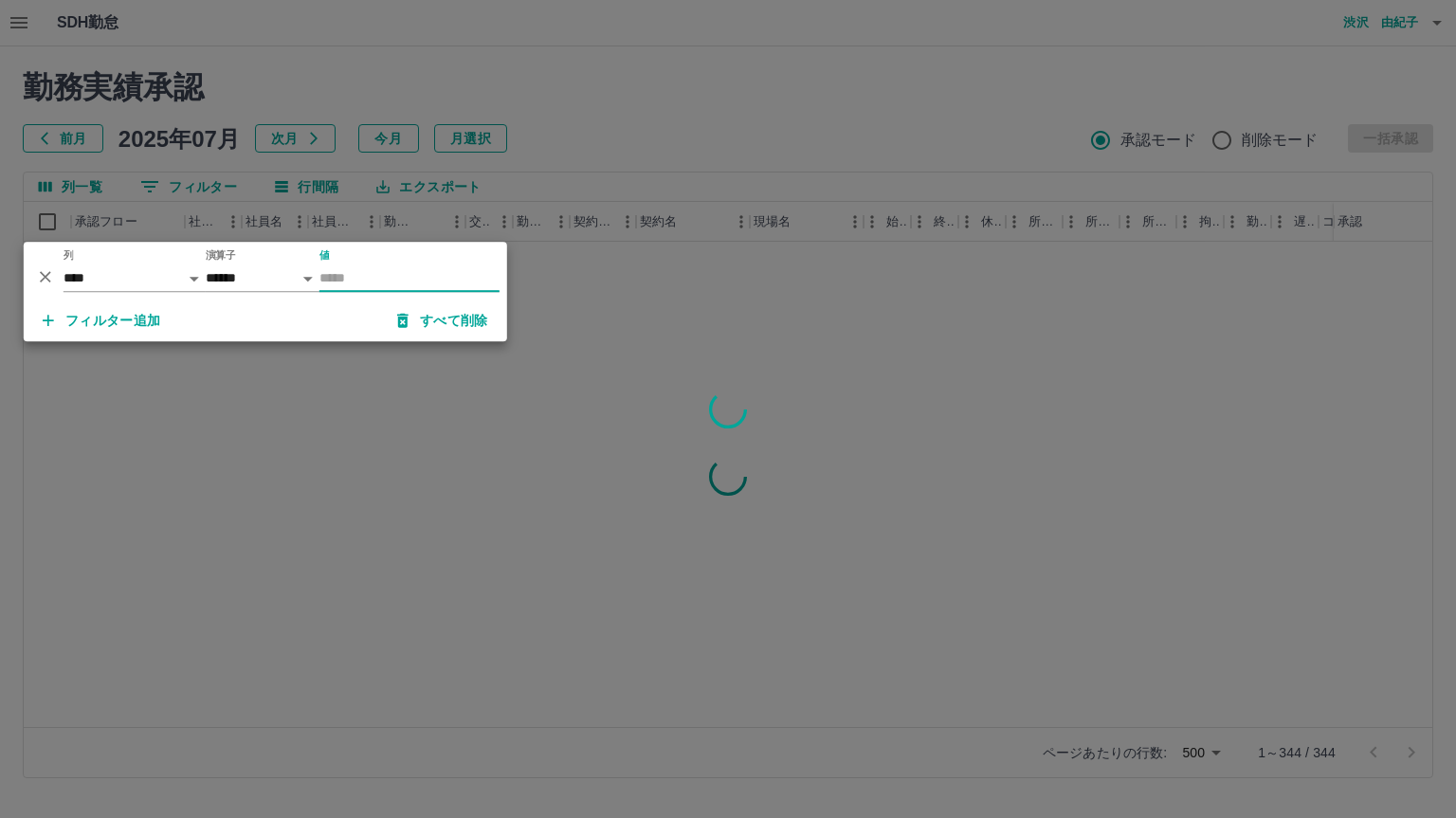 click 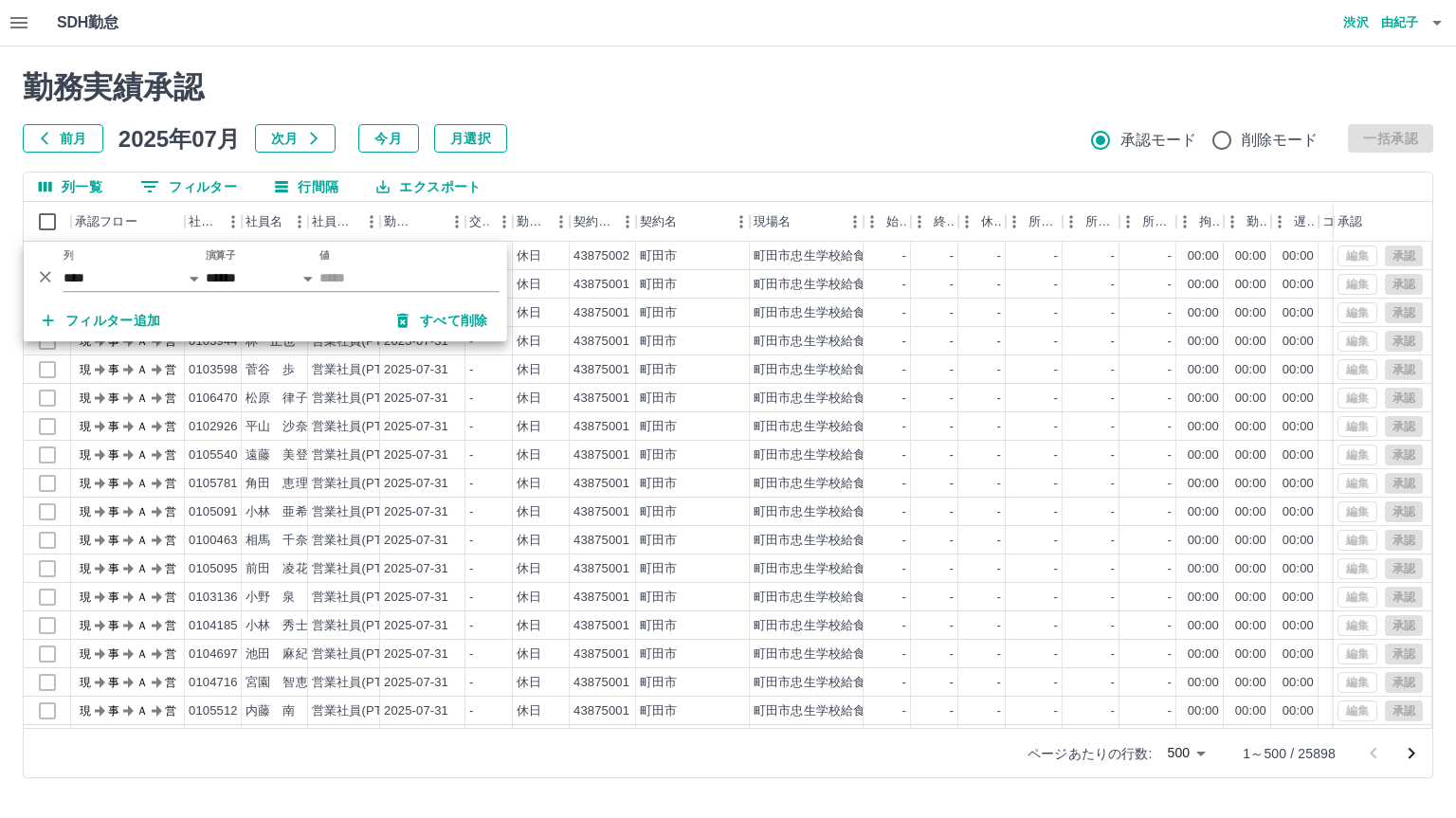 click at bounding box center [728, 409] 